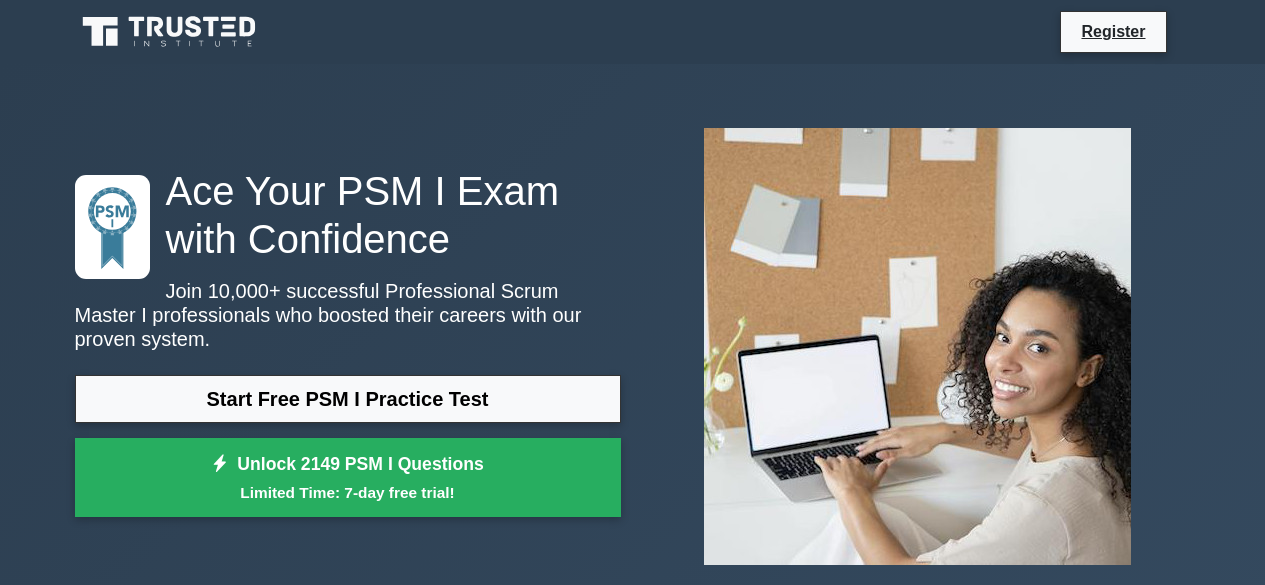 scroll, scrollTop: 0, scrollLeft: 0, axis: both 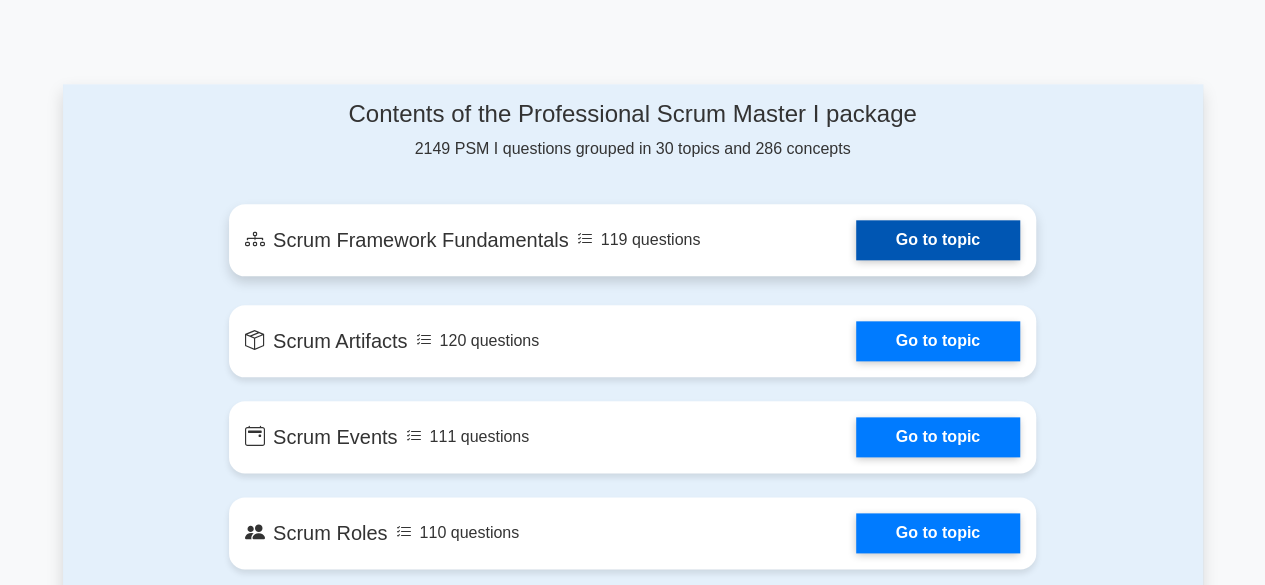 click on "Go to topic" 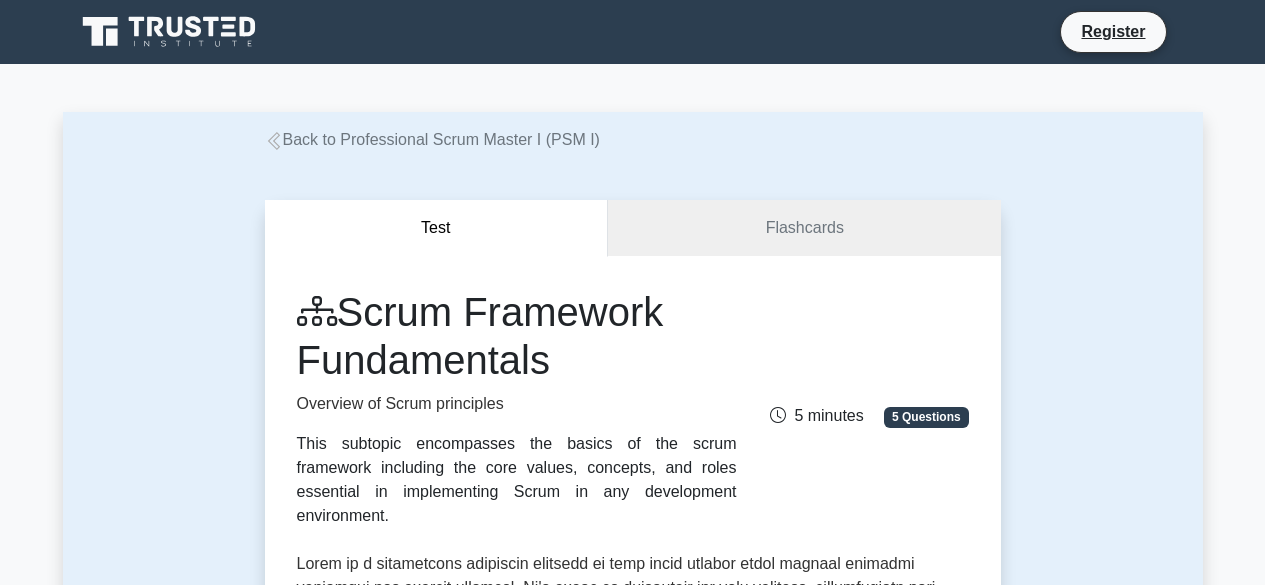 scroll, scrollTop: 0, scrollLeft: 0, axis: both 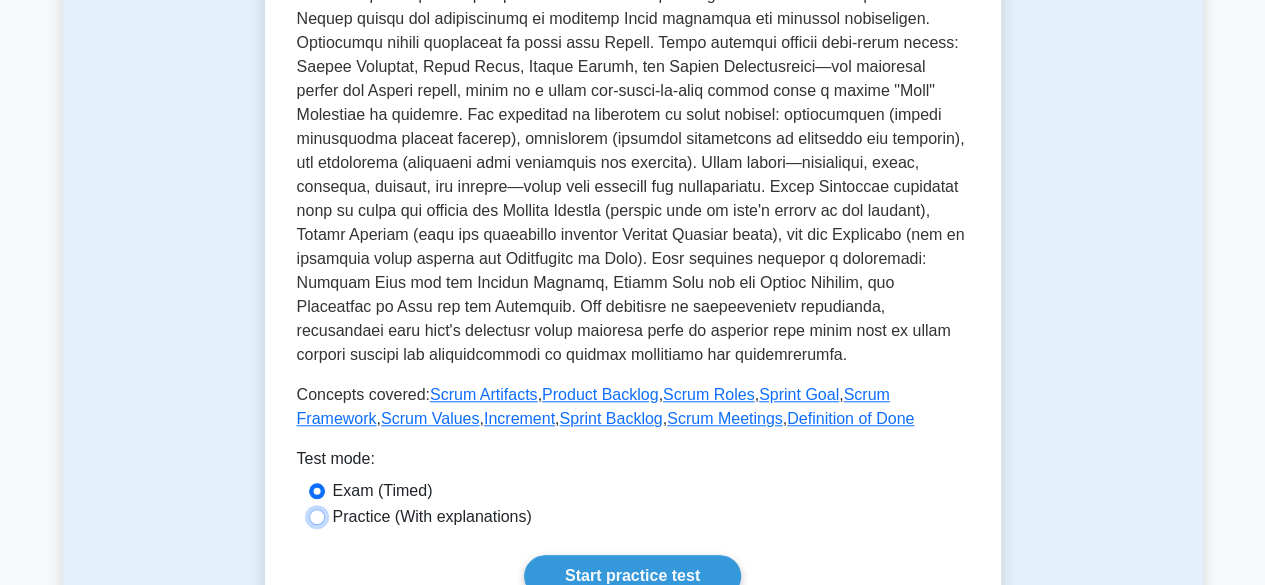 click on "Practice (With explanations)" at bounding box center [317, 517] 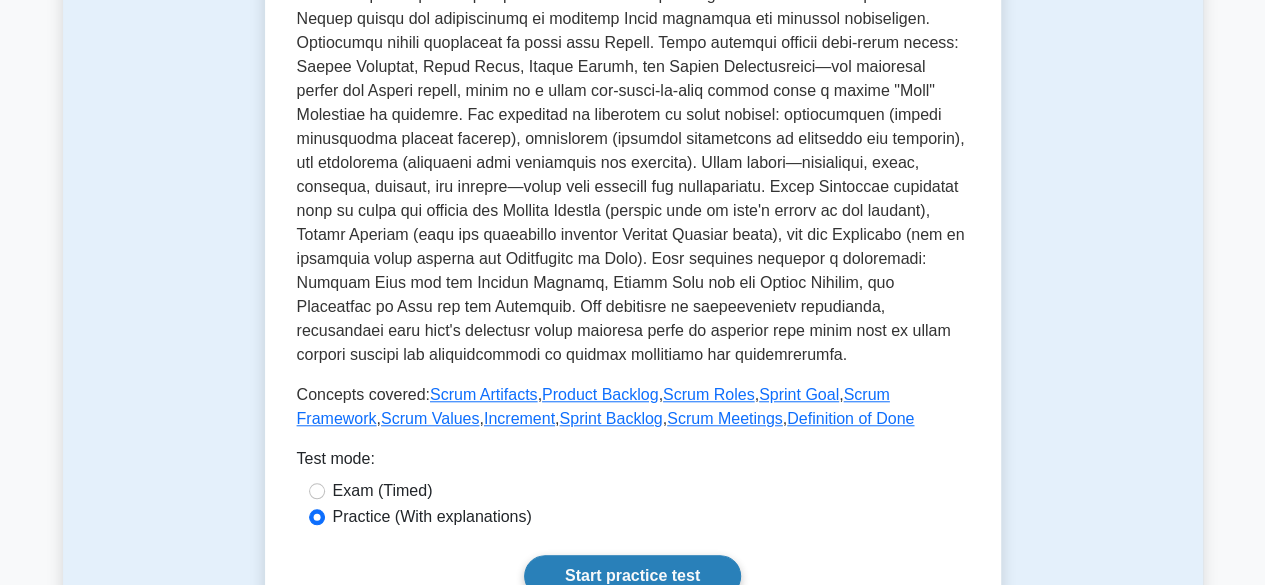 click on "Start practice test" at bounding box center [632, 576] 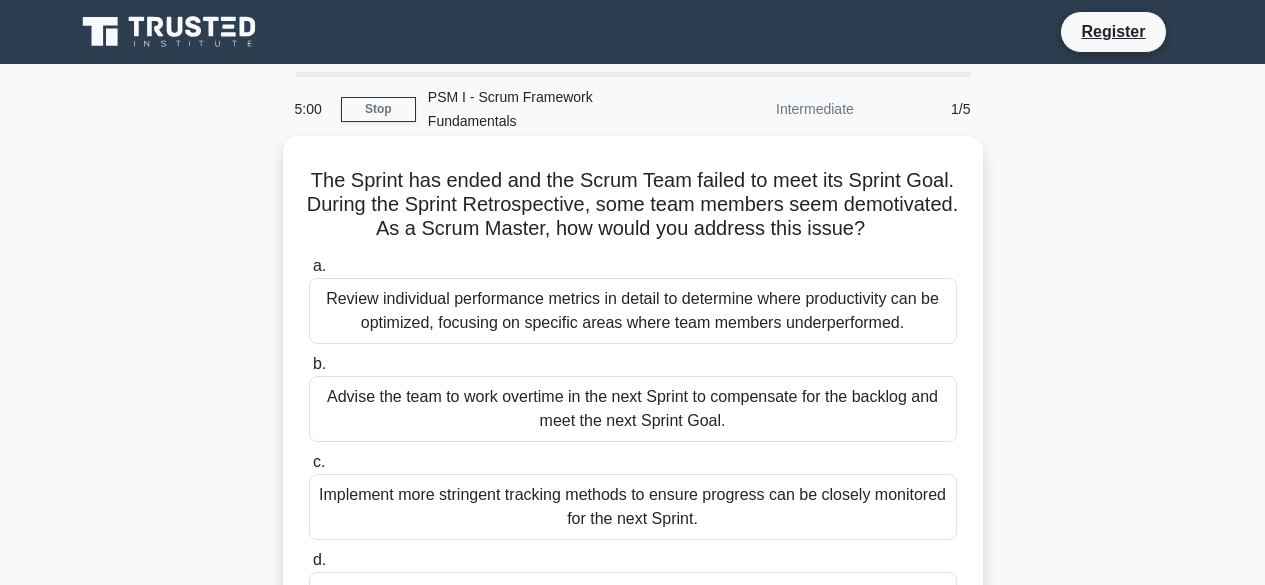 scroll, scrollTop: 0, scrollLeft: 0, axis: both 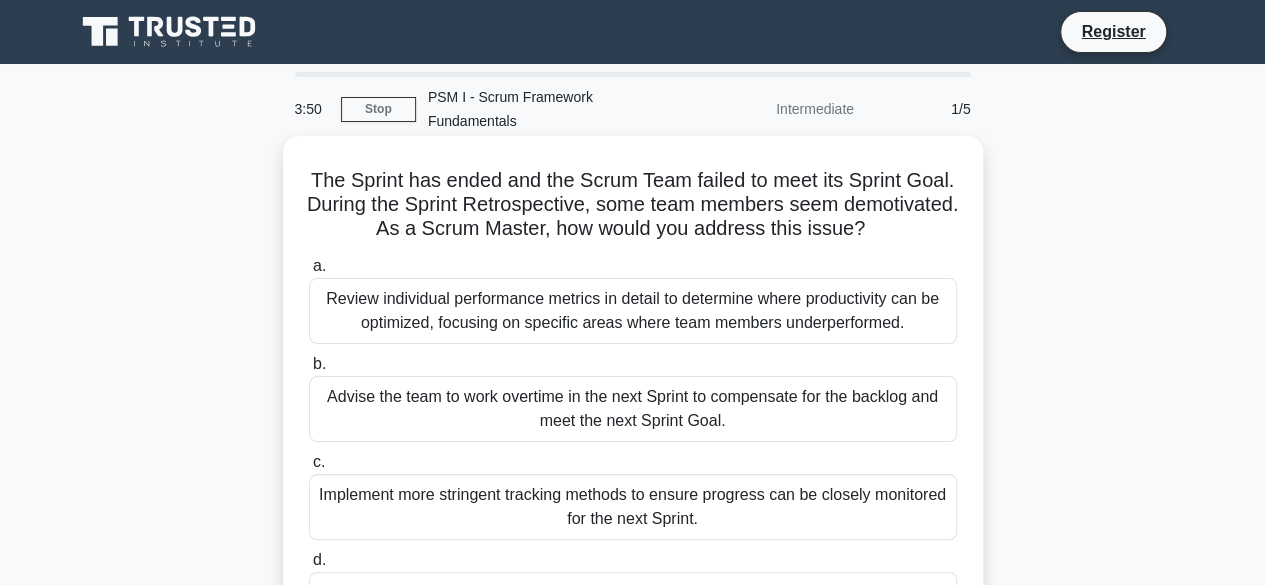 click on "a." at bounding box center [319, 265] 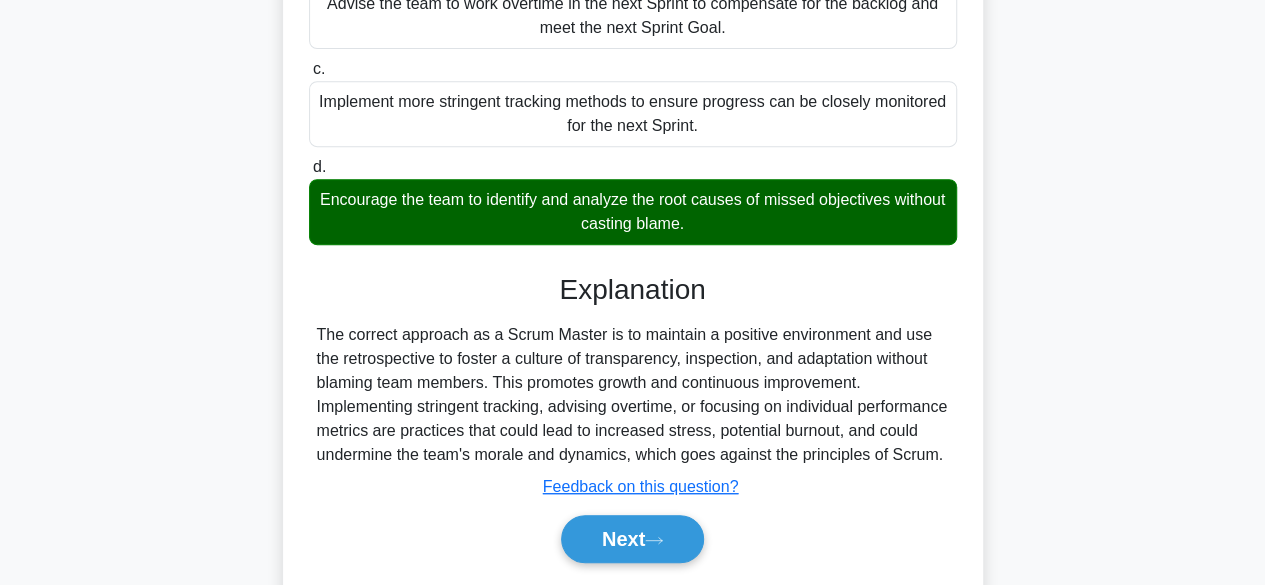 scroll, scrollTop: 400, scrollLeft: 0, axis: vertical 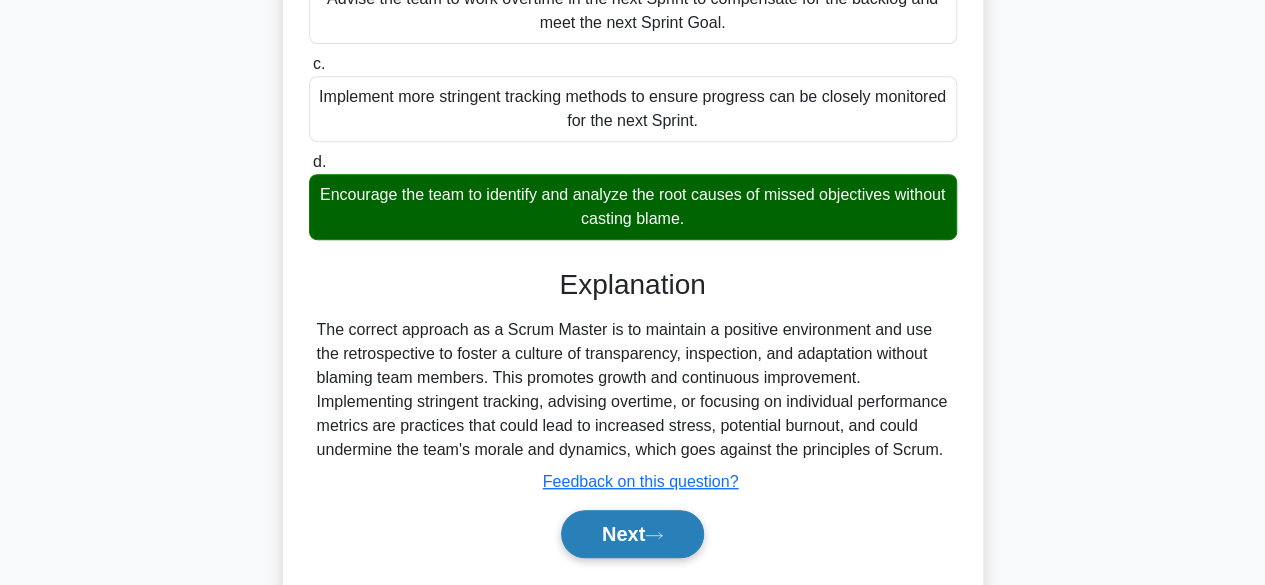 click on "Next" at bounding box center (632, 534) 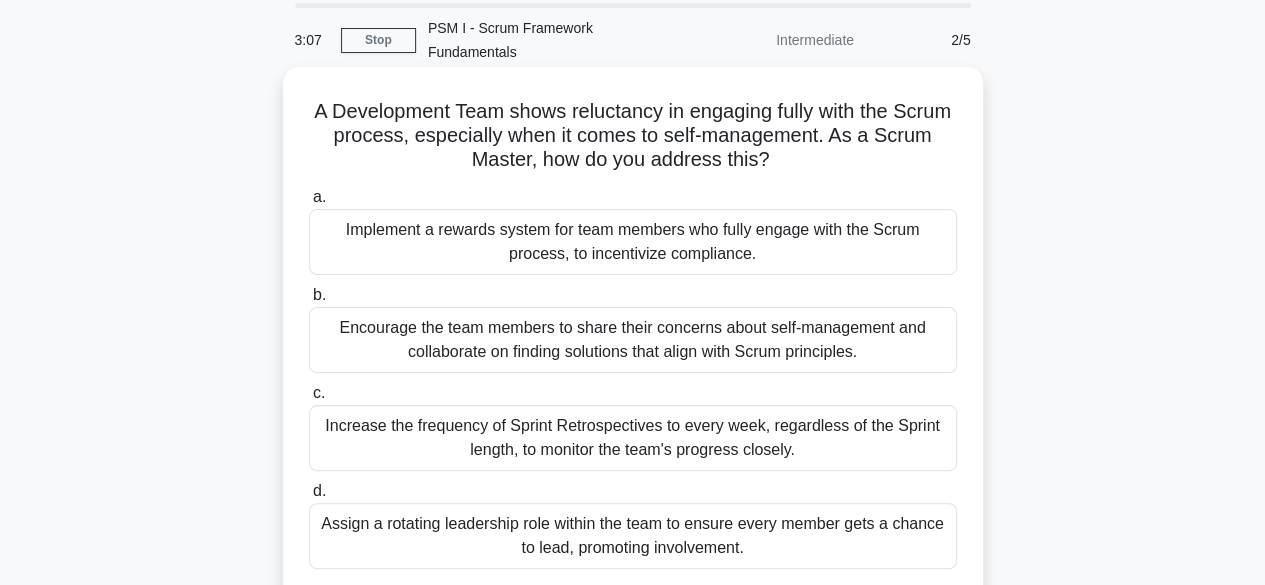 scroll, scrollTop: 100, scrollLeft: 0, axis: vertical 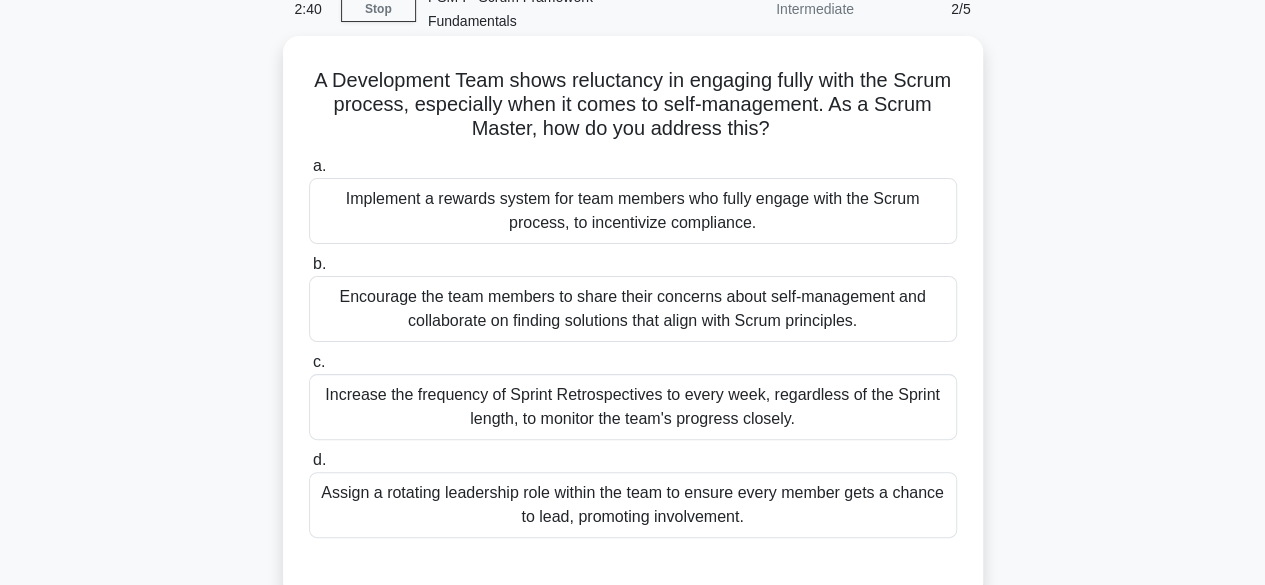 click on "Assign a rotating leadership role within the team to ensure every member gets a chance to lead, promoting involvement." at bounding box center (633, 505) 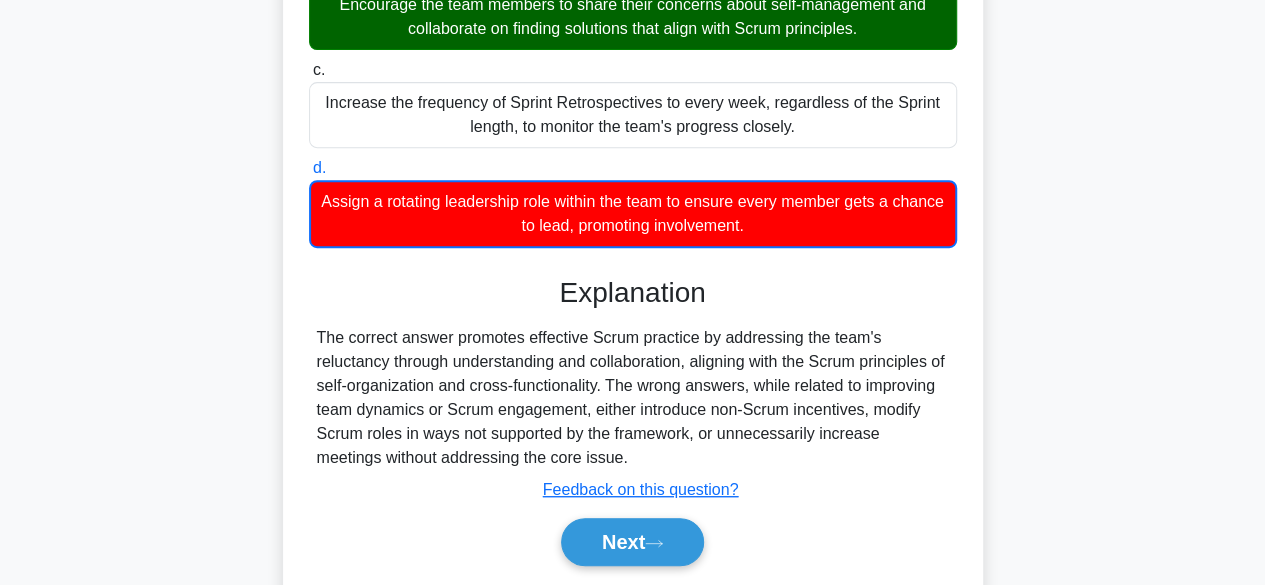 scroll, scrollTop: 400, scrollLeft: 0, axis: vertical 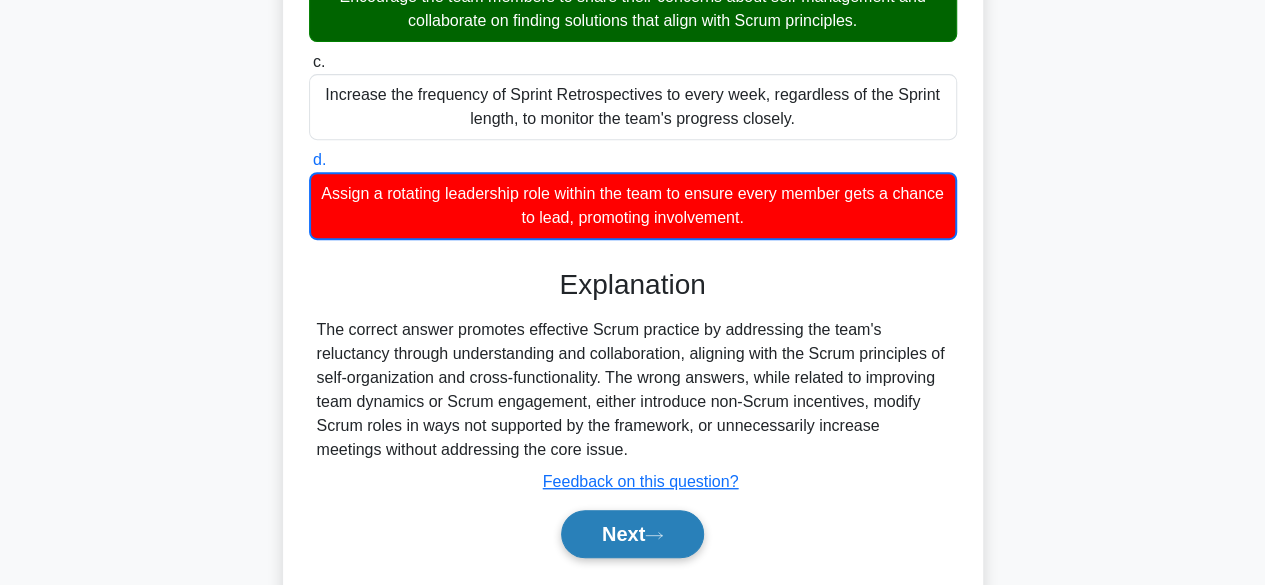 click on "Next" at bounding box center (632, 534) 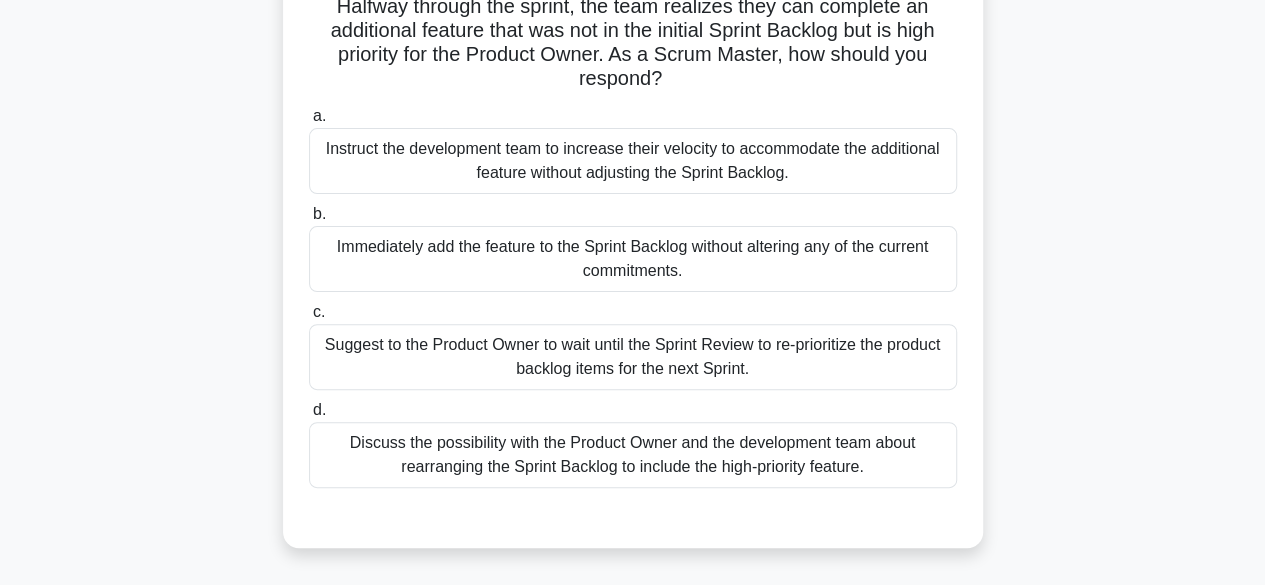 scroll, scrollTop: 200, scrollLeft: 0, axis: vertical 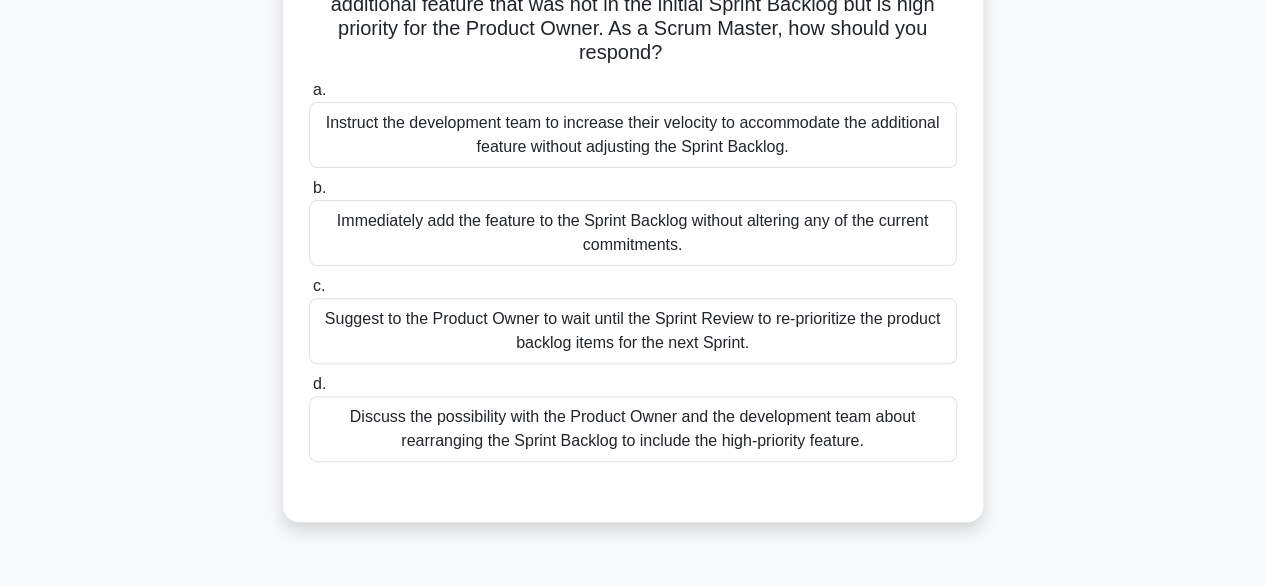 click on "Discuss the possibility with the Product Owner and the development team about rearranging the Sprint Backlog to include the high-priority feature." at bounding box center [633, 429] 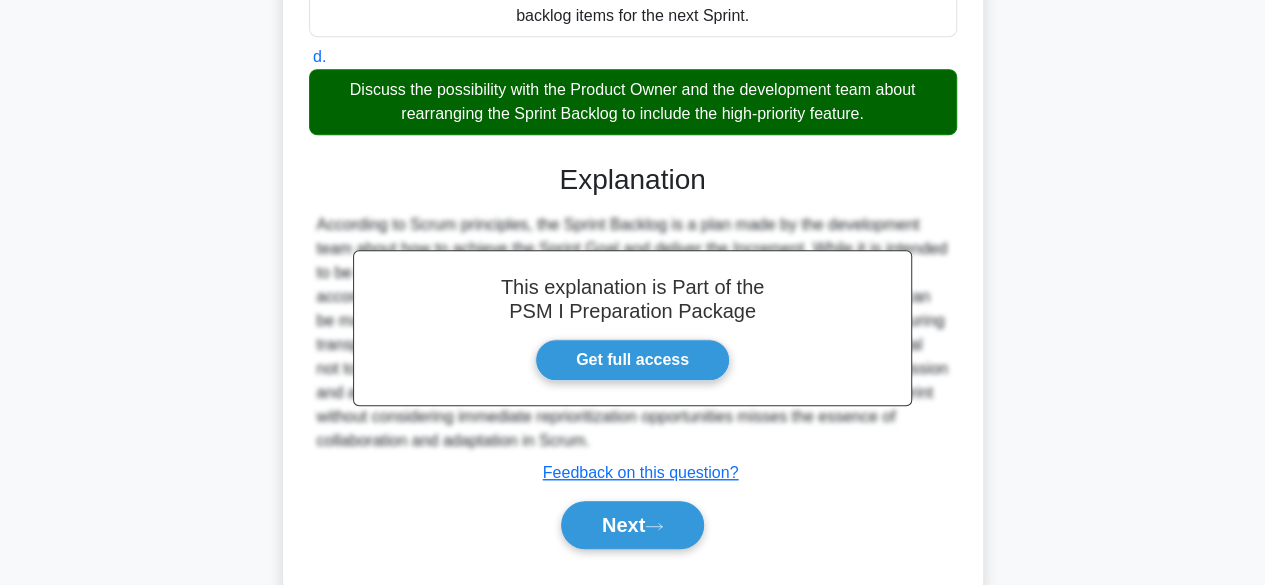 scroll, scrollTop: 549, scrollLeft: 0, axis: vertical 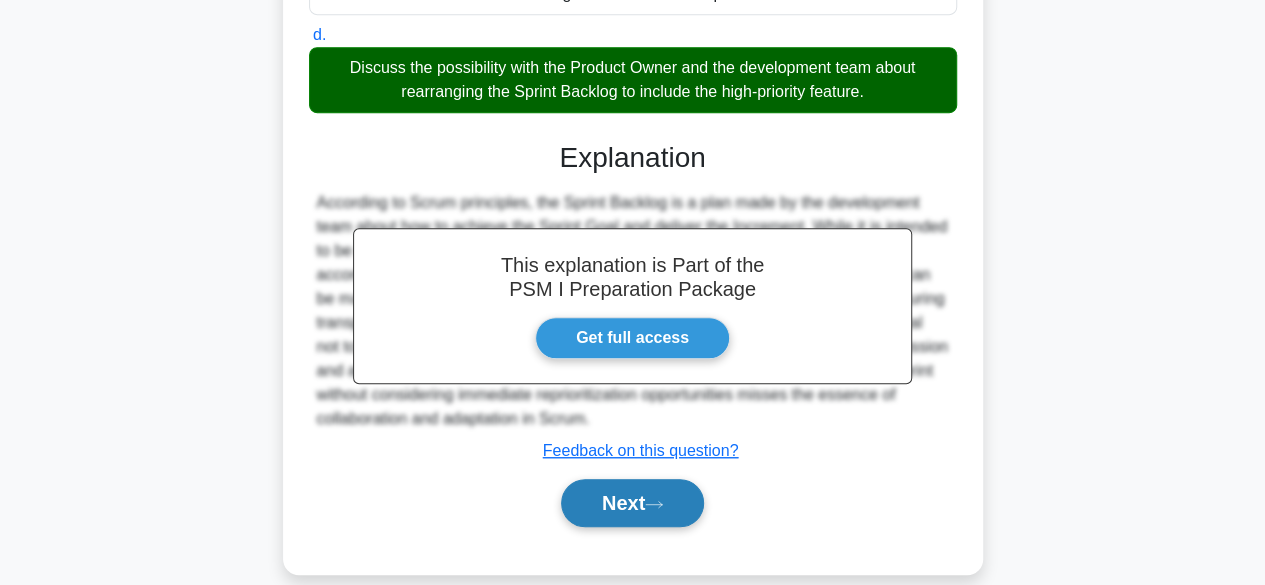 click on "Next" at bounding box center [632, 503] 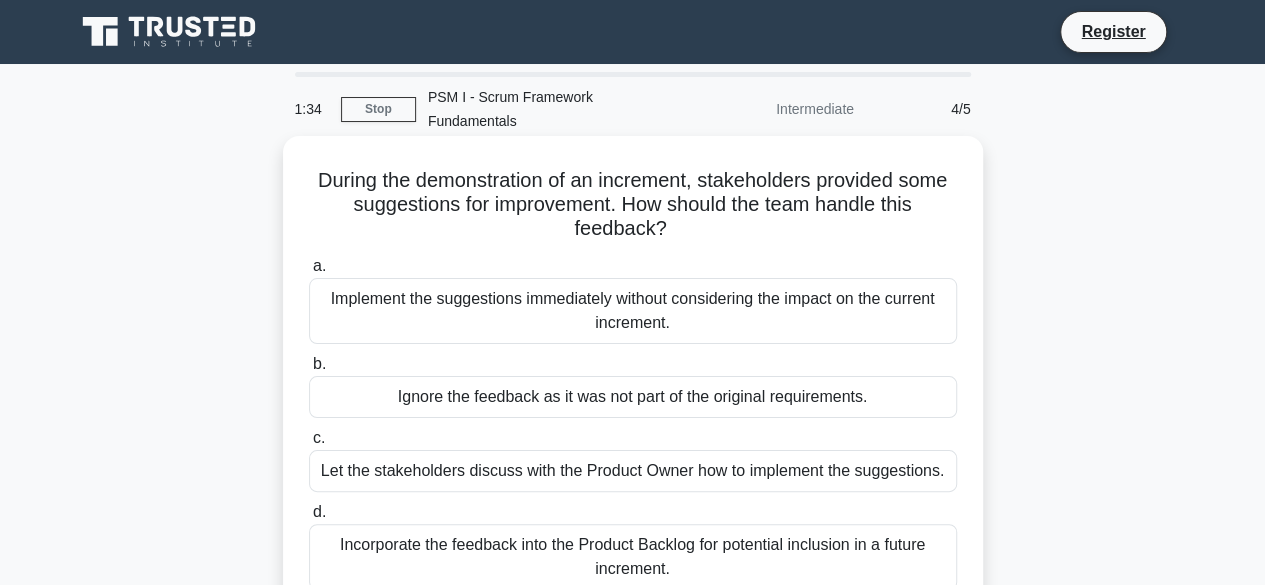 scroll, scrollTop: 100, scrollLeft: 0, axis: vertical 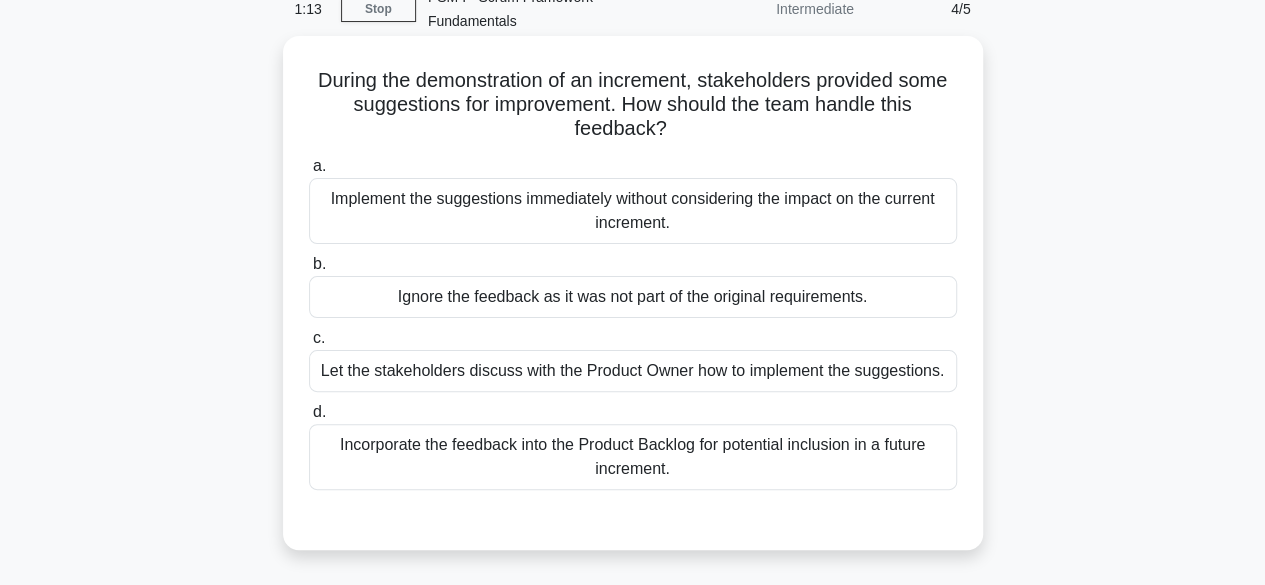 click on "Incorporate the feedback into the Product Backlog for potential inclusion in a future increment." at bounding box center [633, 457] 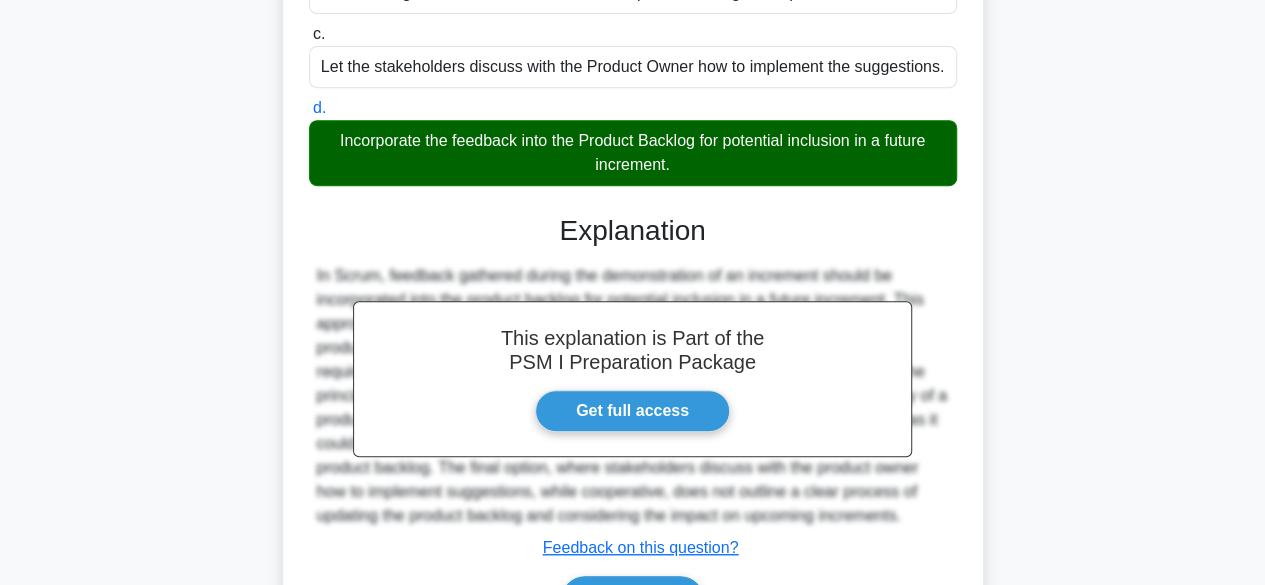 scroll, scrollTop: 500, scrollLeft: 0, axis: vertical 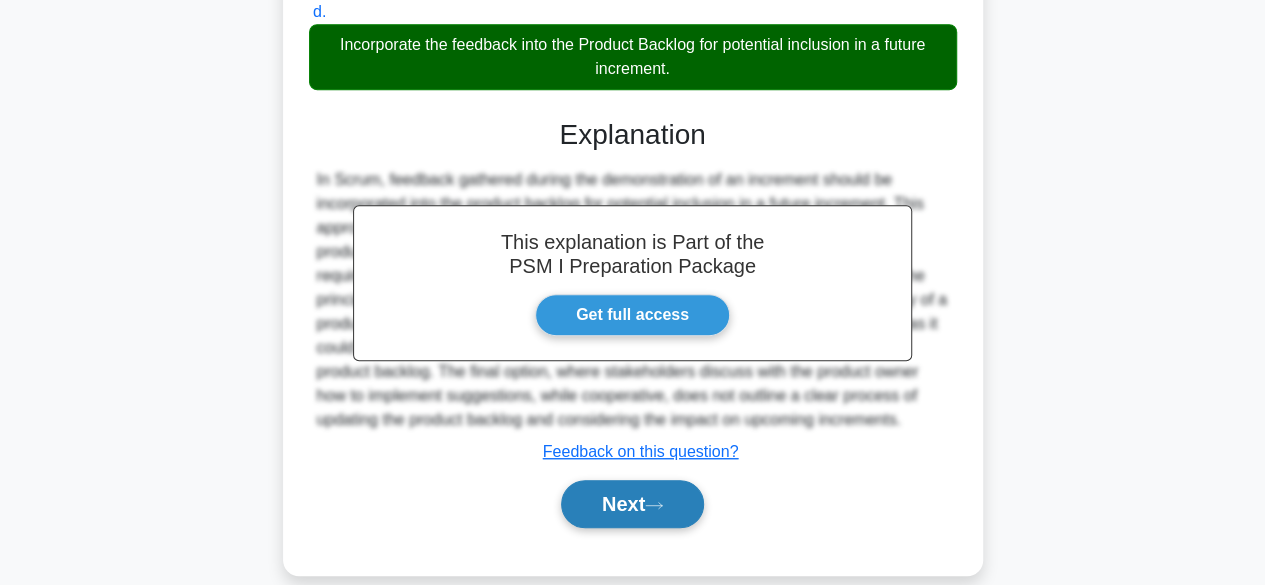 click on "Next" at bounding box center (632, 504) 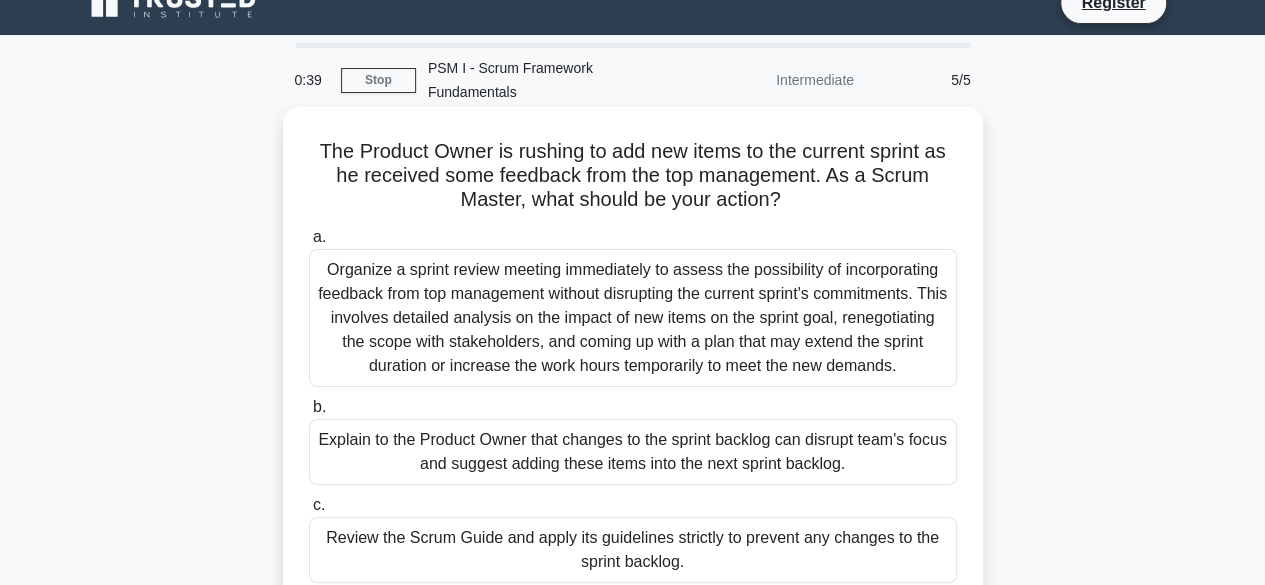 scroll, scrollTop: 0, scrollLeft: 0, axis: both 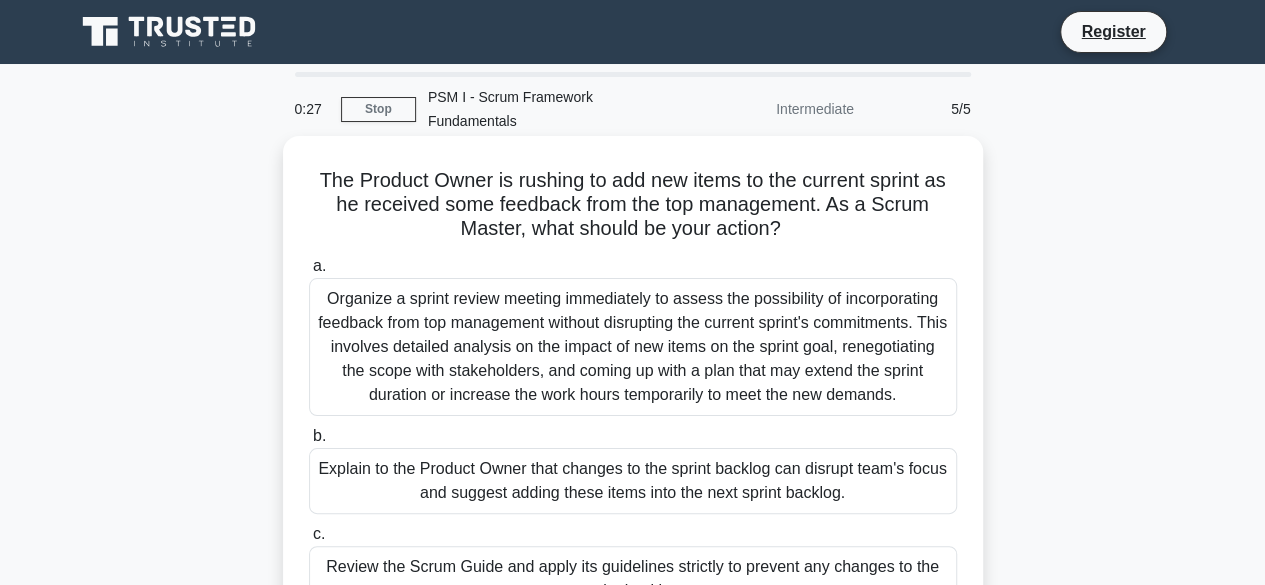 click on "Organize a sprint review meeting immediately to assess the possibility of incorporating feedback from top management without disrupting the current sprint's commitments. This involves detailed analysis on the impact of new items on the sprint goal, renegotiating the scope with stakeholders, and coming up with a plan that may extend the sprint duration or increase the work hours temporarily to meet the new demands." at bounding box center [633, 347] 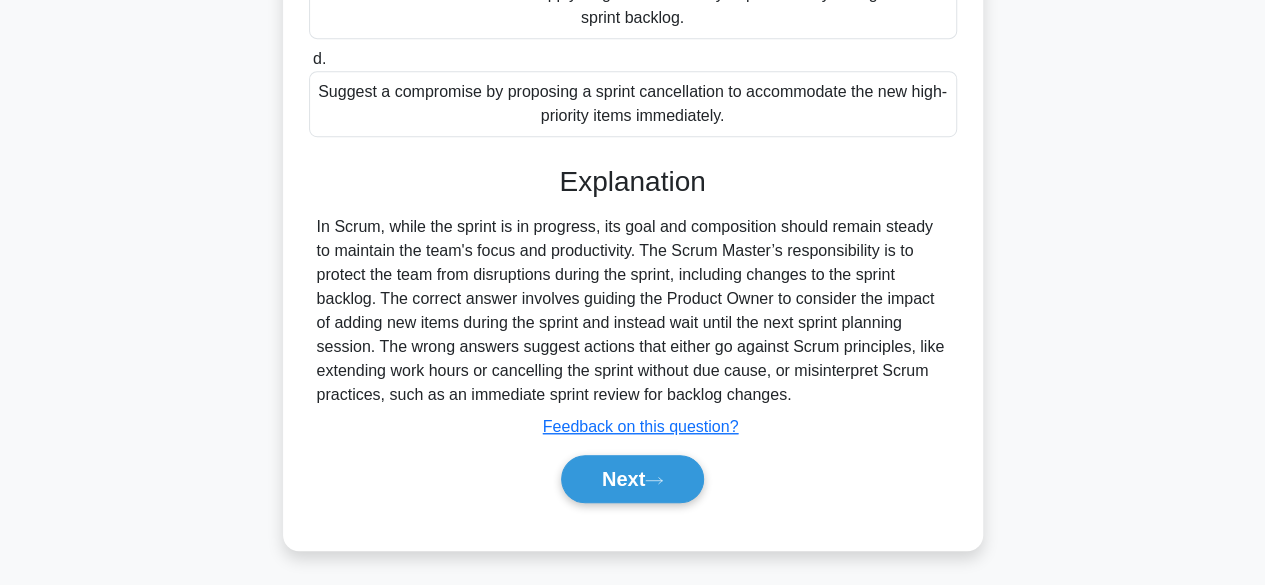 scroll, scrollTop: 576, scrollLeft: 0, axis: vertical 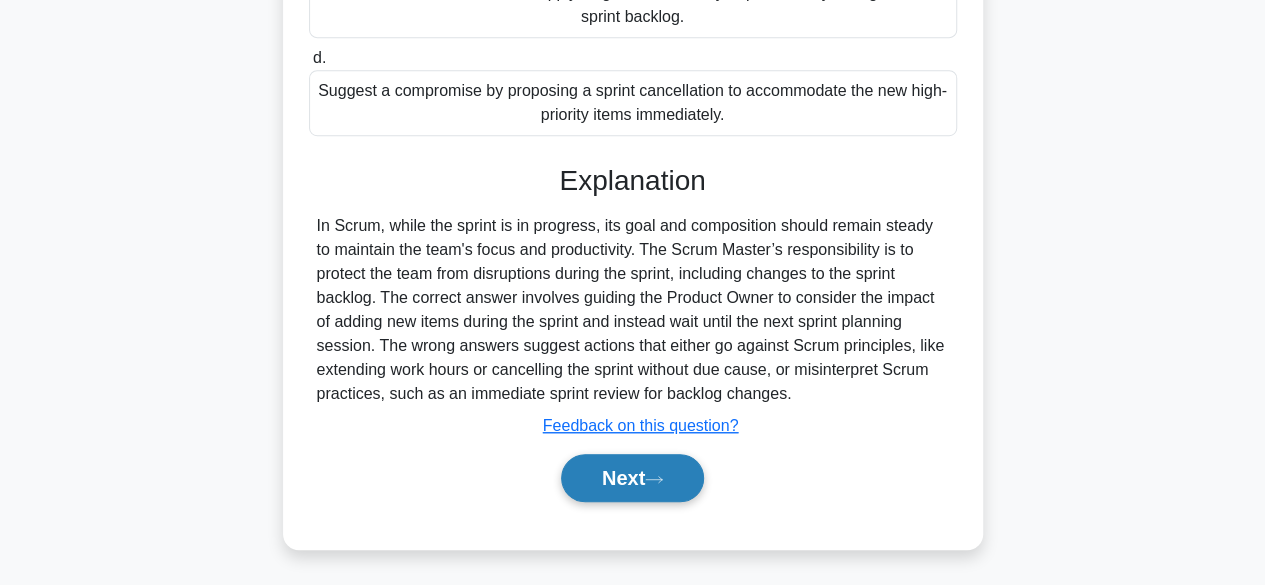 click on "Next" at bounding box center [632, 478] 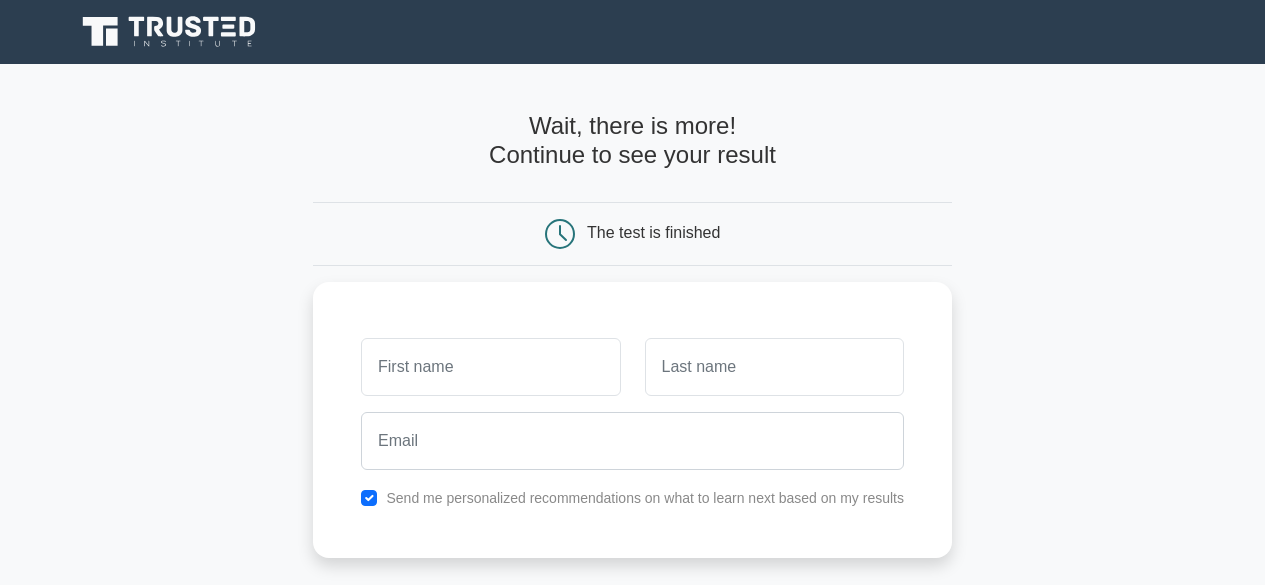 scroll, scrollTop: 0, scrollLeft: 0, axis: both 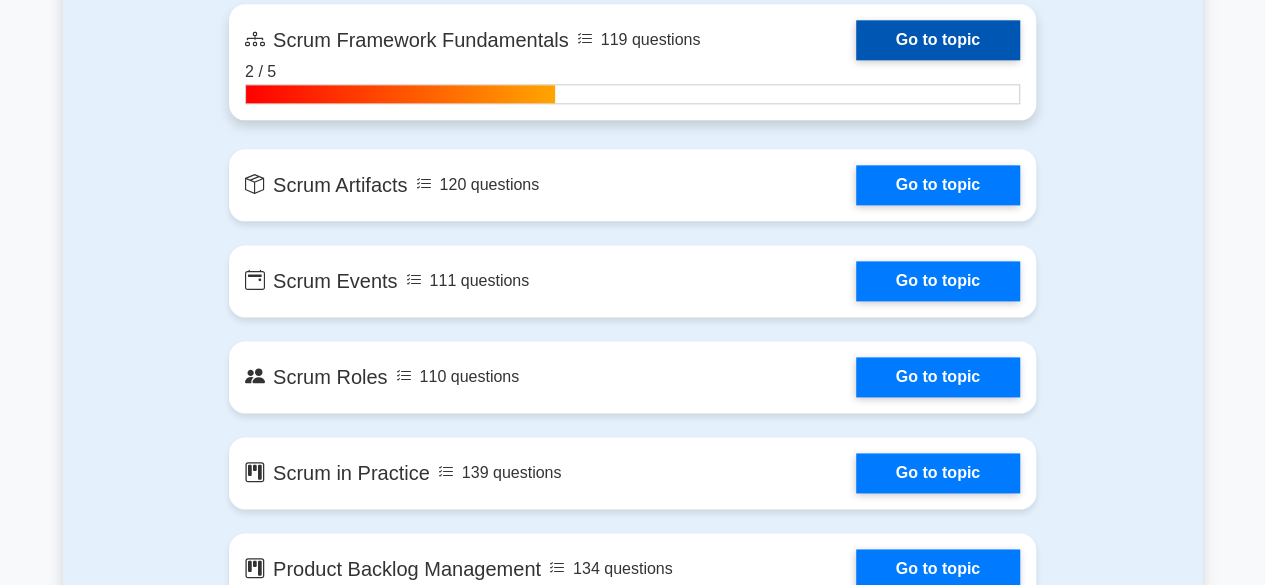 click on "Go to topic" at bounding box center (938, 40) 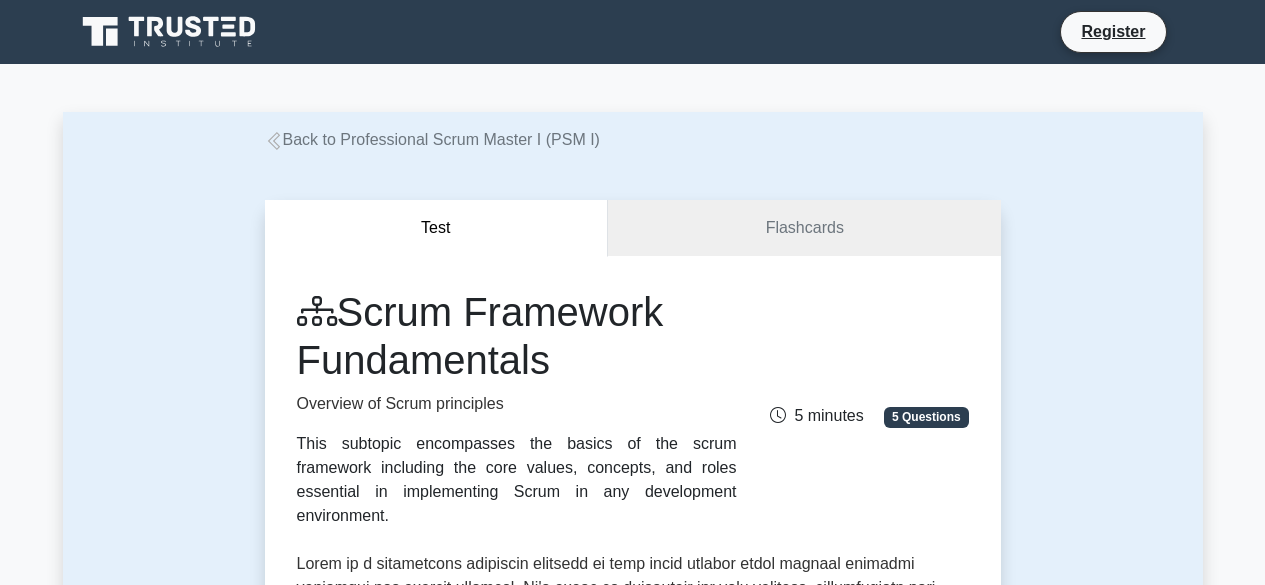 scroll, scrollTop: 0, scrollLeft: 0, axis: both 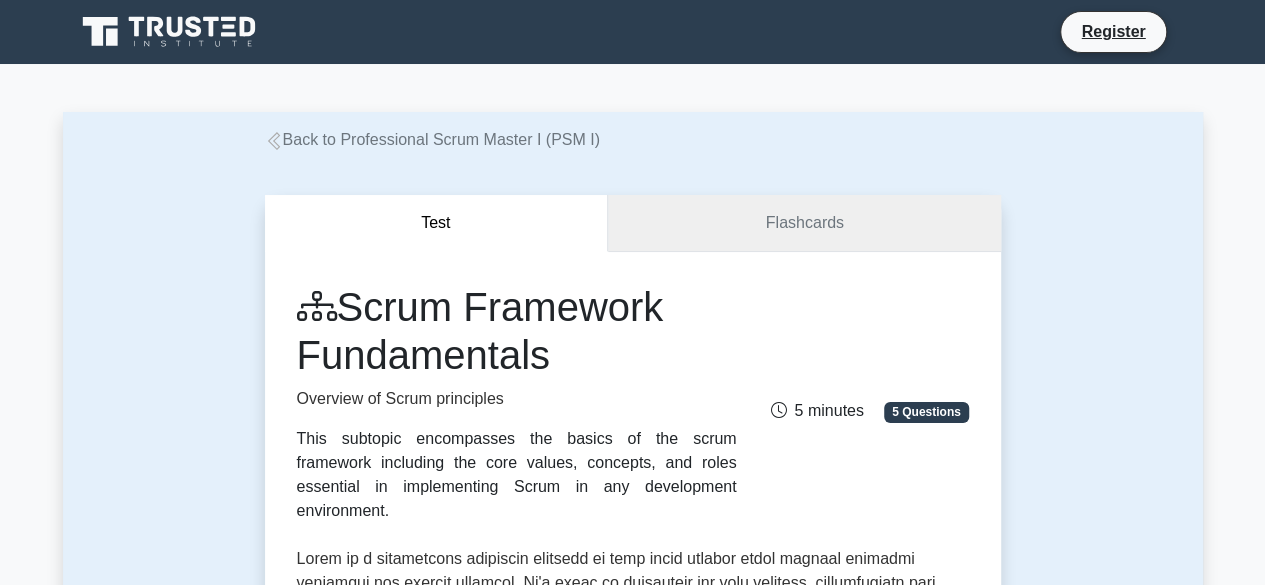 click on "Flashcards" at bounding box center (804, 223) 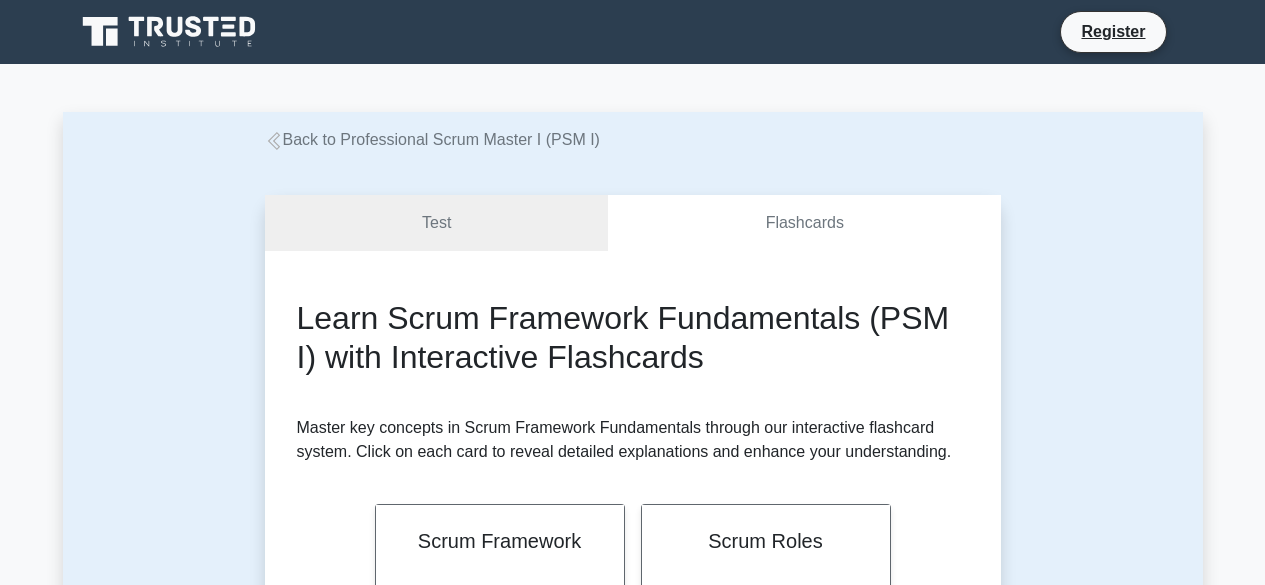 scroll, scrollTop: 0, scrollLeft: 0, axis: both 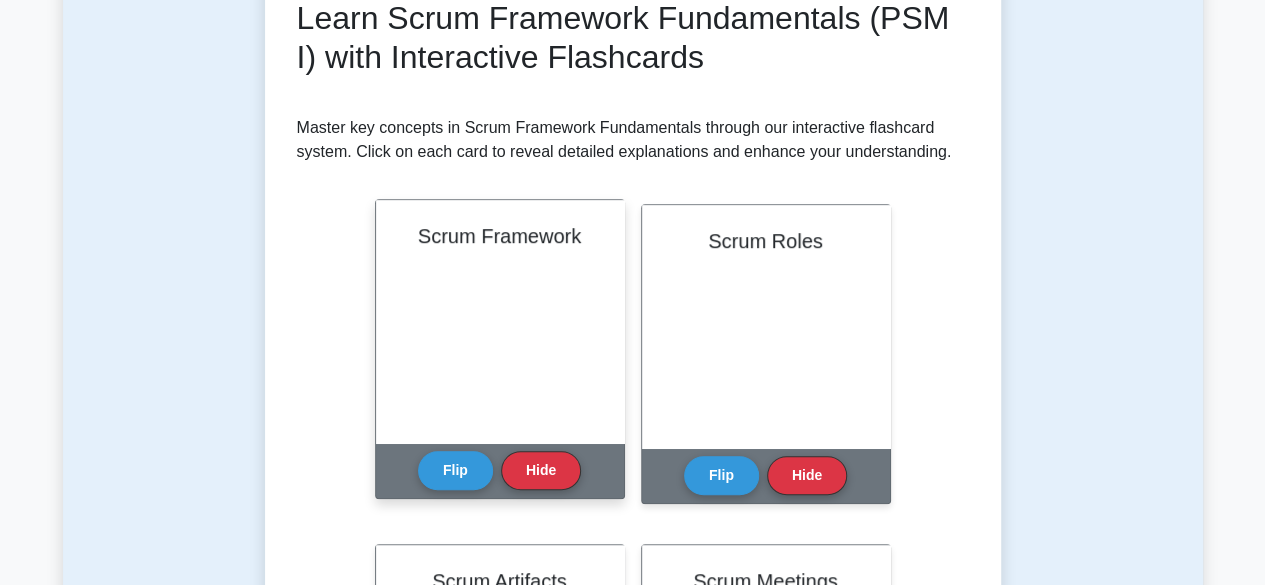 click on "Scrum Framework" at bounding box center (500, 321) 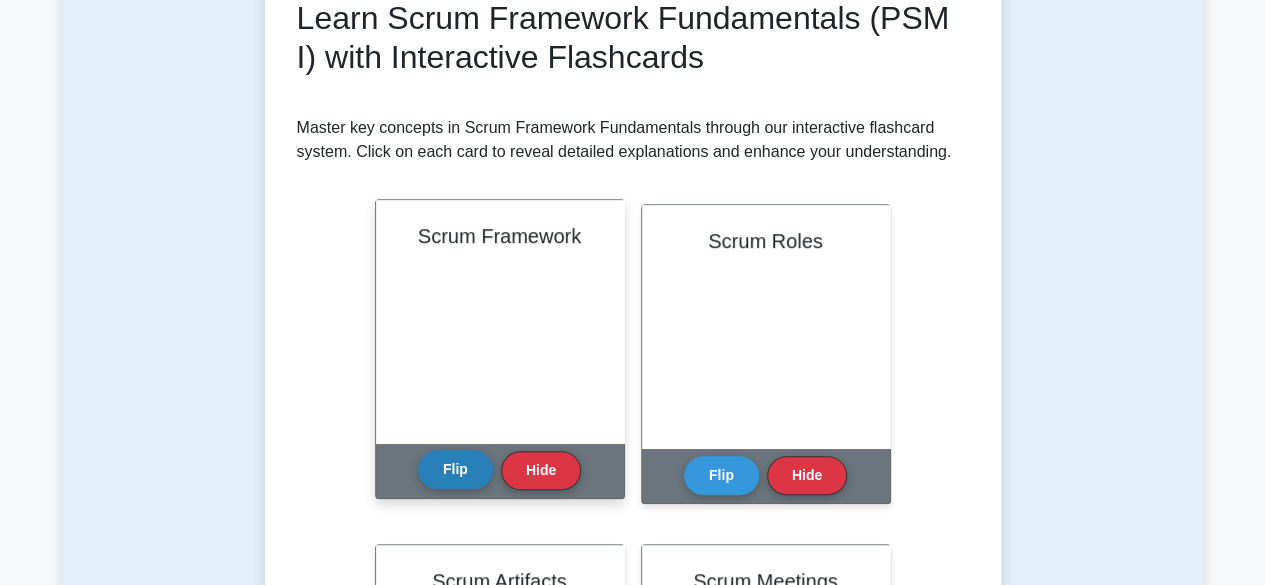 click on "Flip" at bounding box center [455, 469] 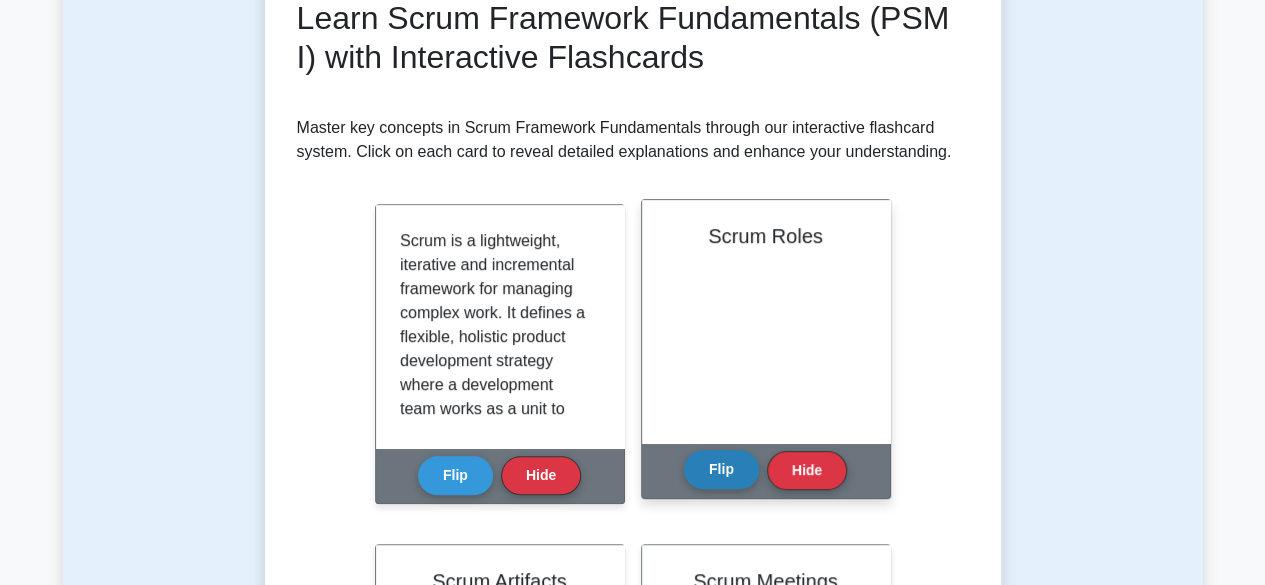click on "Flip" at bounding box center (721, 469) 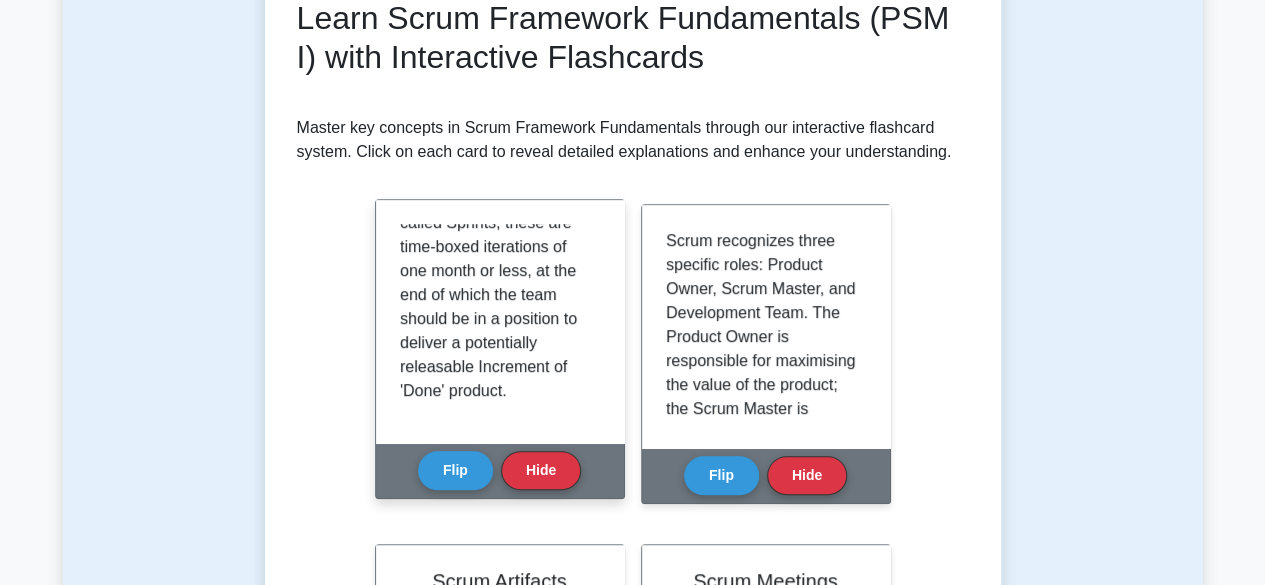 scroll, scrollTop: 563, scrollLeft: 0, axis: vertical 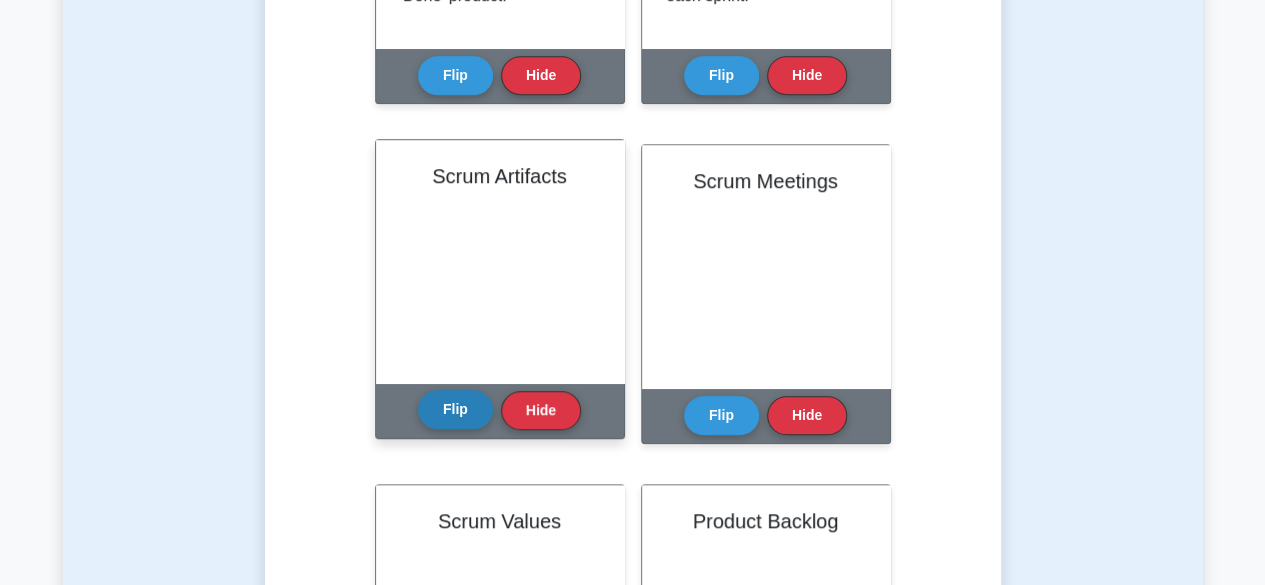click on "Flip" at bounding box center [455, 409] 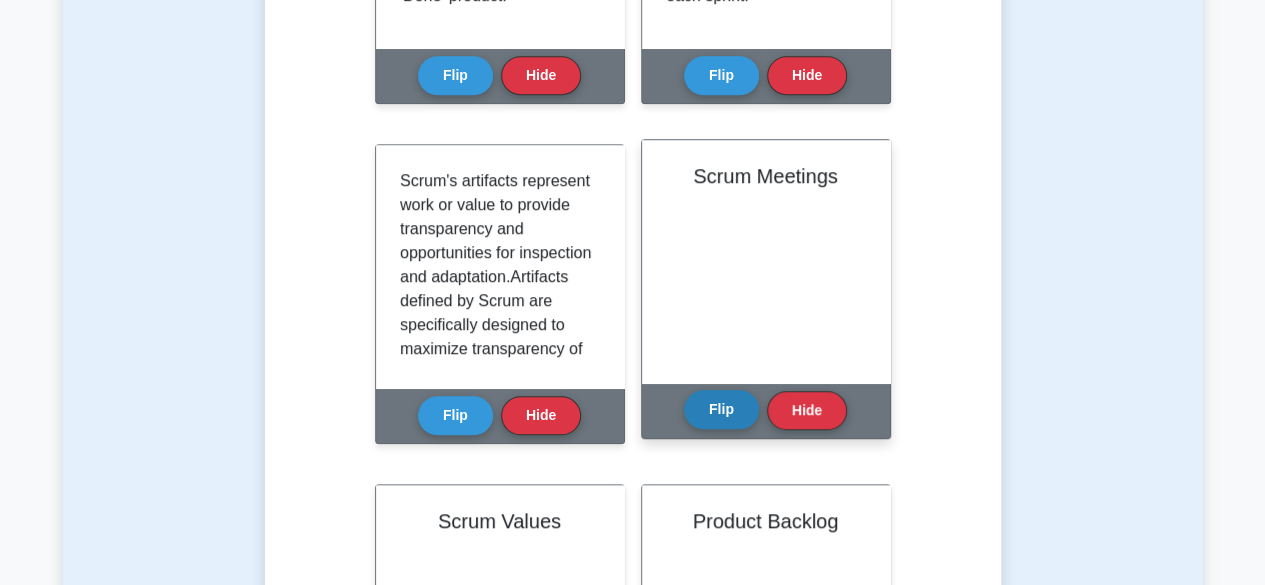 click on "Flip" at bounding box center (721, 409) 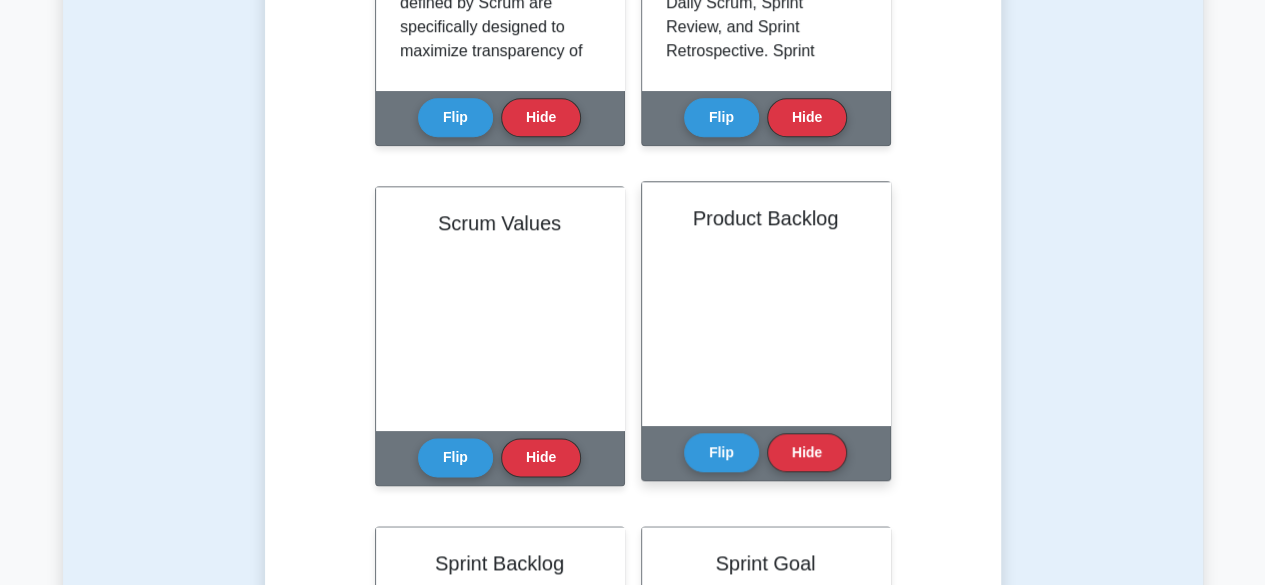scroll, scrollTop: 1000, scrollLeft: 0, axis: vertical 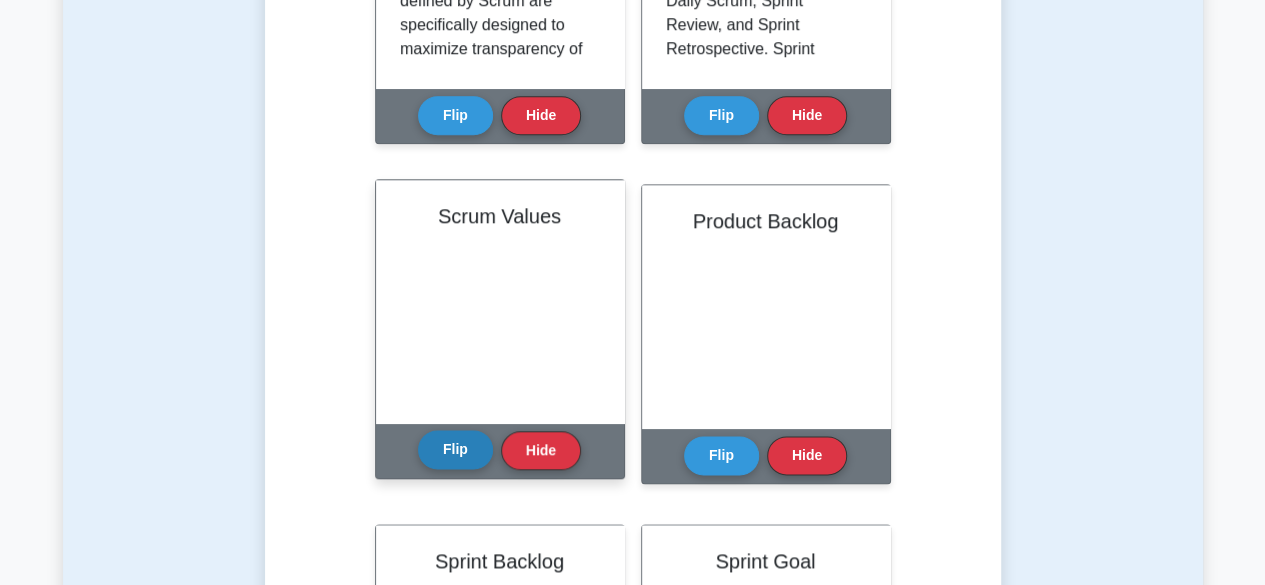 click on "Flip" at bounding box center (455, 449) 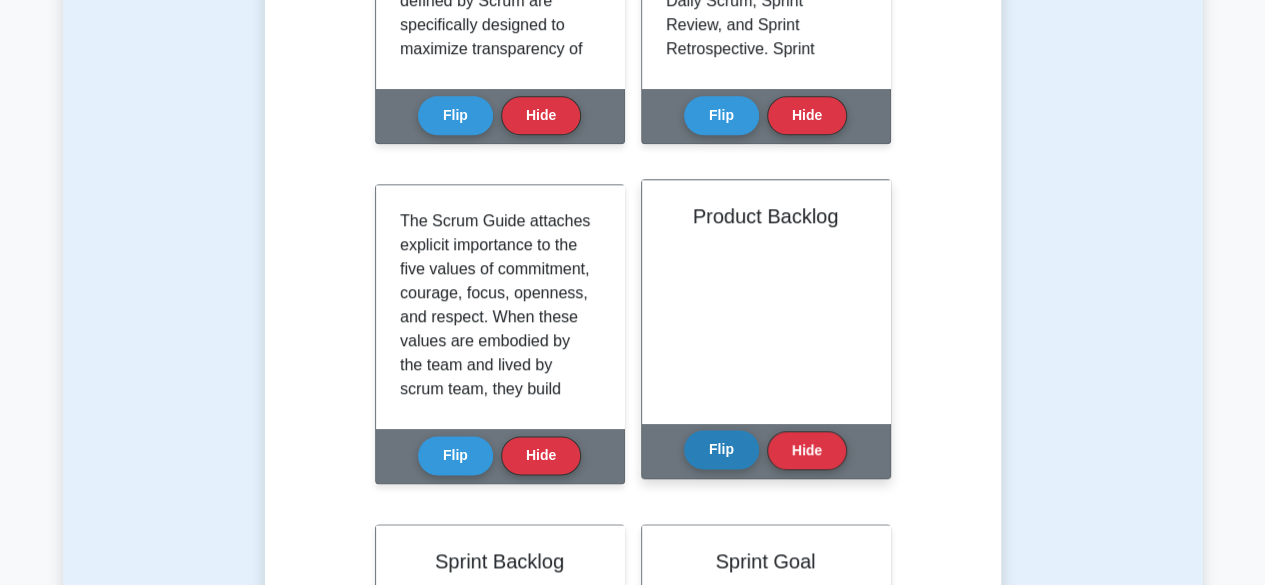 click on "Flip" at bounding box center [721, 449] 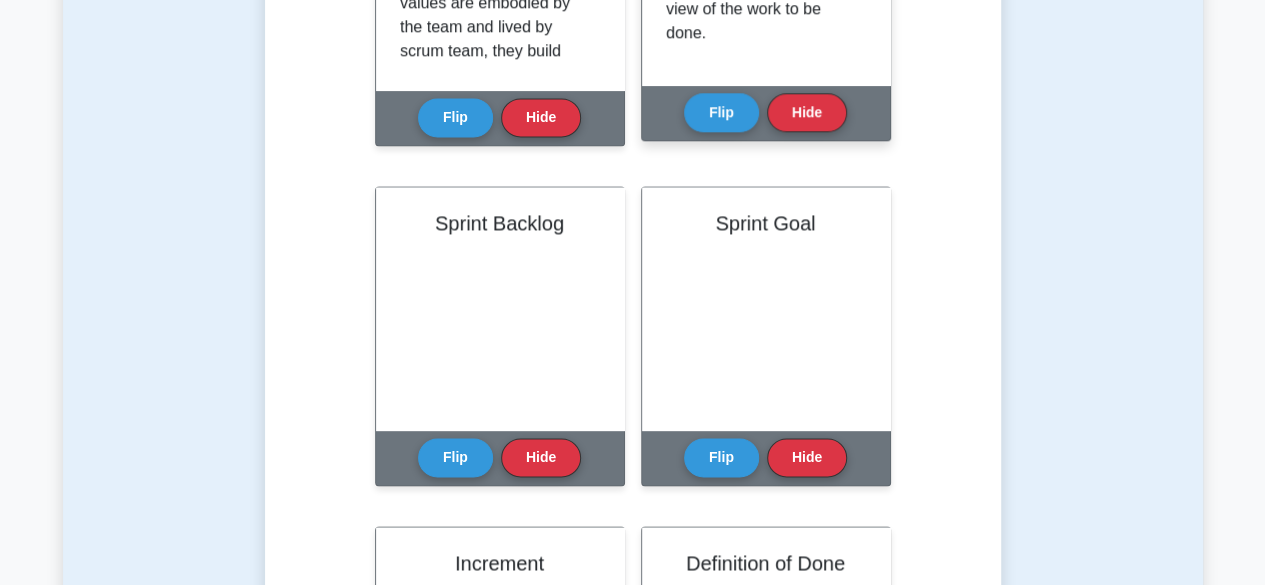 scroll, scrollTop: 1600, scrollLeft: 0, axis: vertical 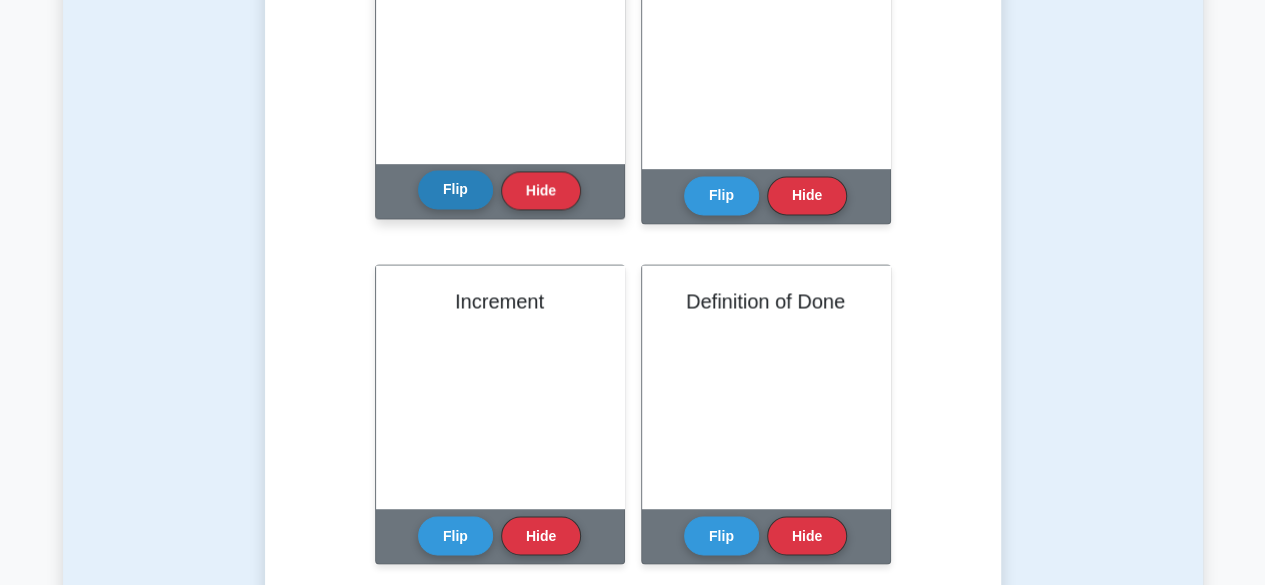 click on "Flip" at bounding box center (455, 189) 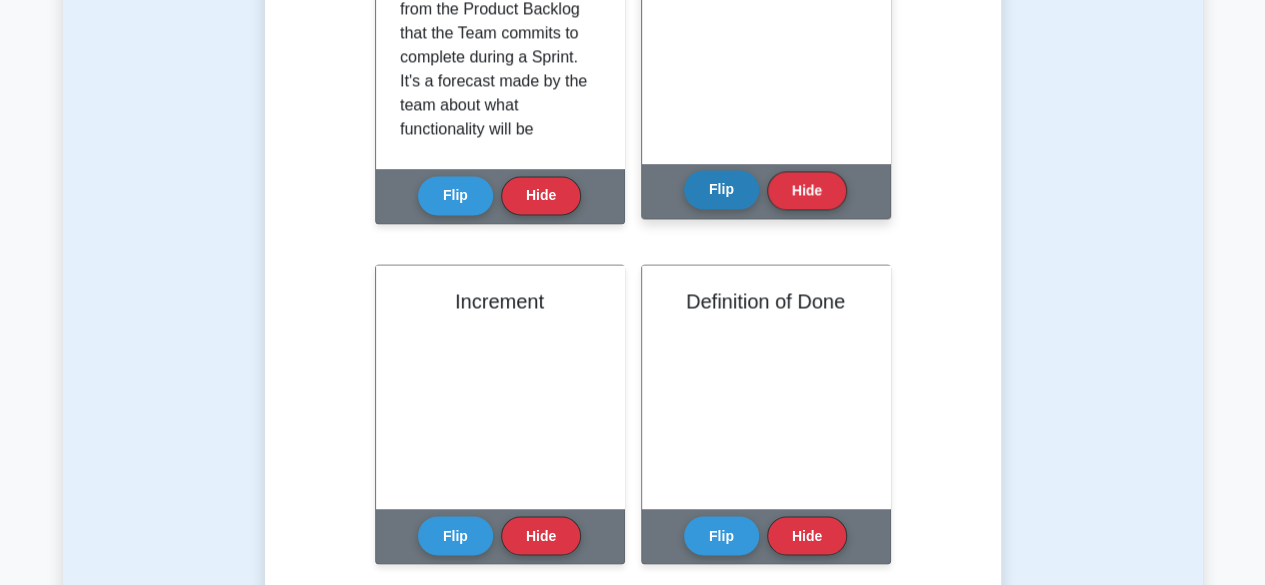 click on "Flip" at bounding box center [721, 189] 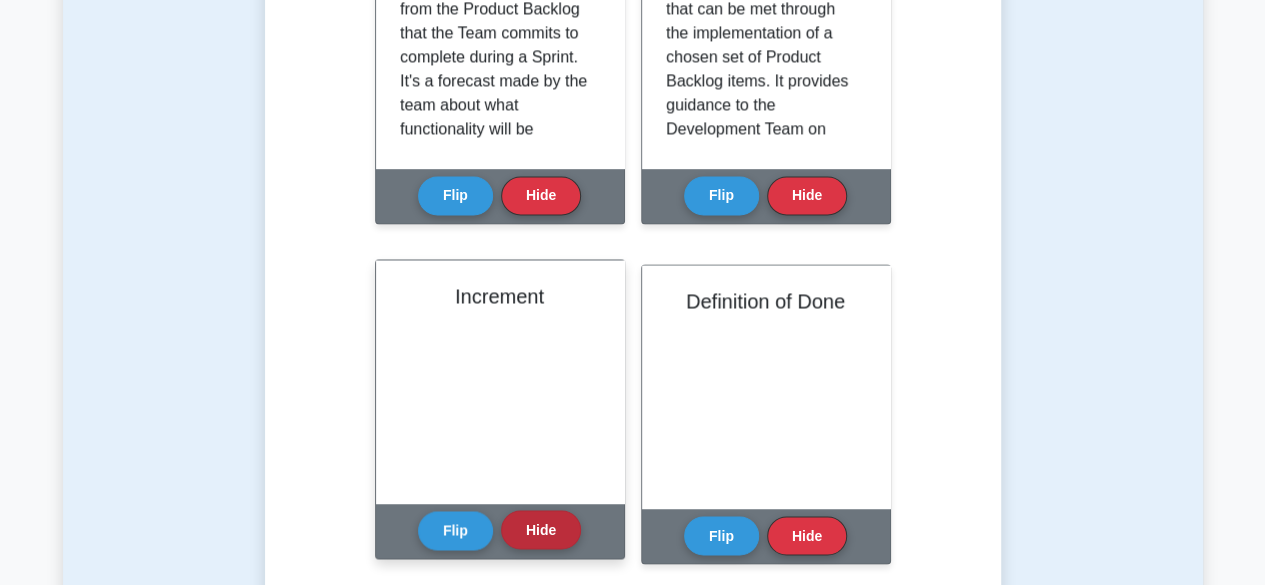 drag, startPoint x: 458, startPoint y: 527, endPoint x: 522, endPoint y: 548, distance: 67.357254 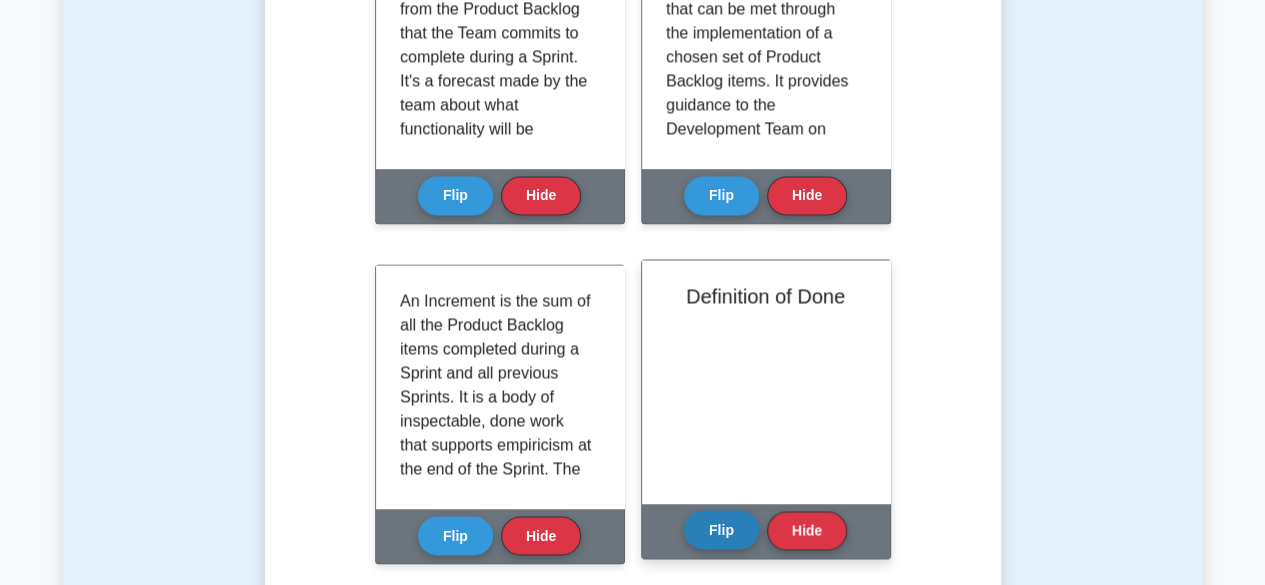 click on "Flip" at bounding box center [721, 529] 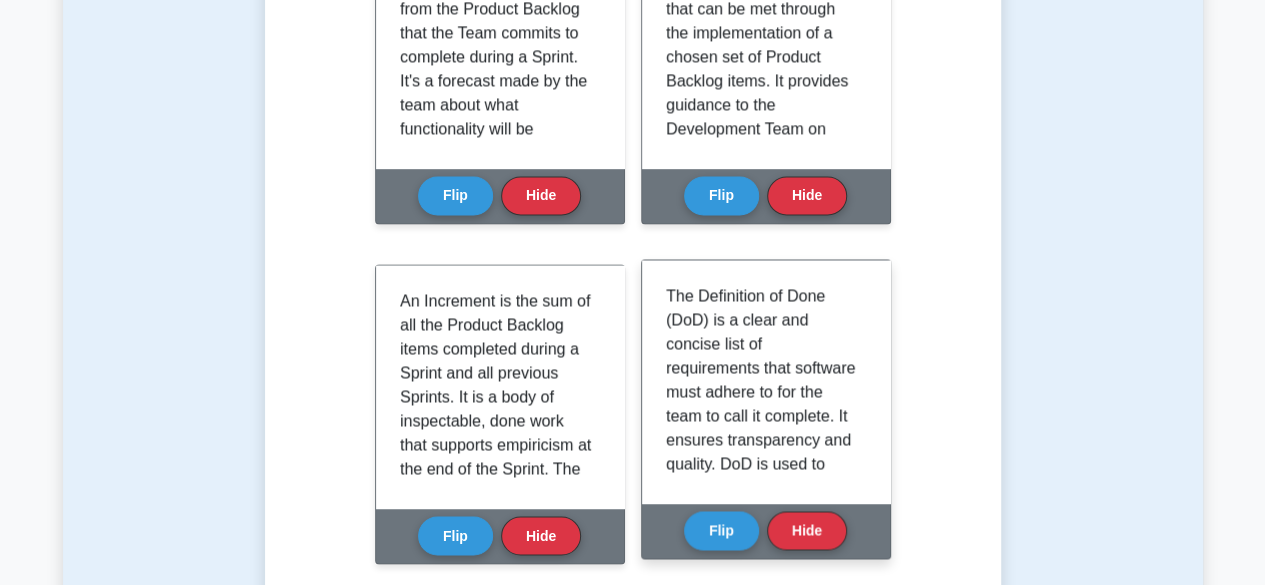 scroll, scrollTop: 395, scrollLeft: 0, axis: vertical 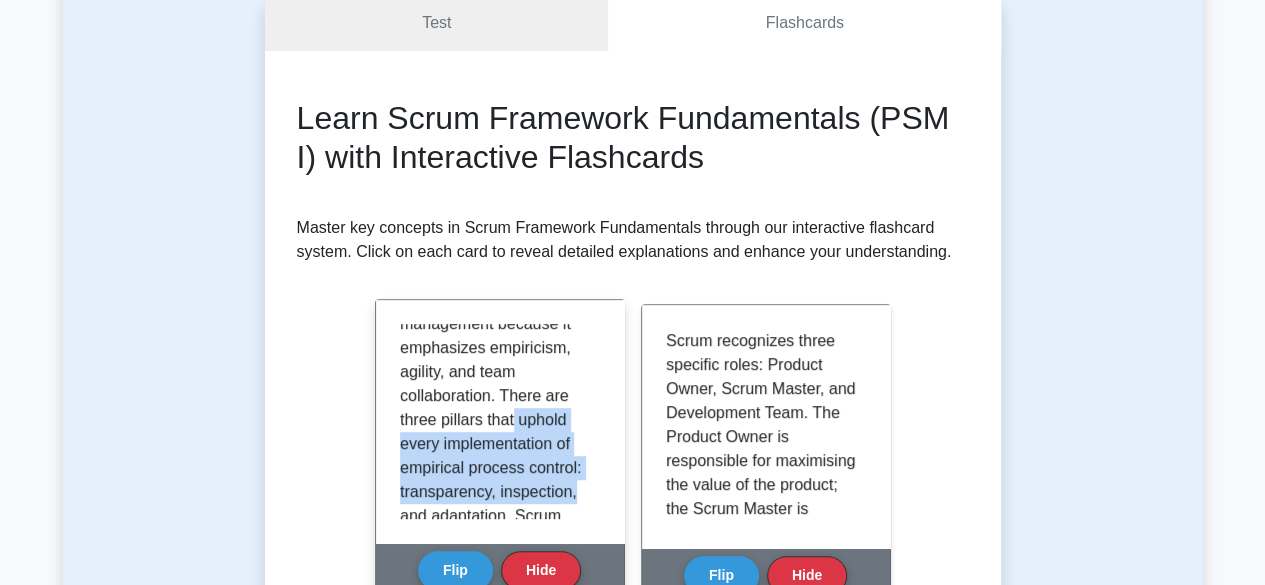 drag, startPoint x: 599, startPoint y: 426, endPoint x: 611, endPoint y: 463, distance: 38.8973 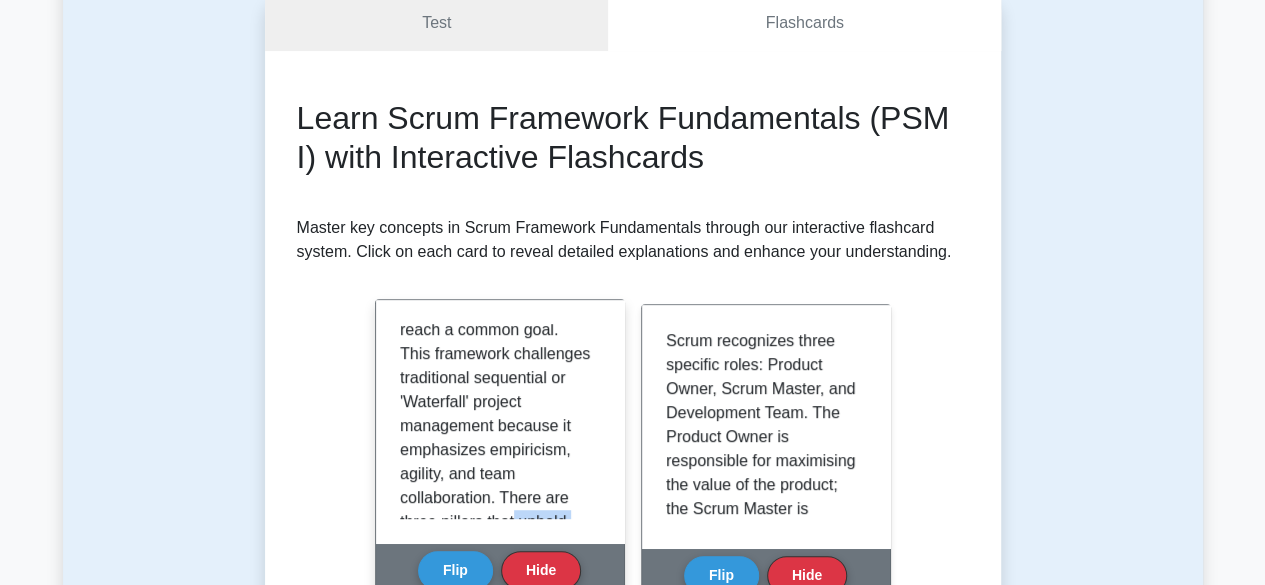 scroll, scrollTop: 0, scrollLeft: 0, axis: both 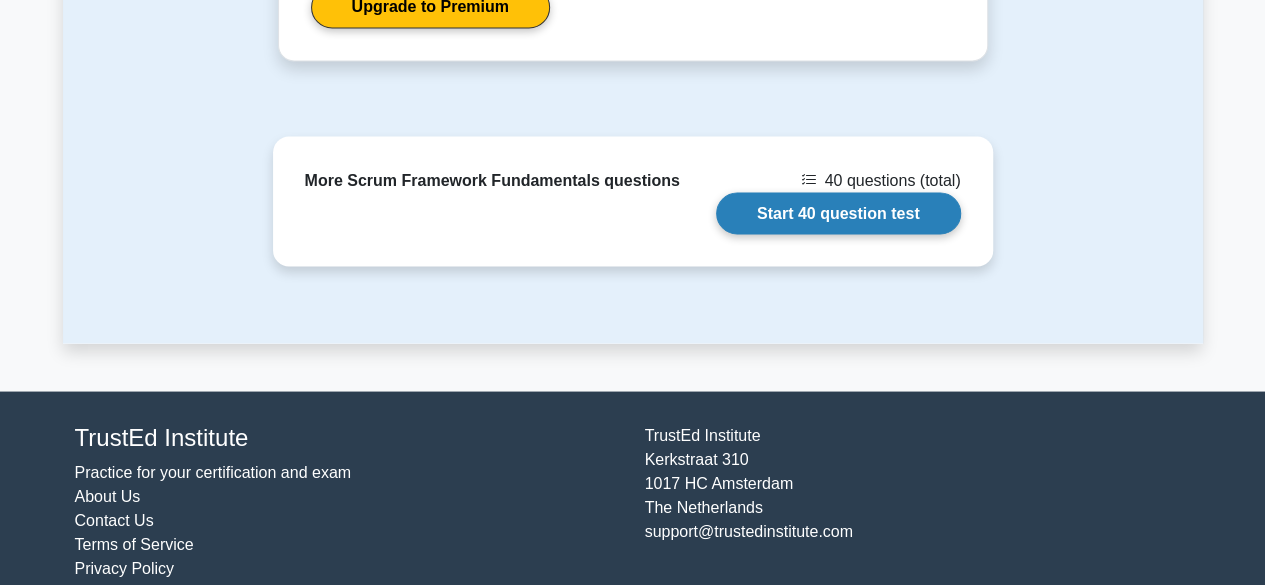 click on "Start 40 question test" at bounding box center (838, 213) 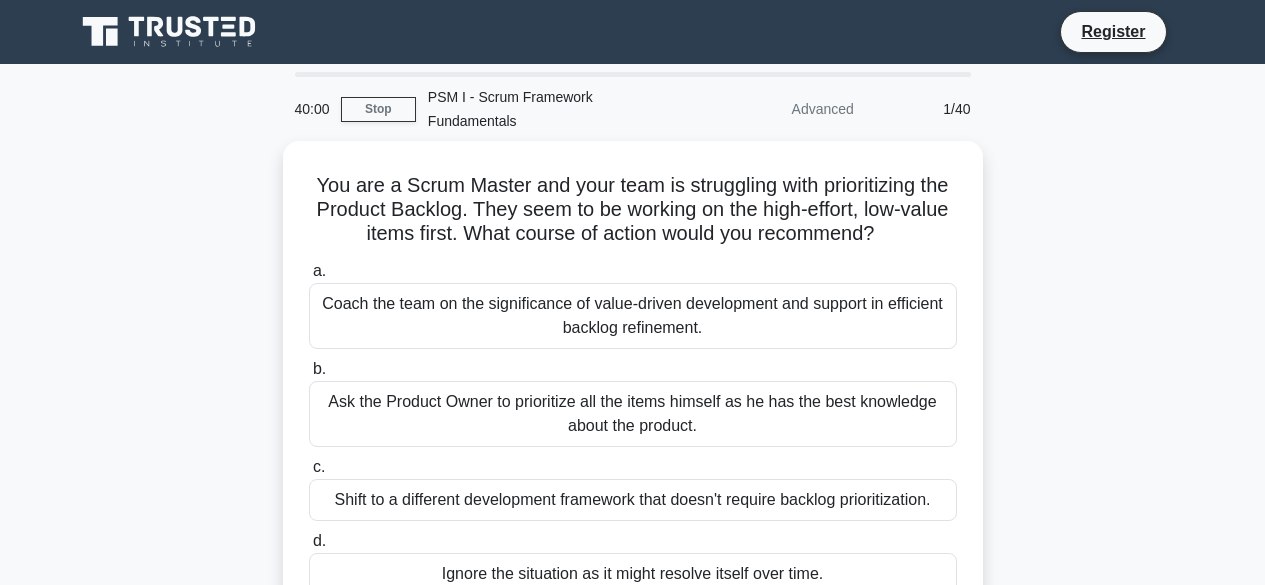 scroll, scrollTop: 0, scrollLeft: 0, axis: both 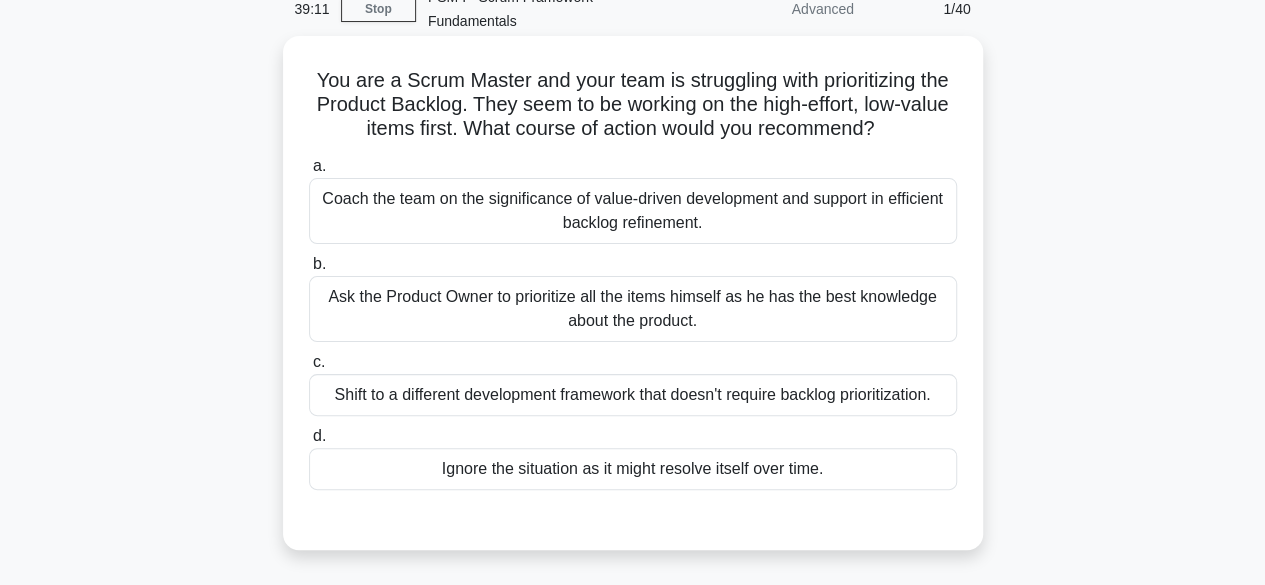 click on "Coach the team on the significance of value-driven development and support in efficient backlog refinement." at bounding box center [633, 211] 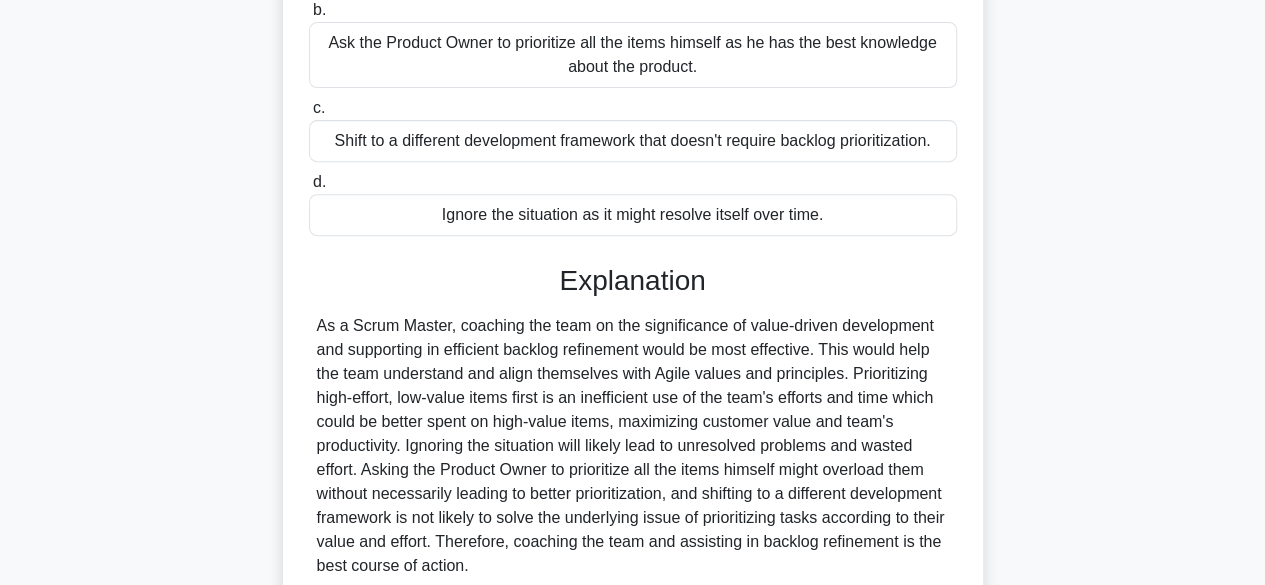 scroll, scrollTop: 500, scrollLeft: 0, axis: vertical 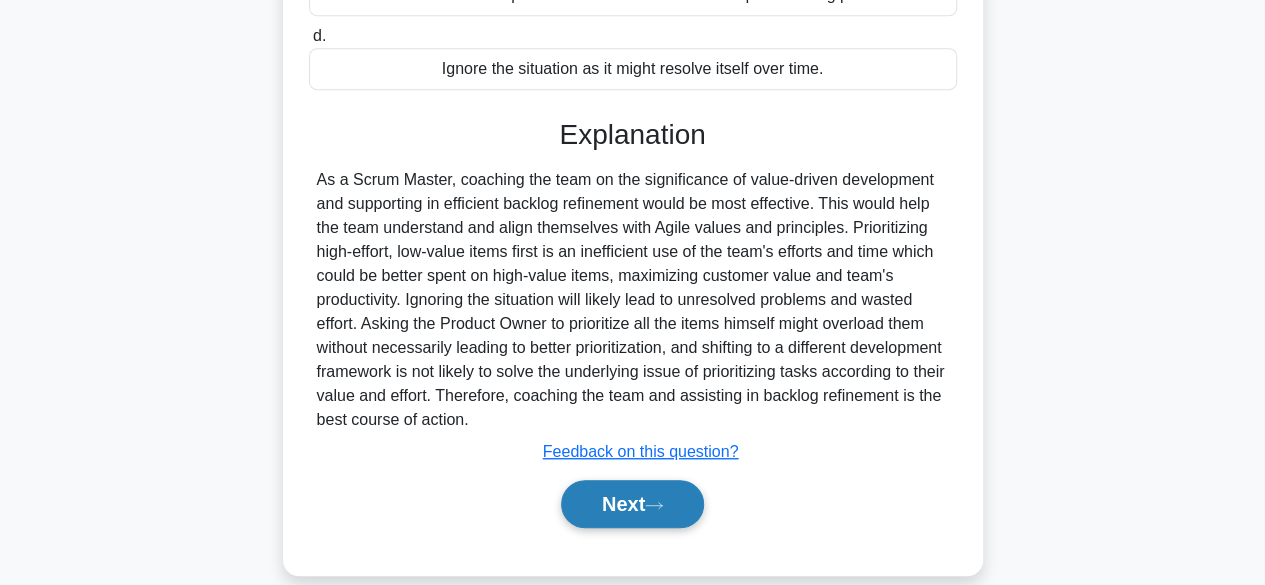 click on "Next" at bounding box center [632, 504] 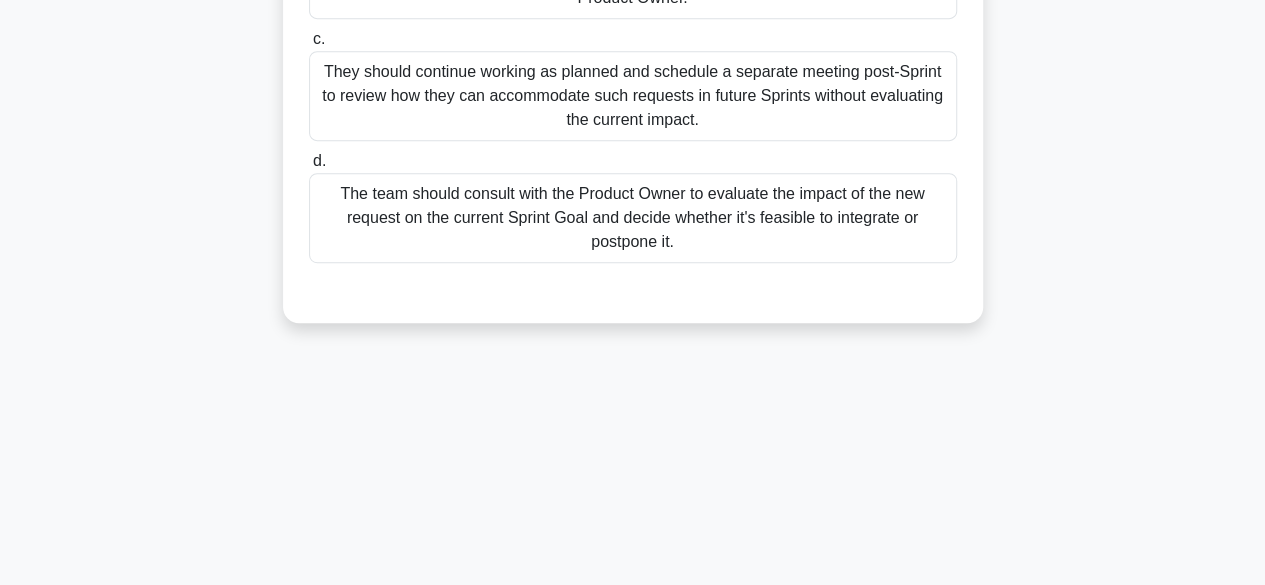 scroll, scrollTop: 195, scrollLeft: 0, axis: vertical 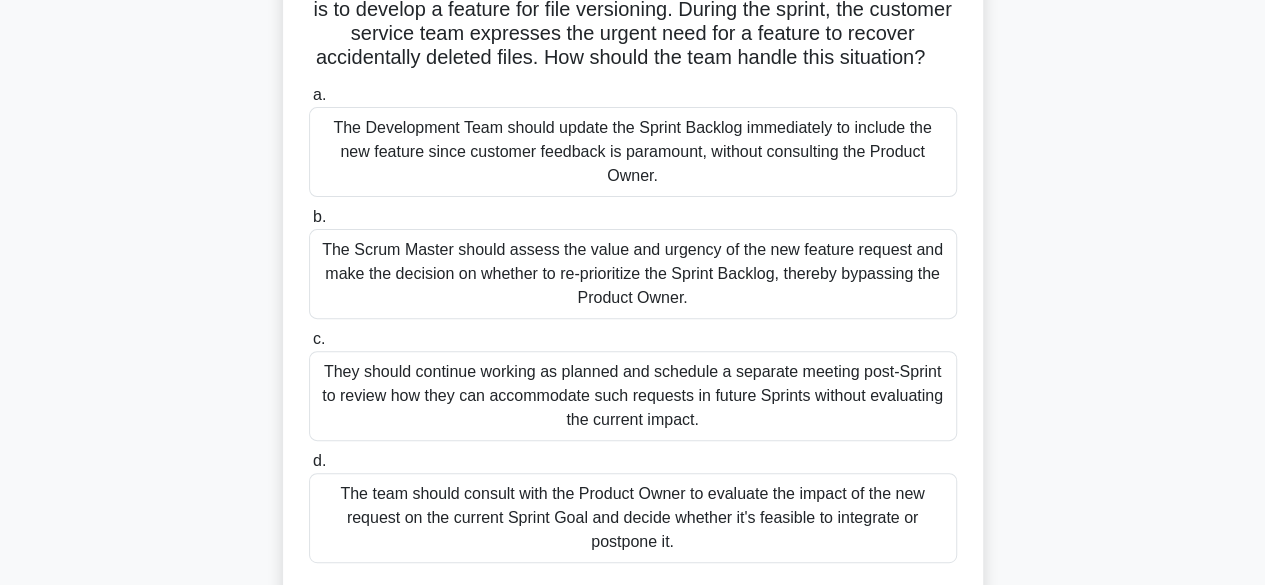 click on "The team should consult with the Product Owner to evaluate the impact of the new request on the current Sprint Goal and decide whether it's feasible to integrate or postpone it." at bounding box center [633, 518] 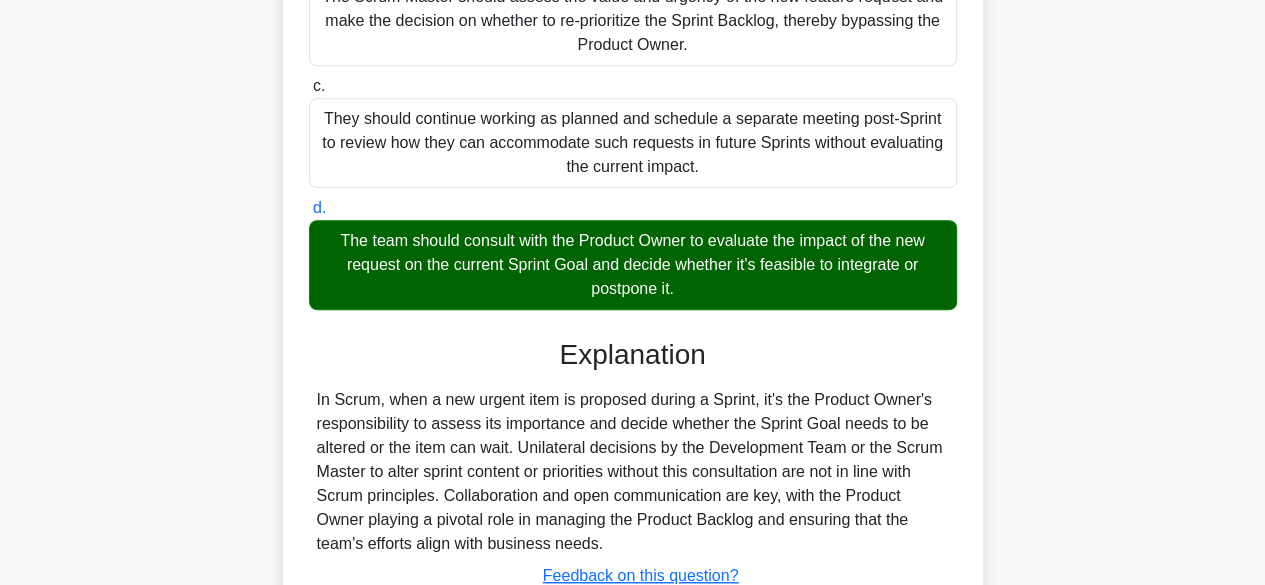 scroll, scrollTop: 495, scrollLeft: 0, axis: vertical 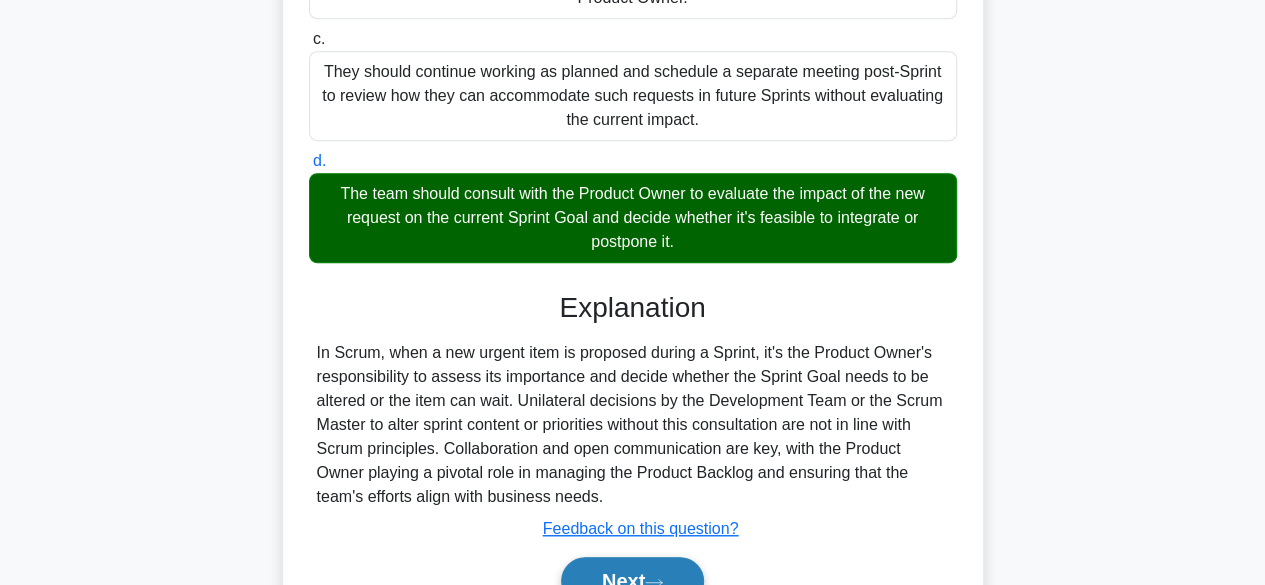 click on "Next" at bounding box center [632, 581] 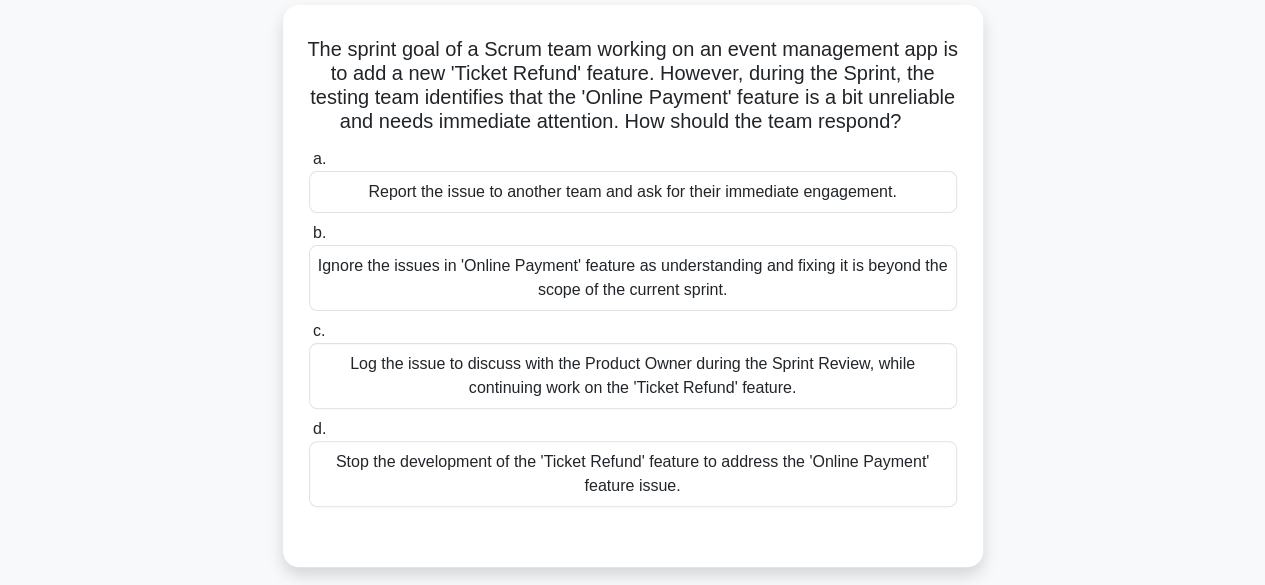 scroll, scrollTop: 100, scrollLeft: 0, axis: vertical 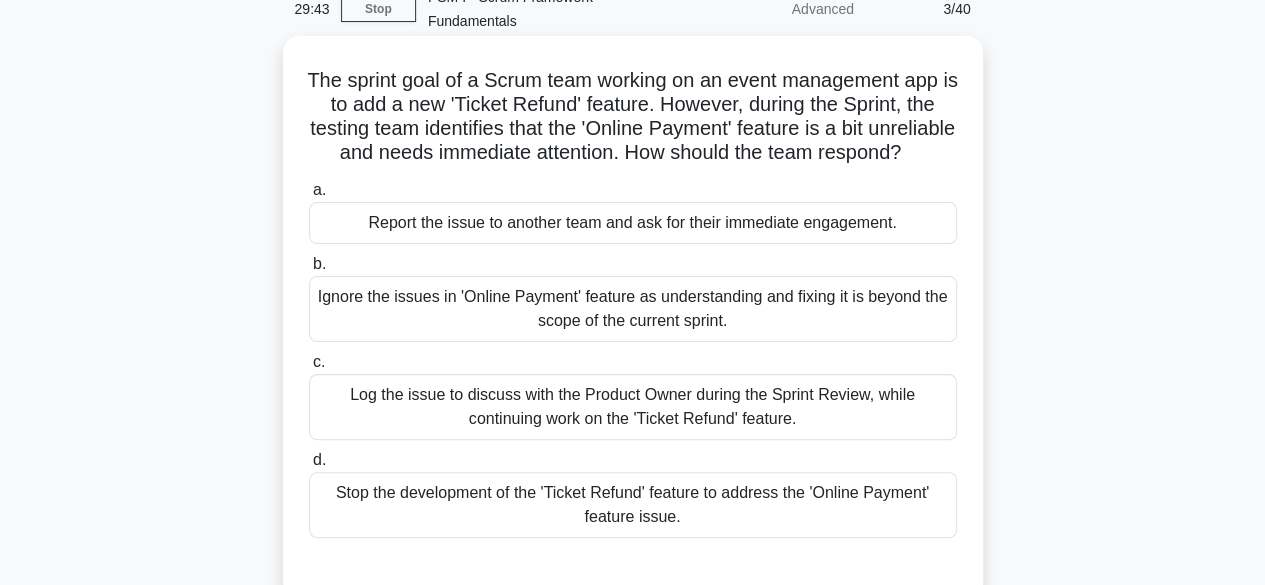 click on "Log the issue to discuss with the Product Owner during the Sprint Review, while continuing work on the 'Ticket Refund' feature." at bounding box center (633, 407) 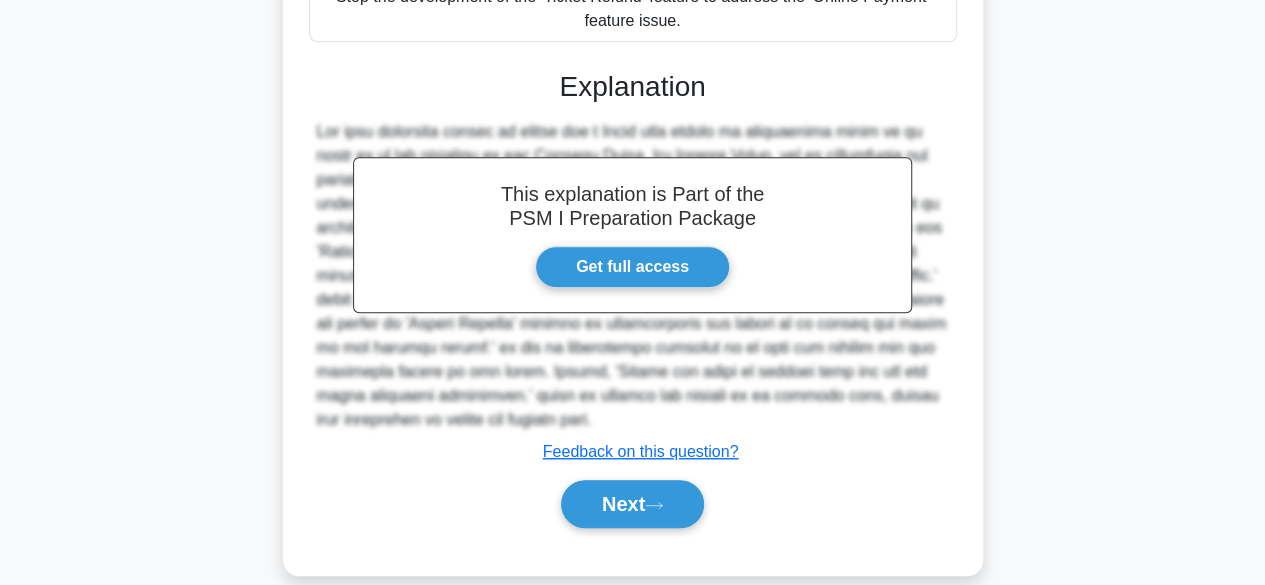 scroll, scrollTop: 600, scrollLeft: 0, axis: vertical 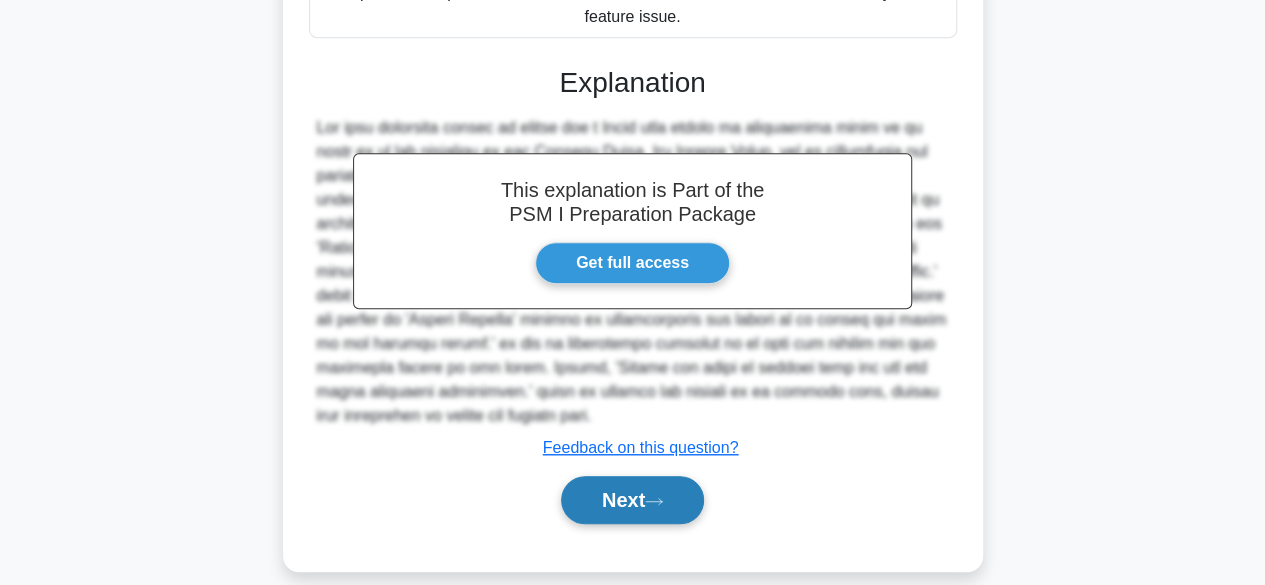 click on "Next" at bounding box center (632, 500) 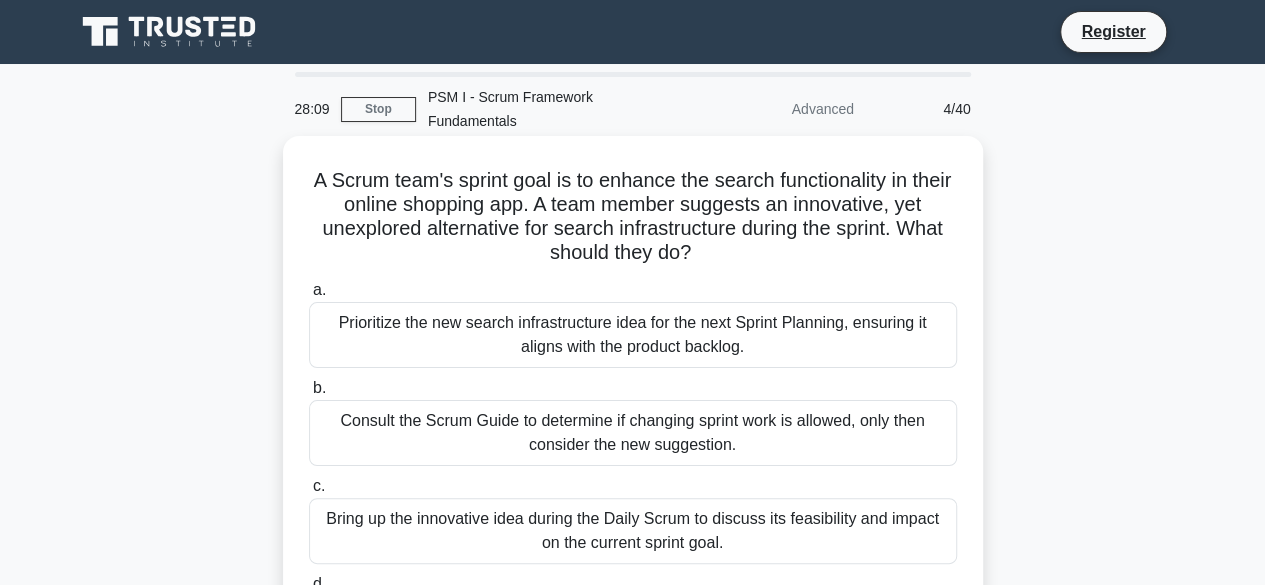 scroll, scrollTop: 100, scrollLeft: 0, axis: vertical 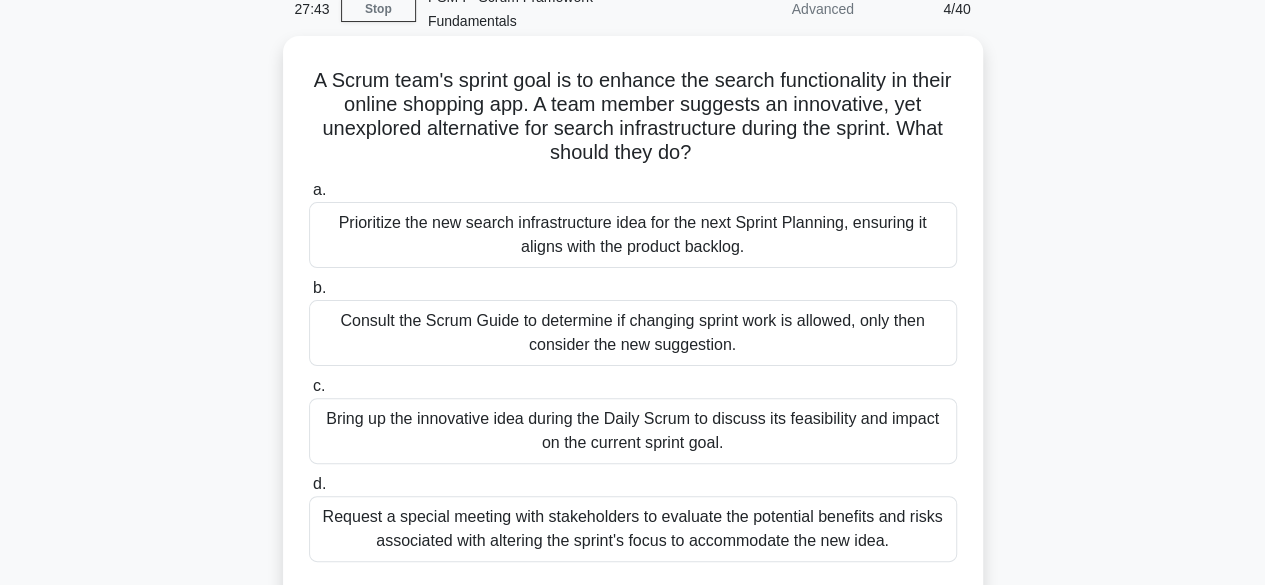 click on "Bring up the innovative idea during the Daily Scrum to discuss its feasibility and impact on the current sprint goal." at bounding box center (633, 431) 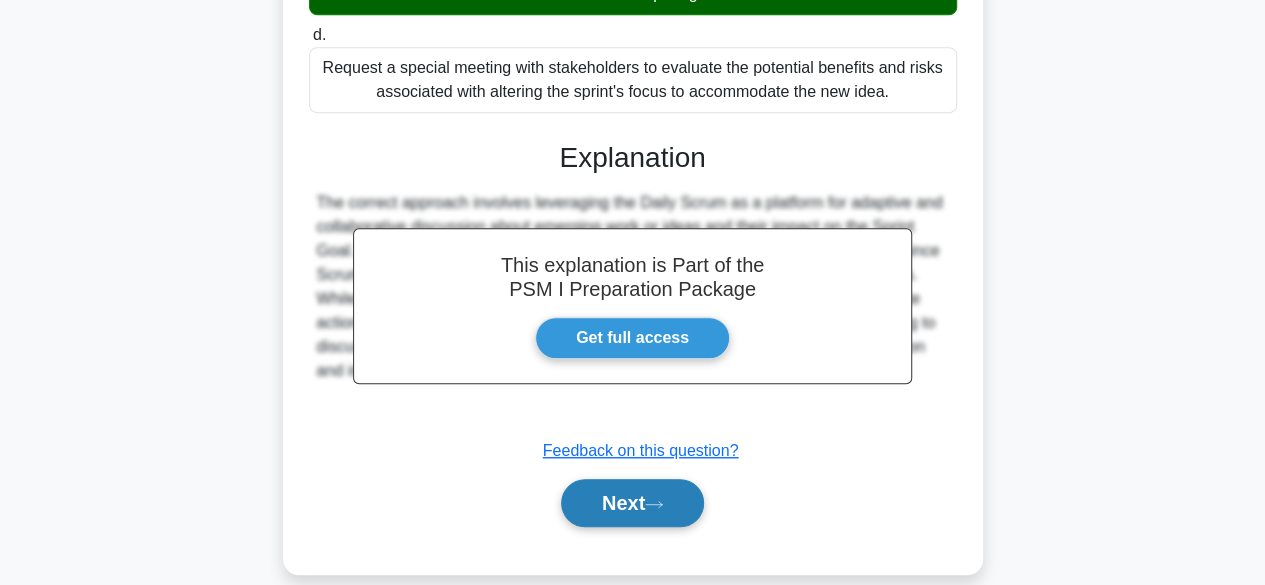 click on "Next" at bounding box center (632, 503) 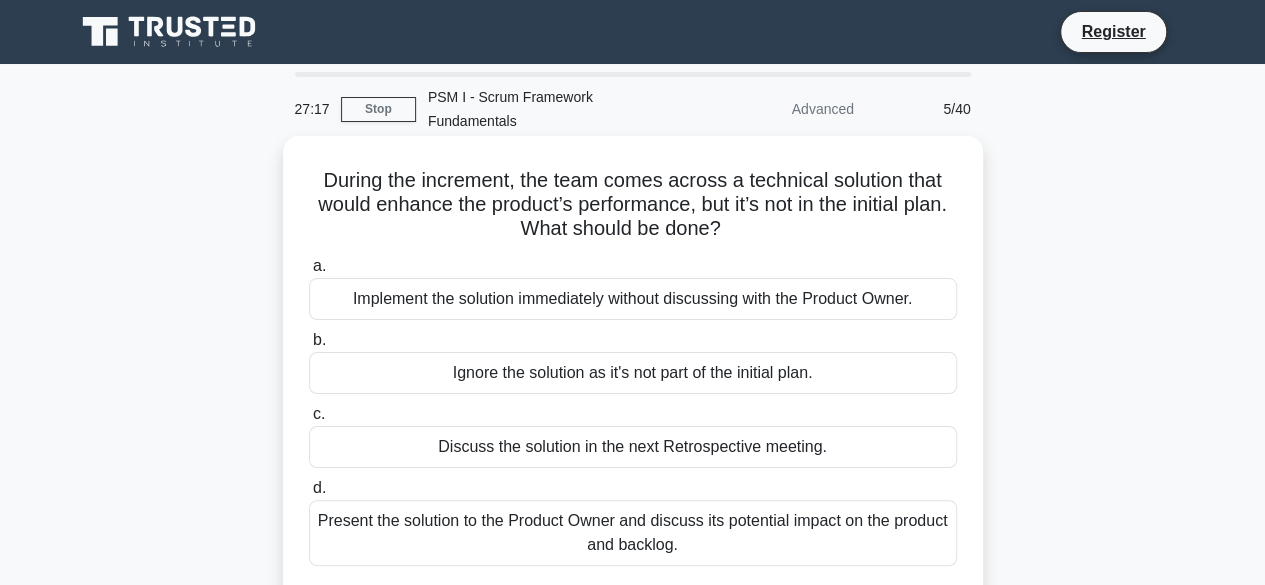 scroll, scrollTop: 100, scrollLeft: 0, axis: vertical 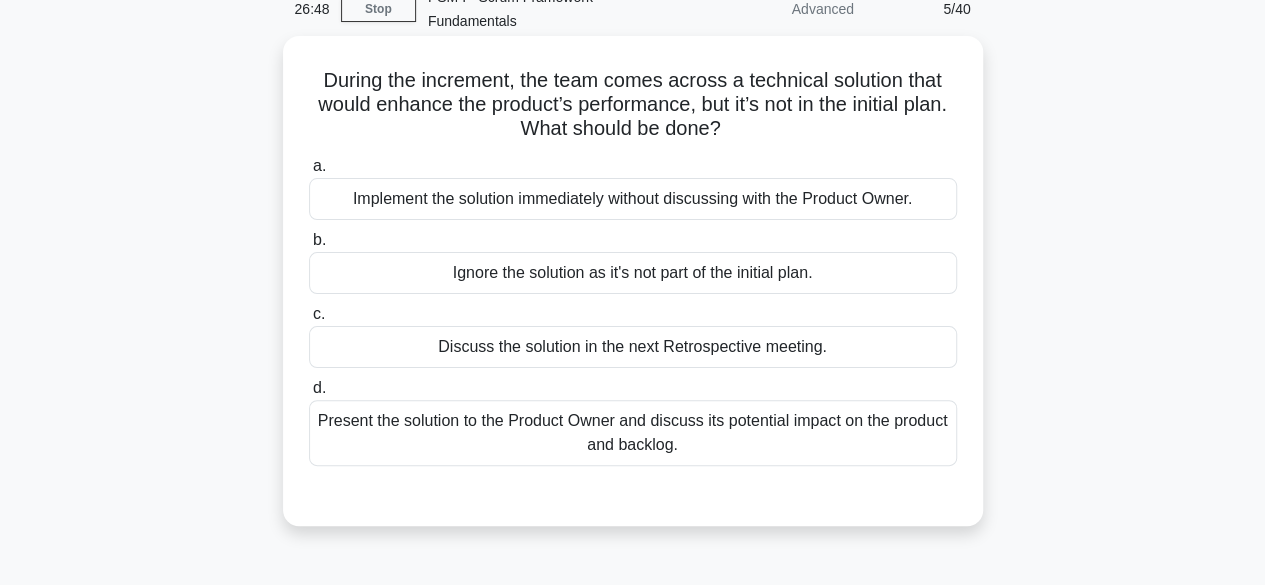 click on "Present the solution to the Product Owner and discuss its potential impact on the product and backlog." at bounding box center (633, 433) 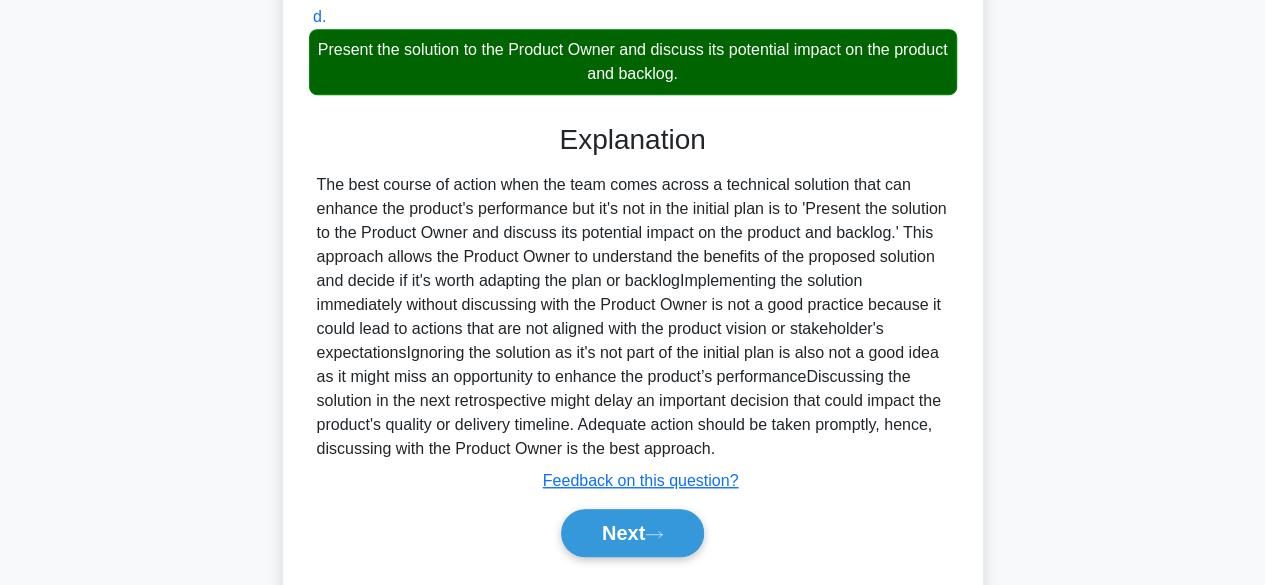 scroll, scrollTop: 525, scrollLeft: 0, axis: vertical 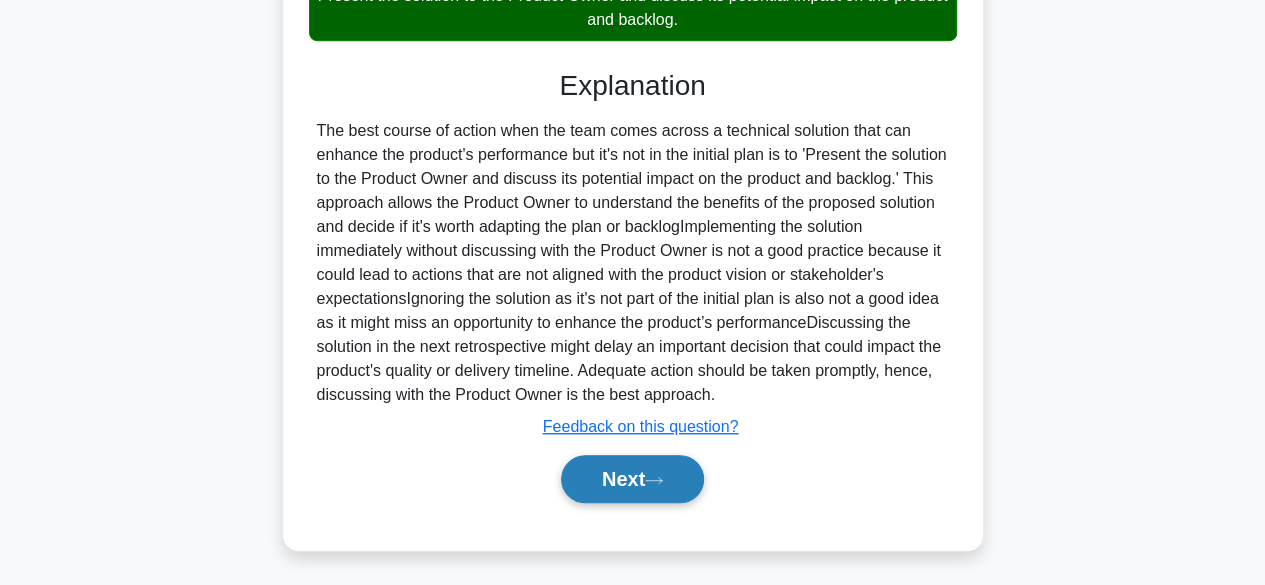 click on "Next" at bounding box center (632, 479) 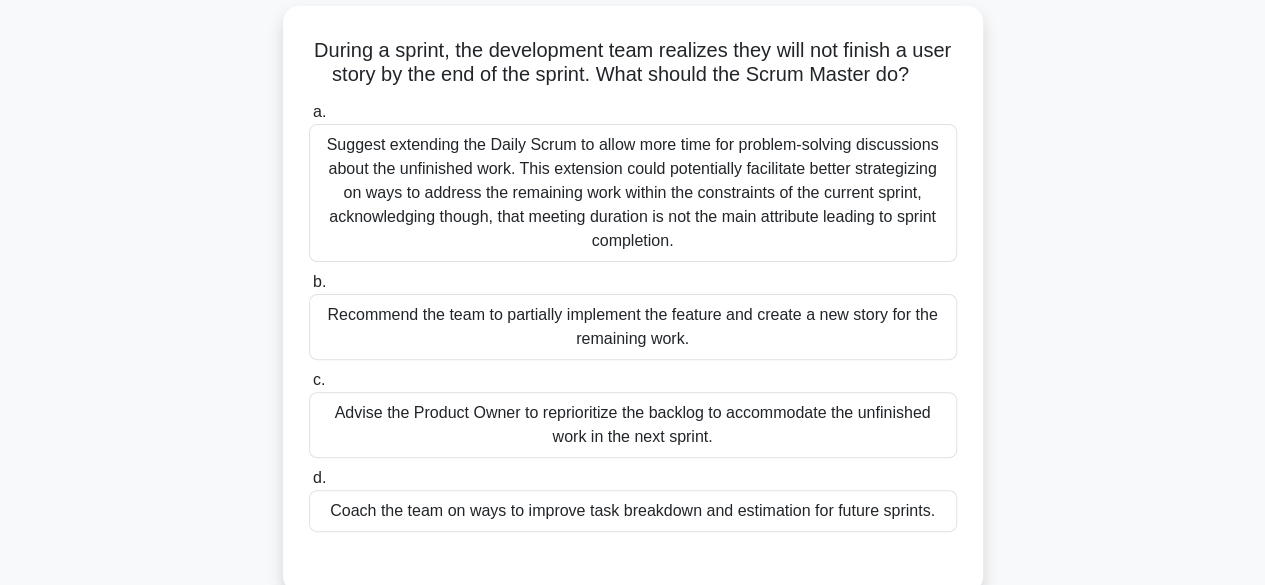 scroll, scrollTop: 100, scrollLeft: 0, axis: vertical 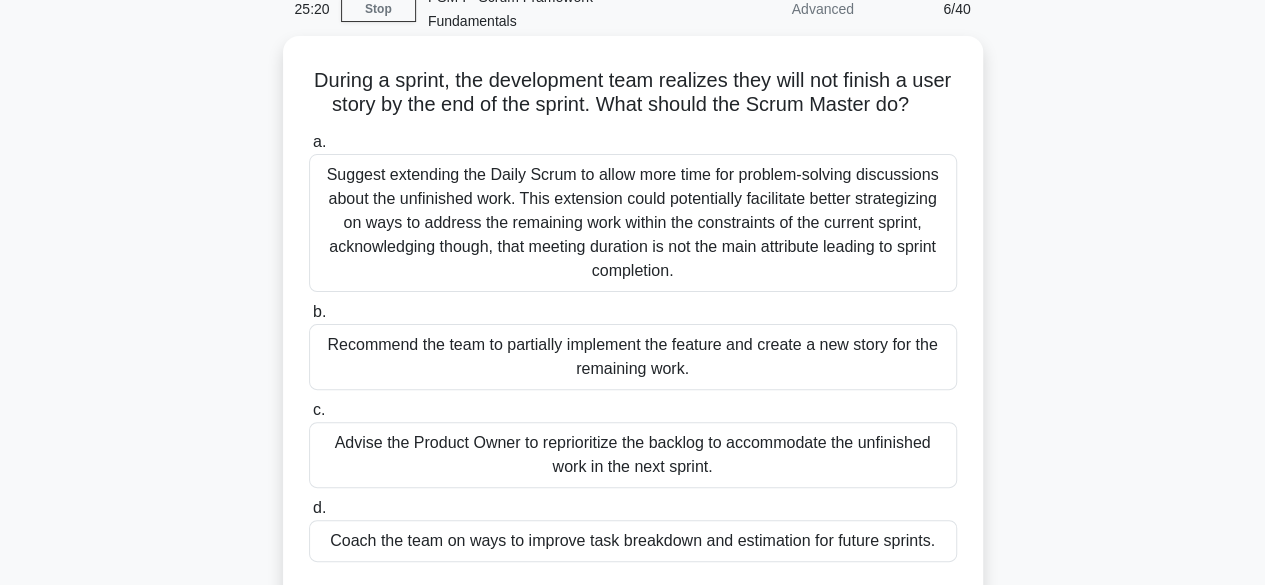 click on "Suggest extending the Daily Scrum to allow more time for problem-solving discussions about the unfinished work. This extension could potentially facilitate better strategizing on ways to address the remaining work within the constraints of the current sprint, acknowledging though, that meeting duration is not the main attribute leading to sprint completion." at bounding box center (633, 223) 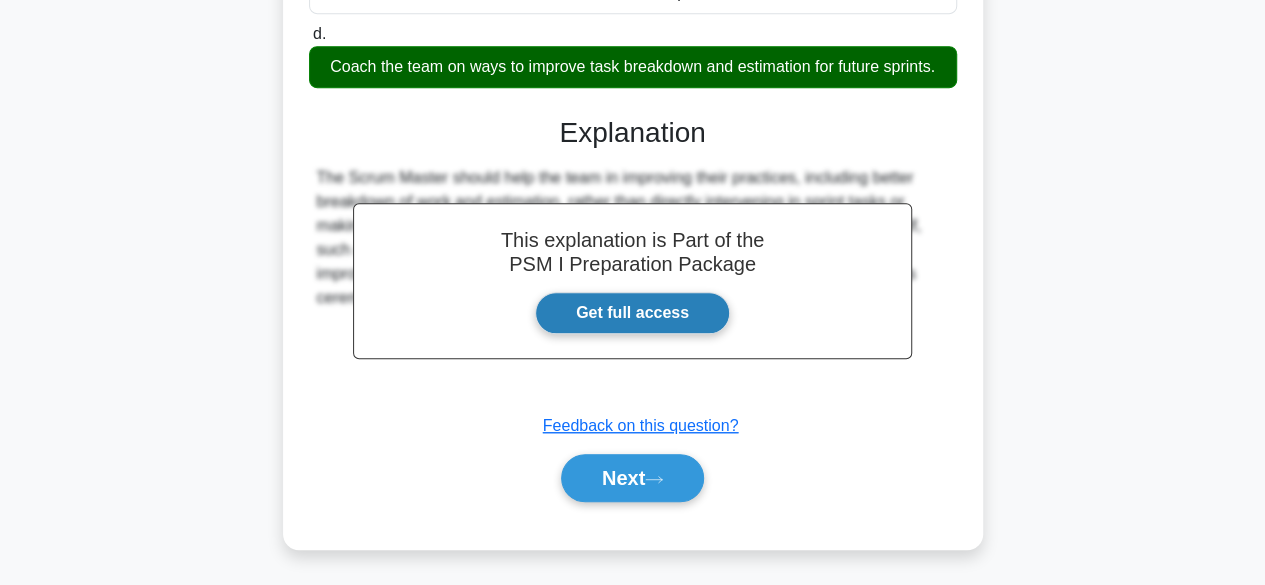 scroll, scrollTop: 476, scrollLeft: 0, axis: vertical 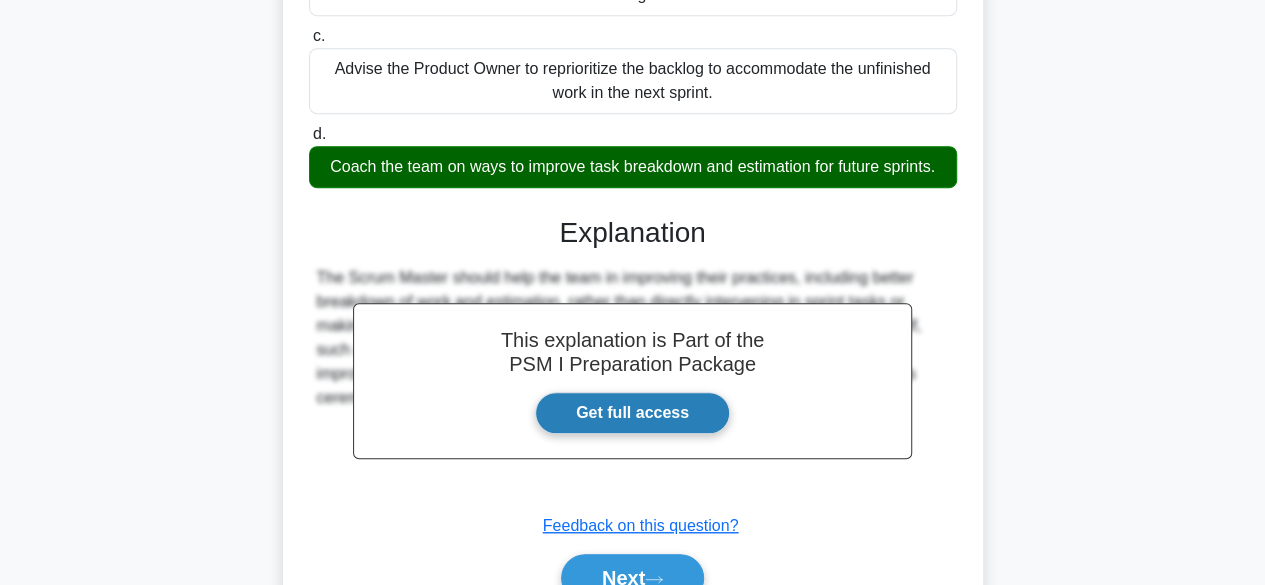 click on "Get full access" at bounding box center (632, 413) 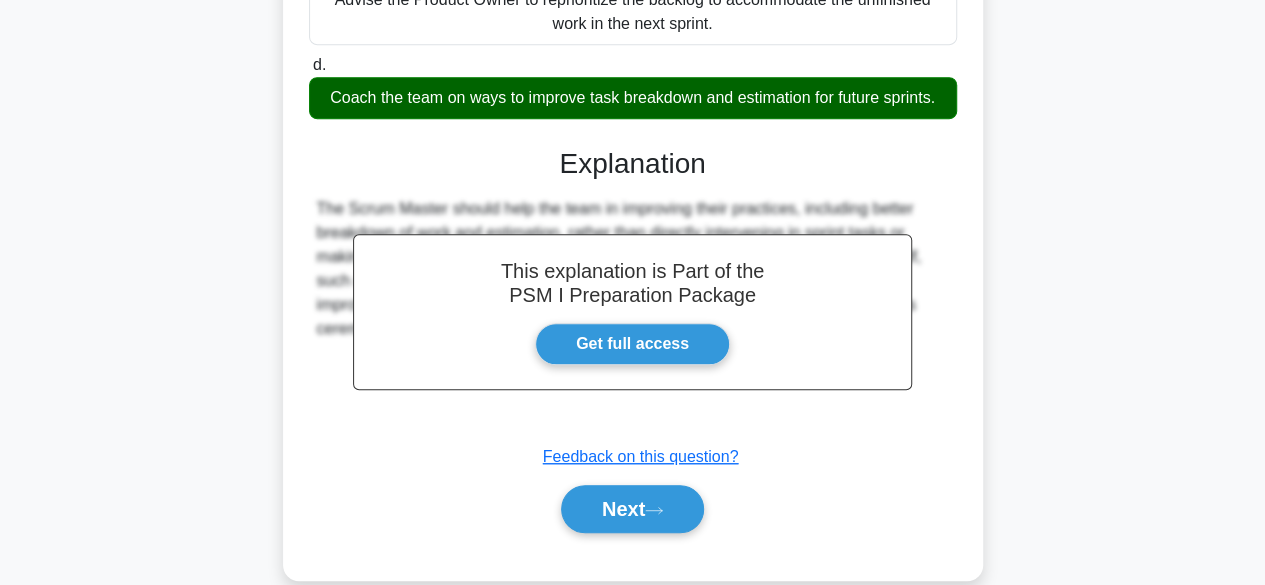 scroll, scrollTop: 576, scrollLeft: 0, axis: vertical 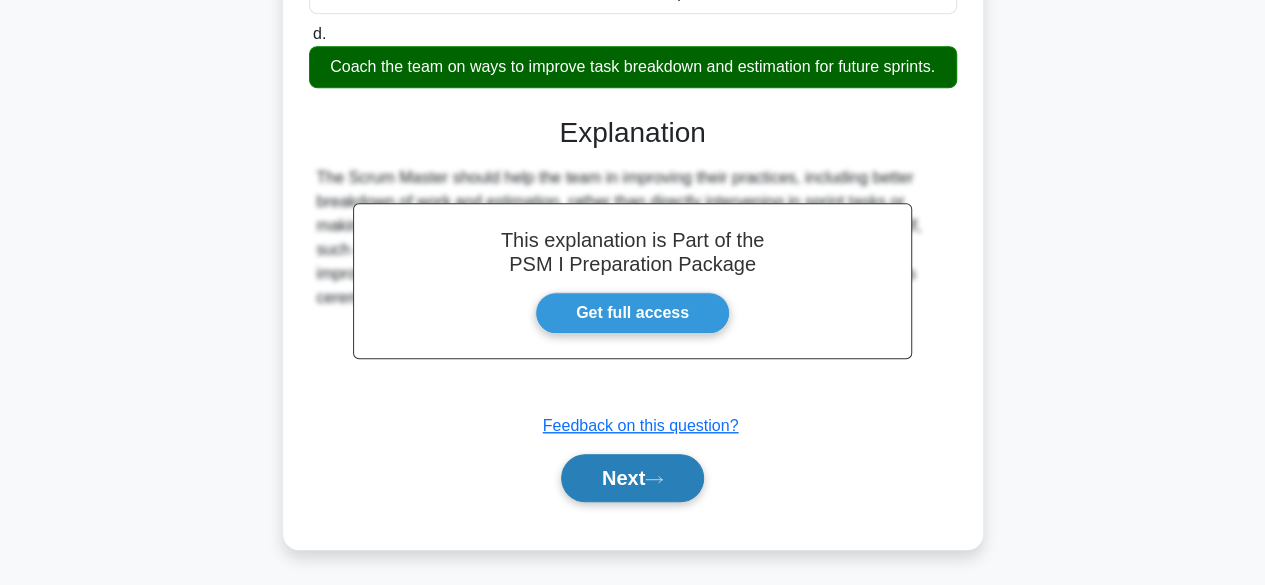click on "Next" at bounding box center [632, 478] 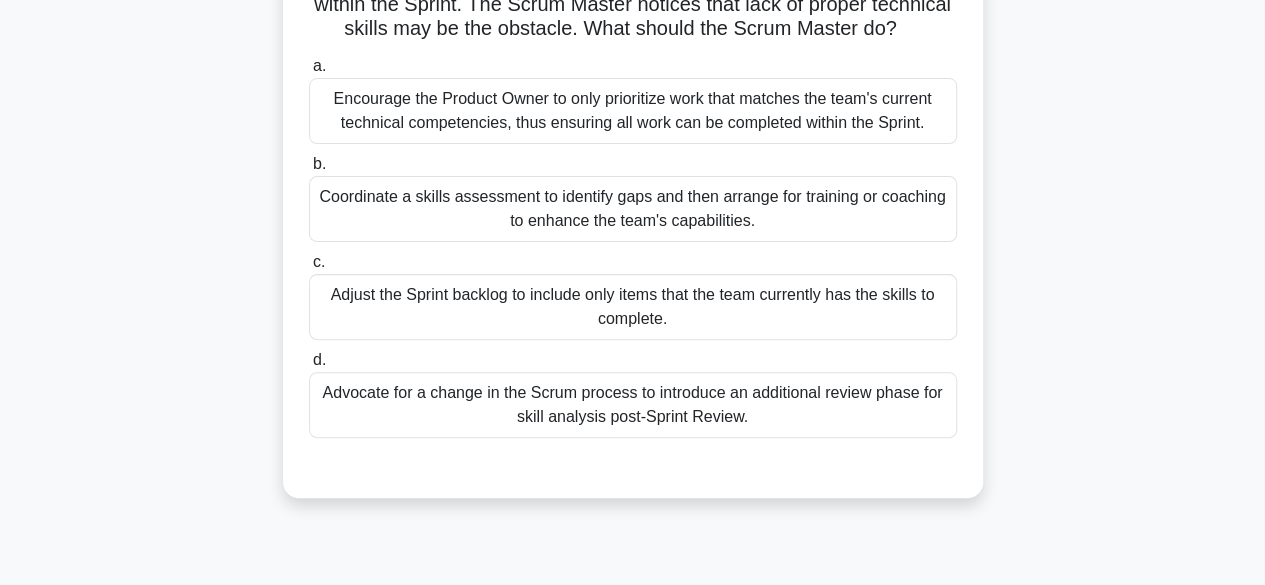 scroll, scrollTop: 100, scrollLeft: 0, axis: vertical 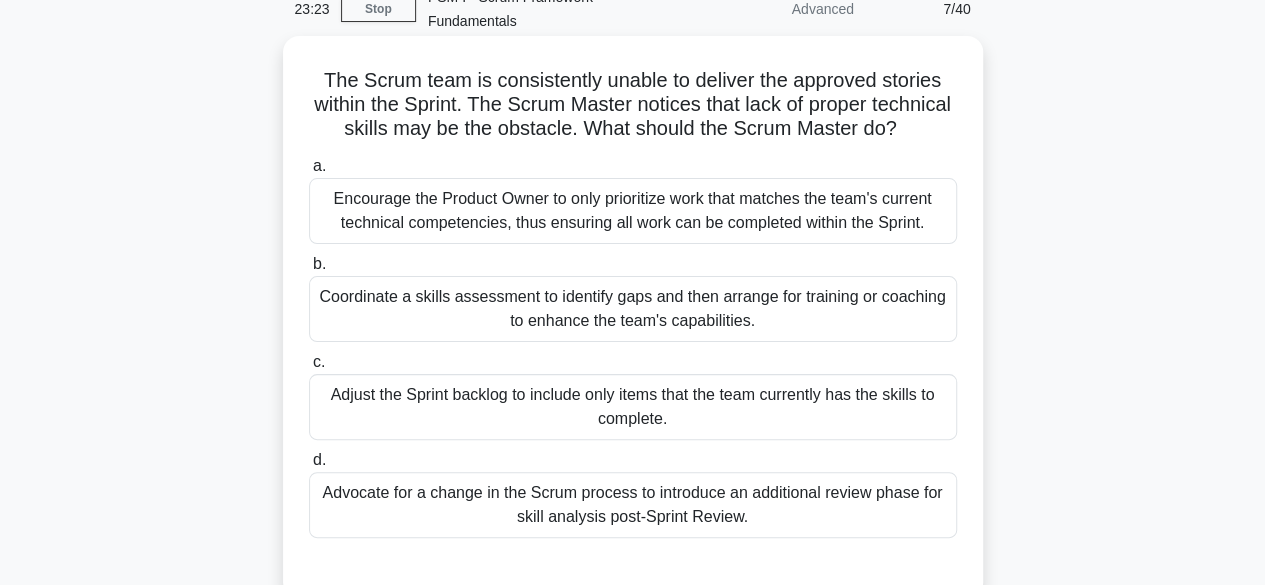 click on "Coordinate a skills assessment to identify gaps and then arrange for training or coaching to enhance the team's capabilities." at bounding box center (633, 309) 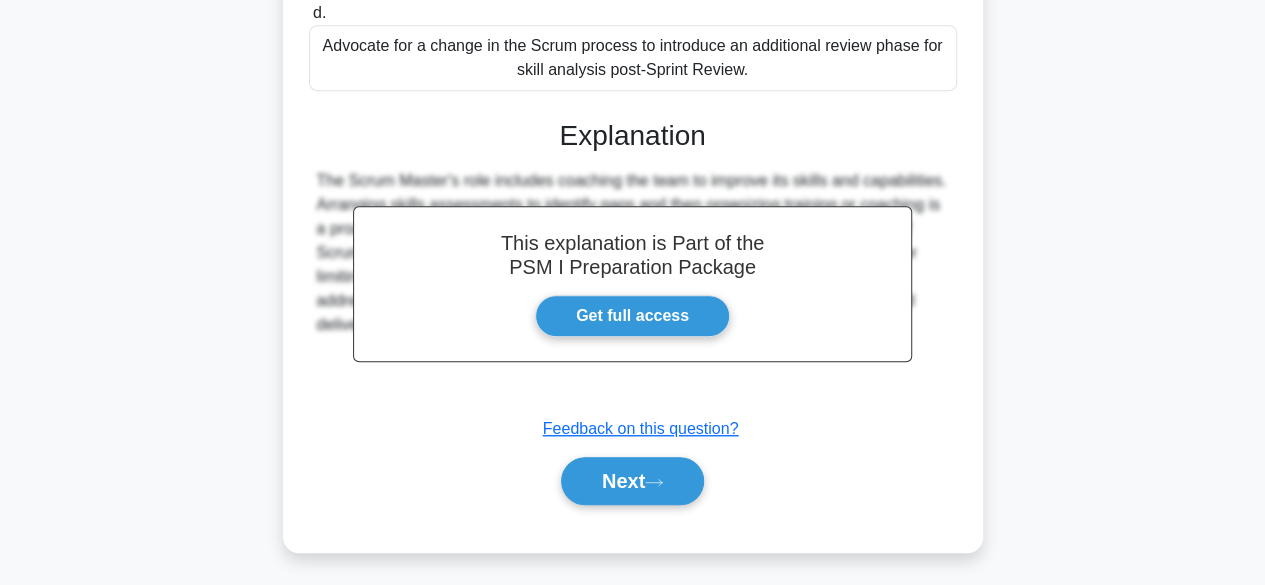 scroll, scrollTop: 549, scrollLeft: 0, axis: vertical 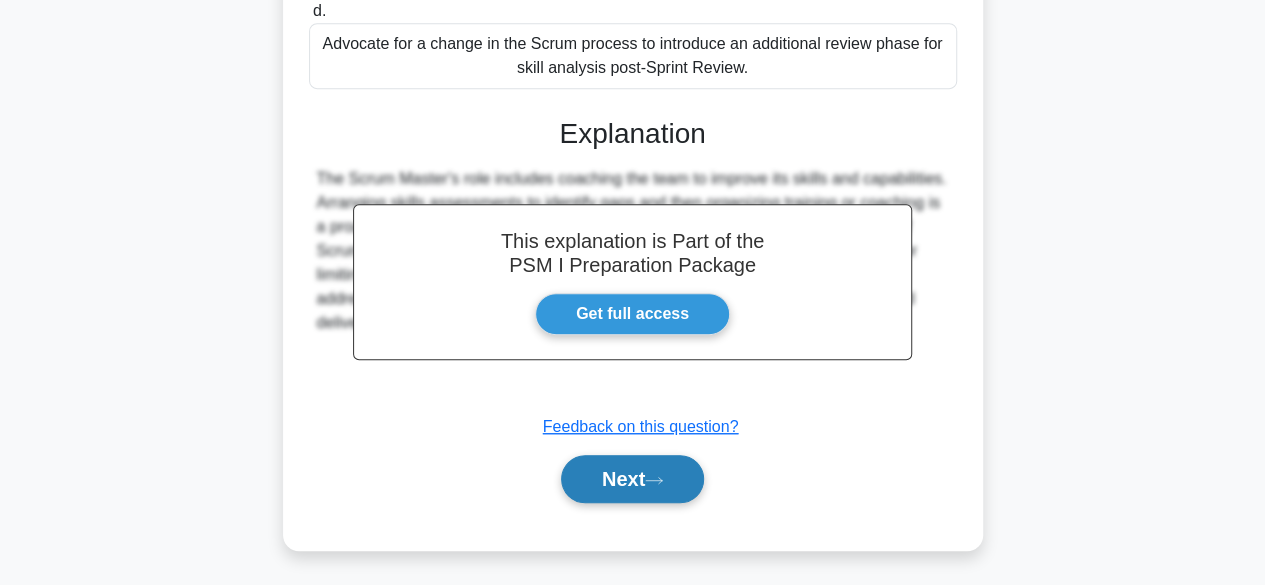 click on "Next" at bounding box center [632, 479] 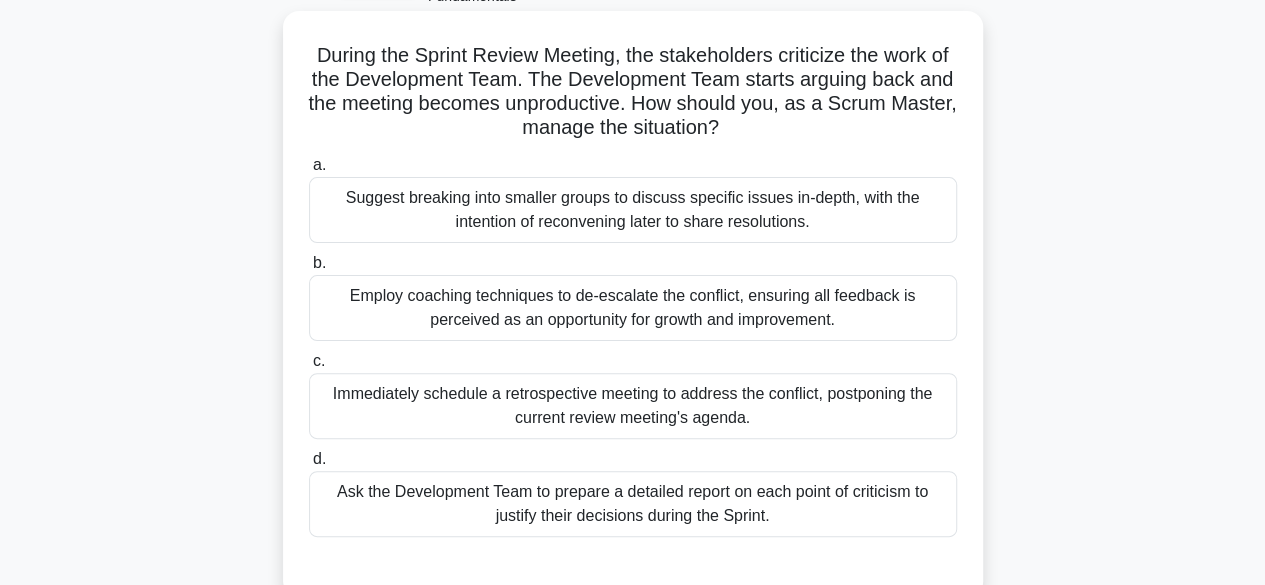 scroll, scrollTop: 95, scrollLeft: 0, axis: vertical 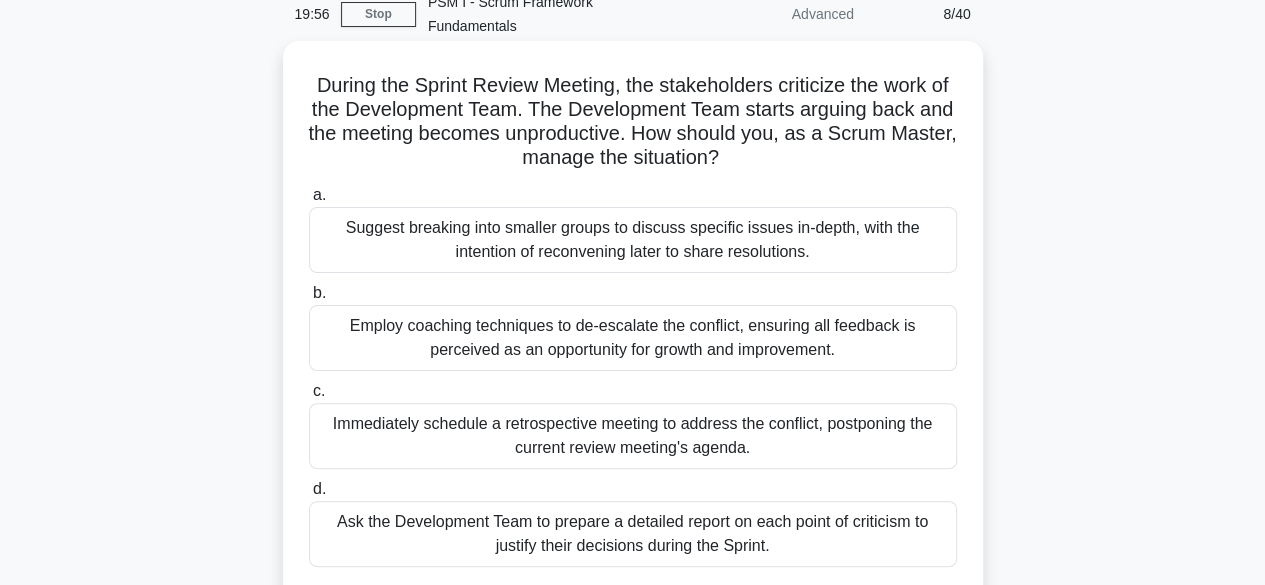 click on "Employ coaching techniques to de-escalate the conflict, ensuring all feedback is perceived as an opportunity for growth and improvement." at bounding box center (633, 338) 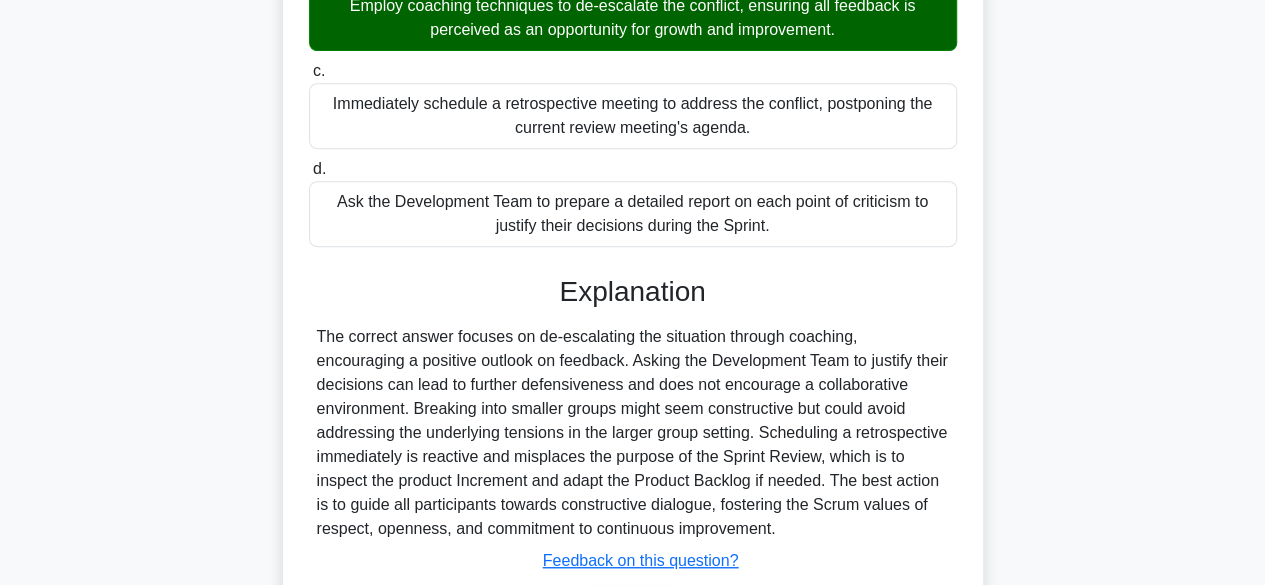 scroll, scrollTop: 495, scrollLeft: 0, axis: vertical 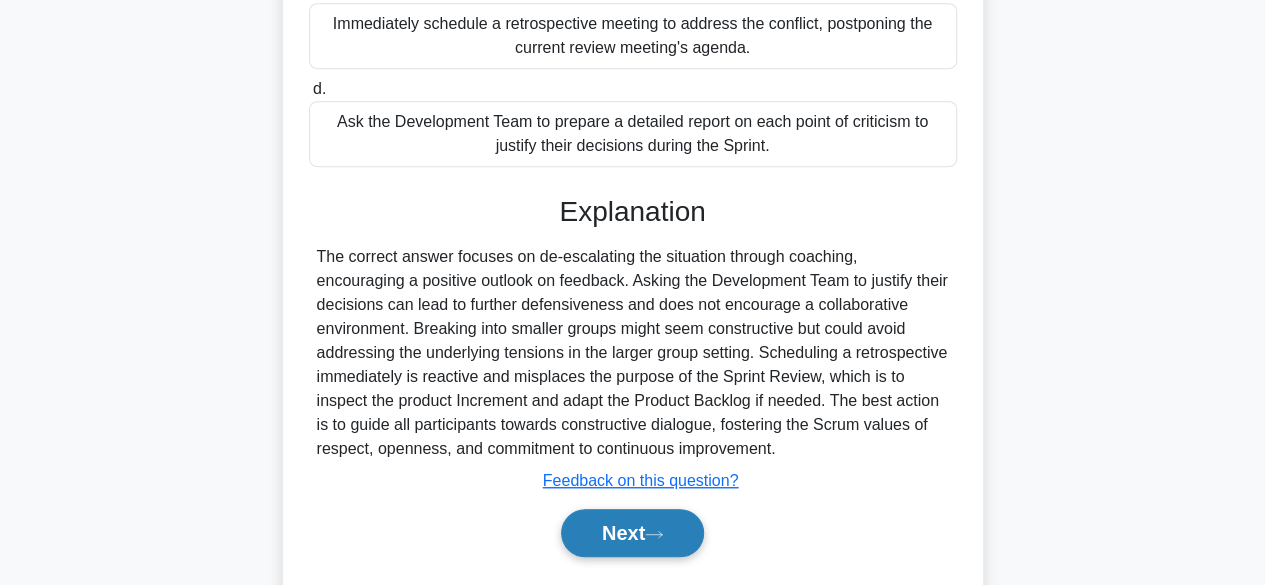 click on "Next" at bounding box center (632, 533) 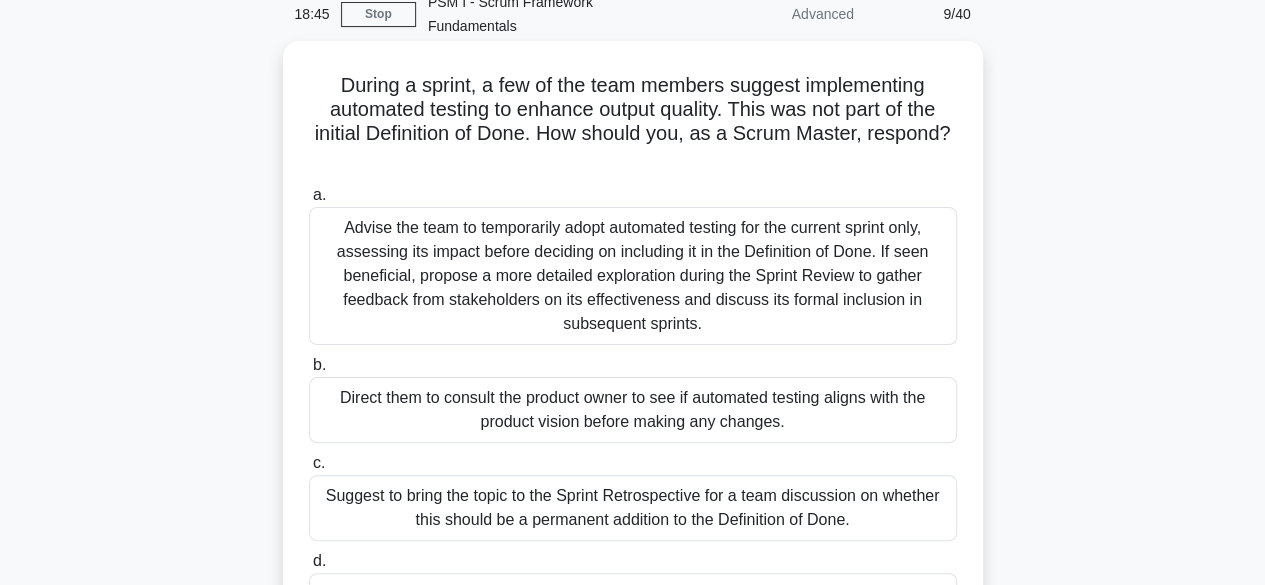 scroll, scrollTop: 195, scrollLeft: 0, axis: vertical 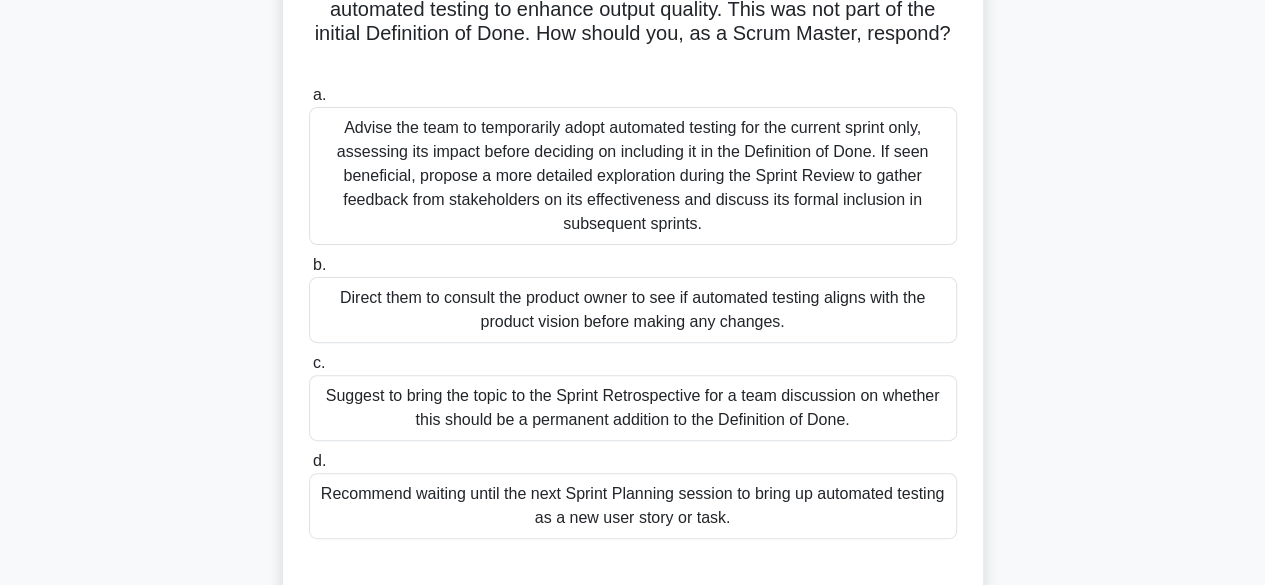 click on "Direct them to consult the product owner to see if automated testing aligns with the product vision before making any changes." at bounding box center [633, 310] 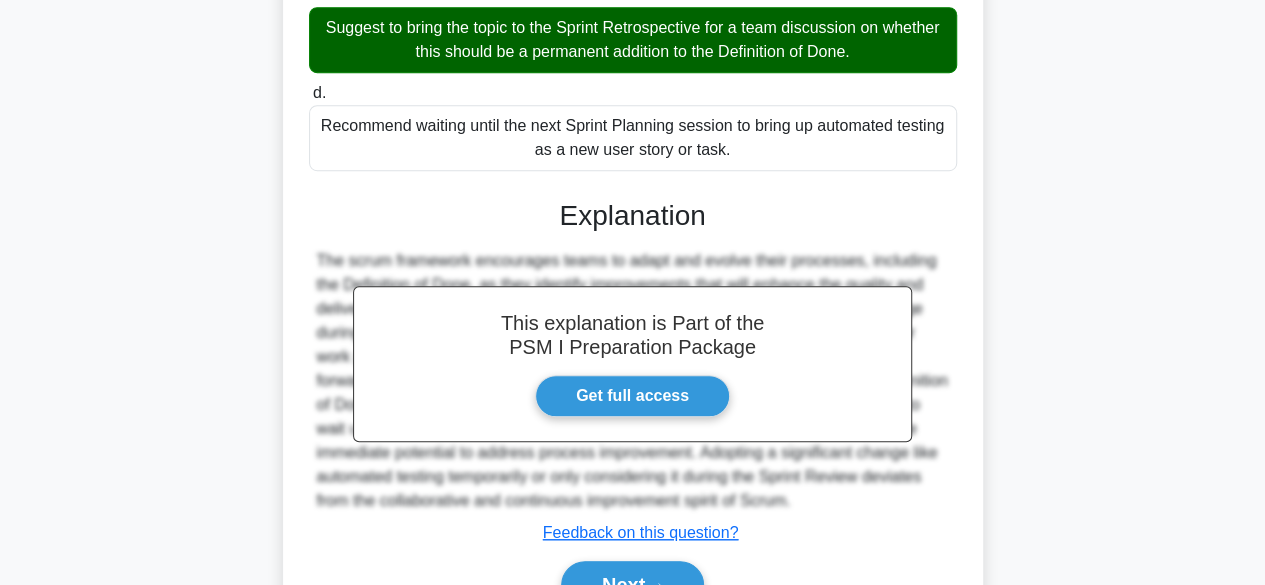scroll, scrollTop: 648, scrollLeft: 0, axis: vertical 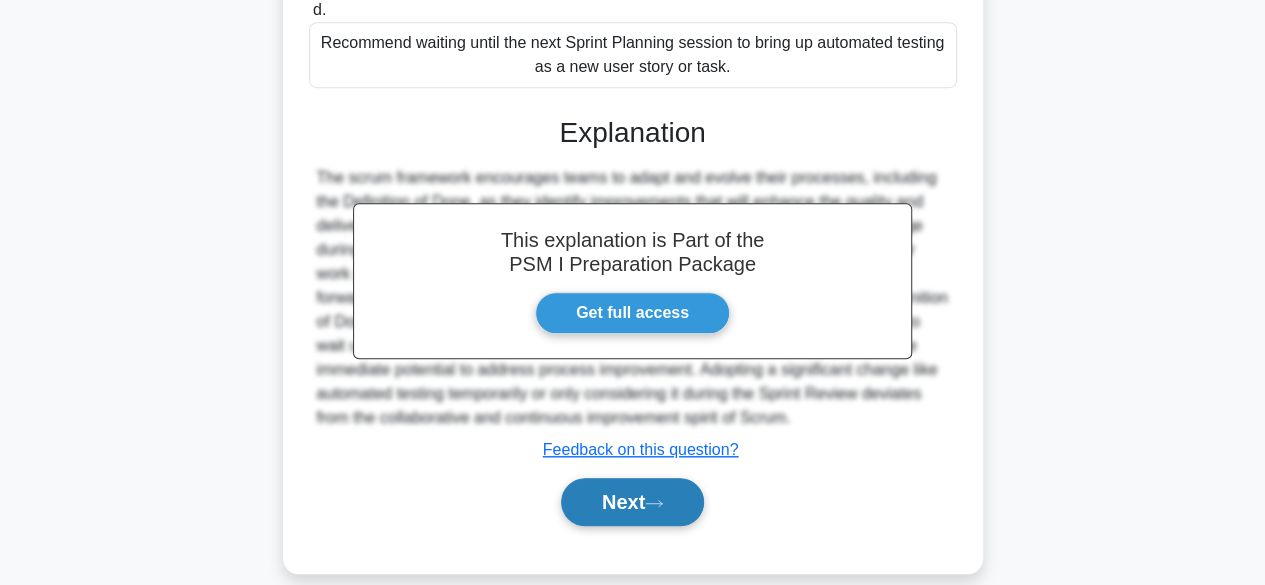 click on "Next" at bounding box center (632, 502) 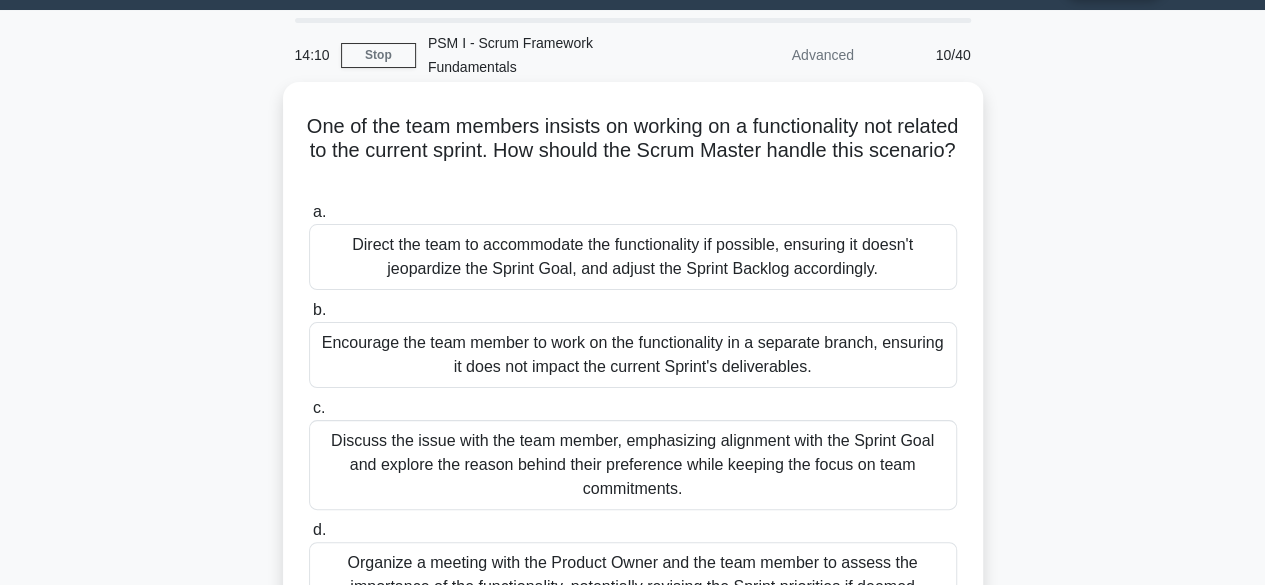 scroll, scrollTop: 0, scrollLeft: 0, axis: both 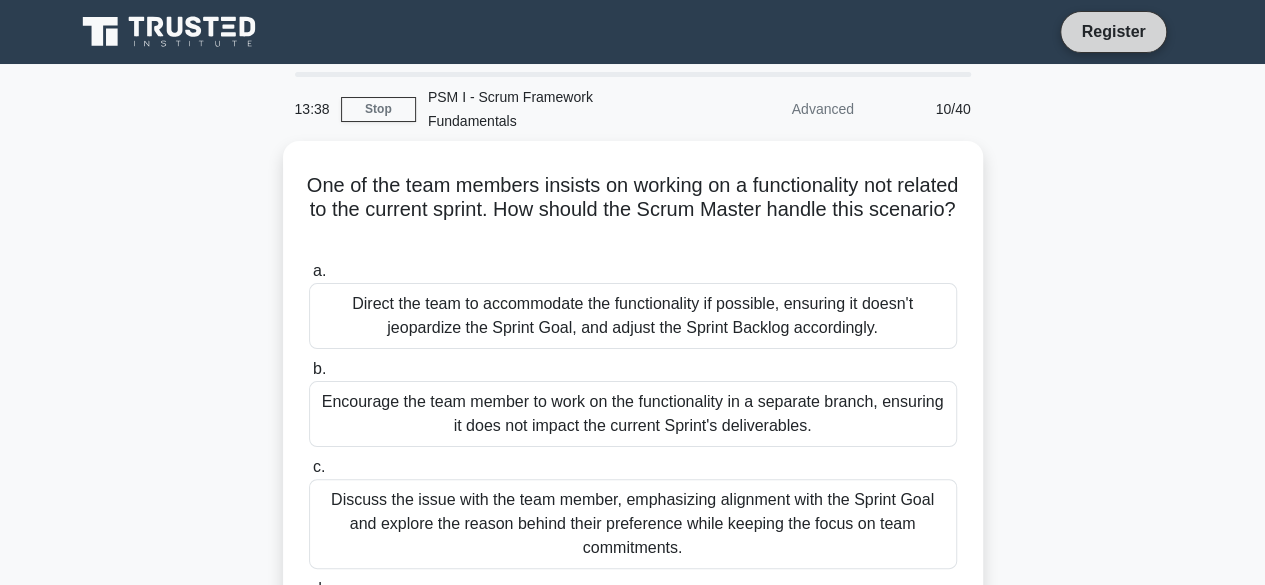 click on "Register" at bounding box center (1113, 31) 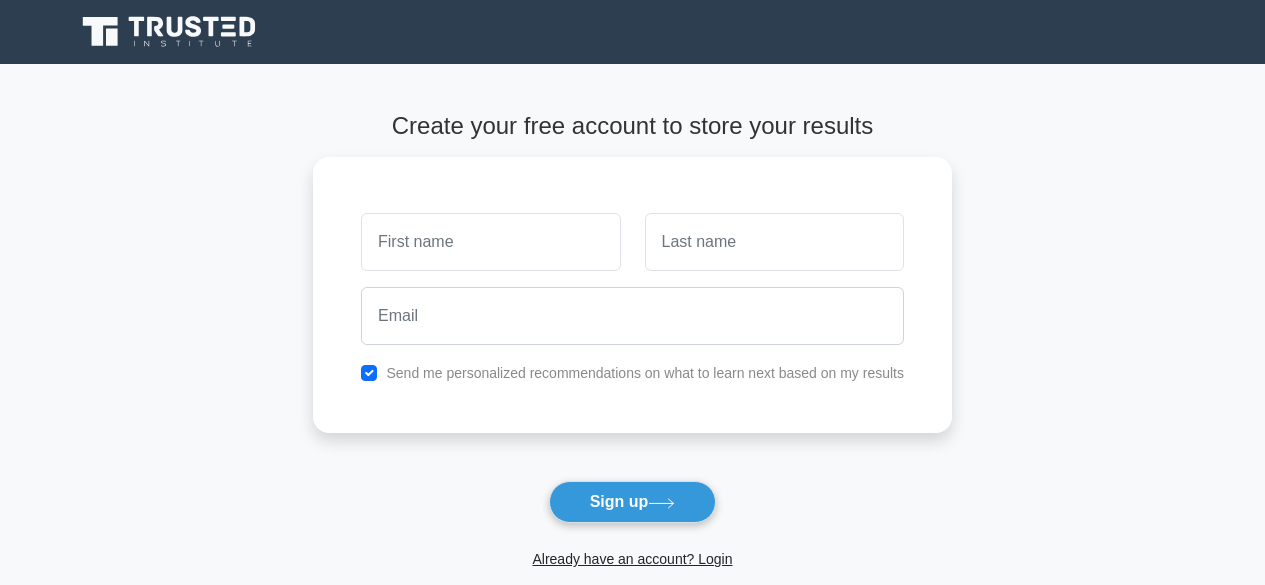 scroll, scrollTop: 0, scrollLeft: 0, axis: both 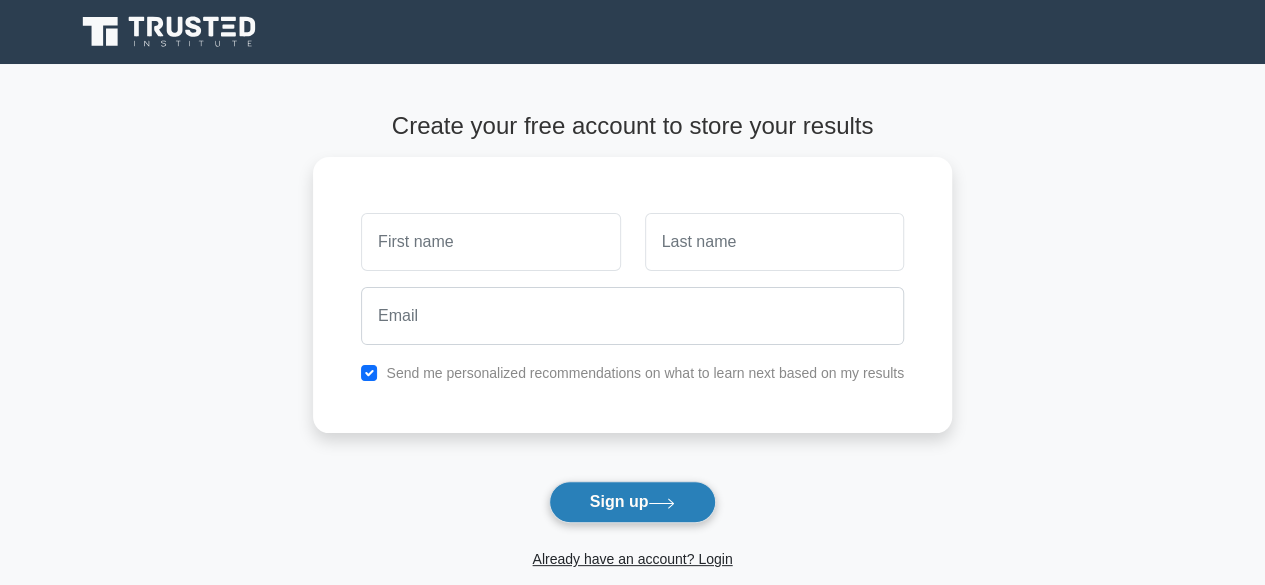 click on "Sign up" at bounding box center (633, 502) 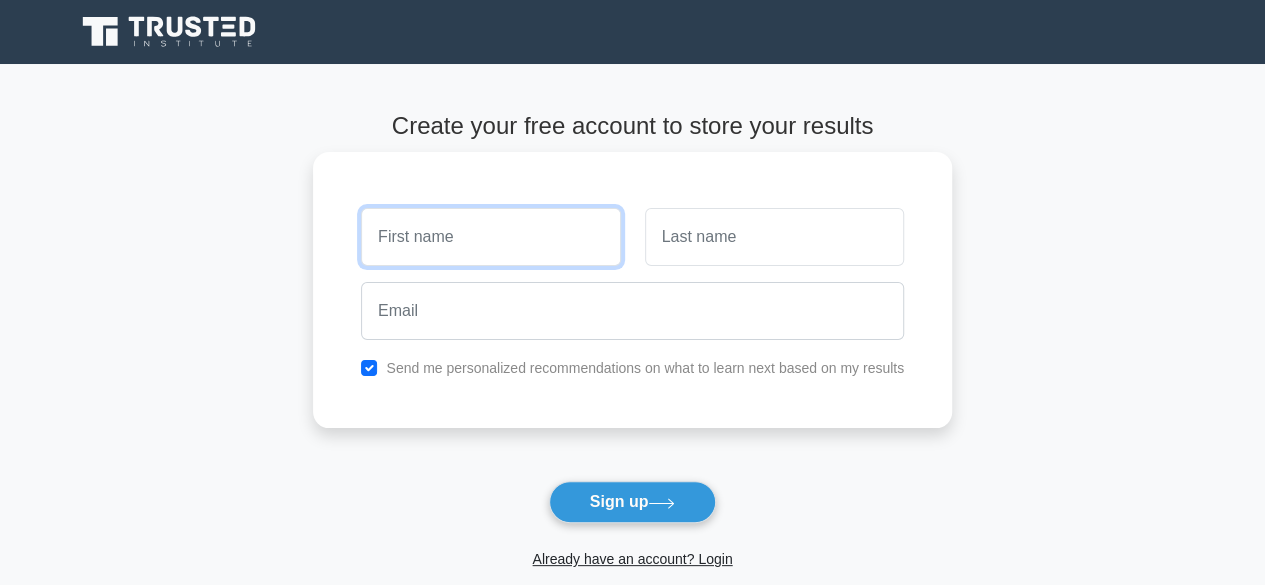 drag, startPoint x: 500, startPoint y: 239, endPoint x: 520, endPoint y: 250, distance: 22.825424 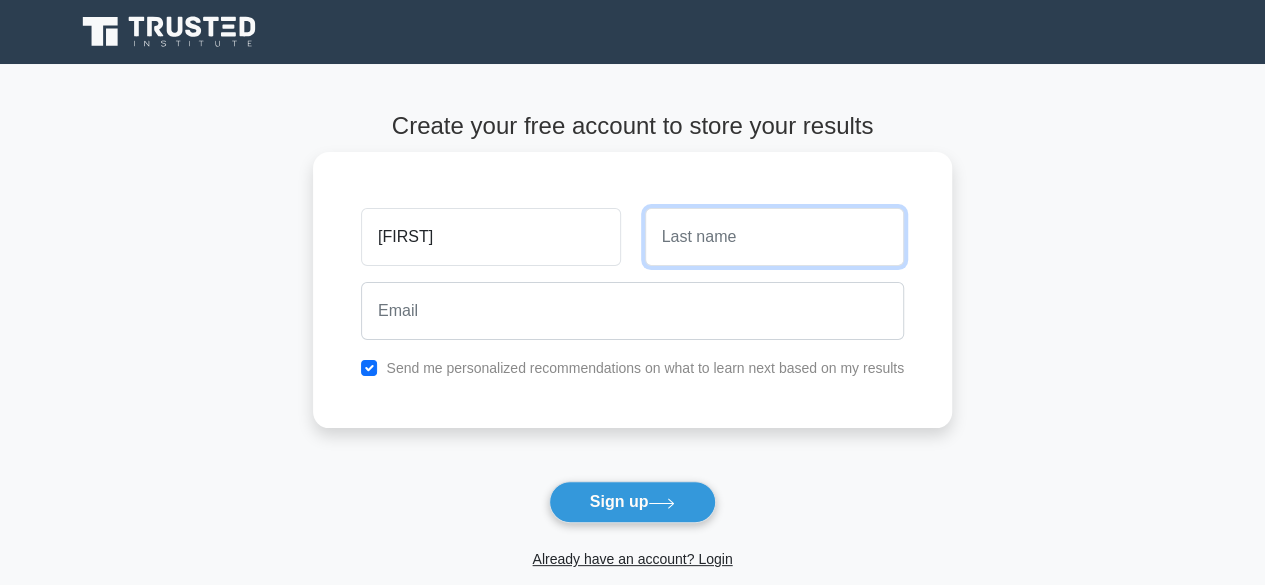 click at bounding box center (774, 237) 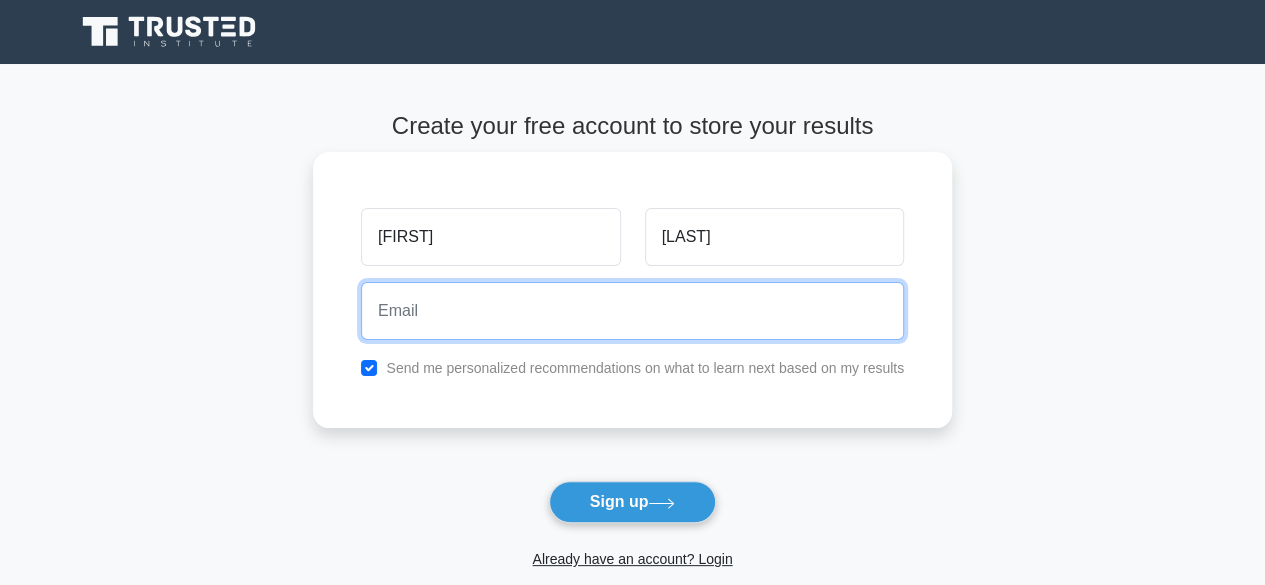 click at bounding box center [632, 311] 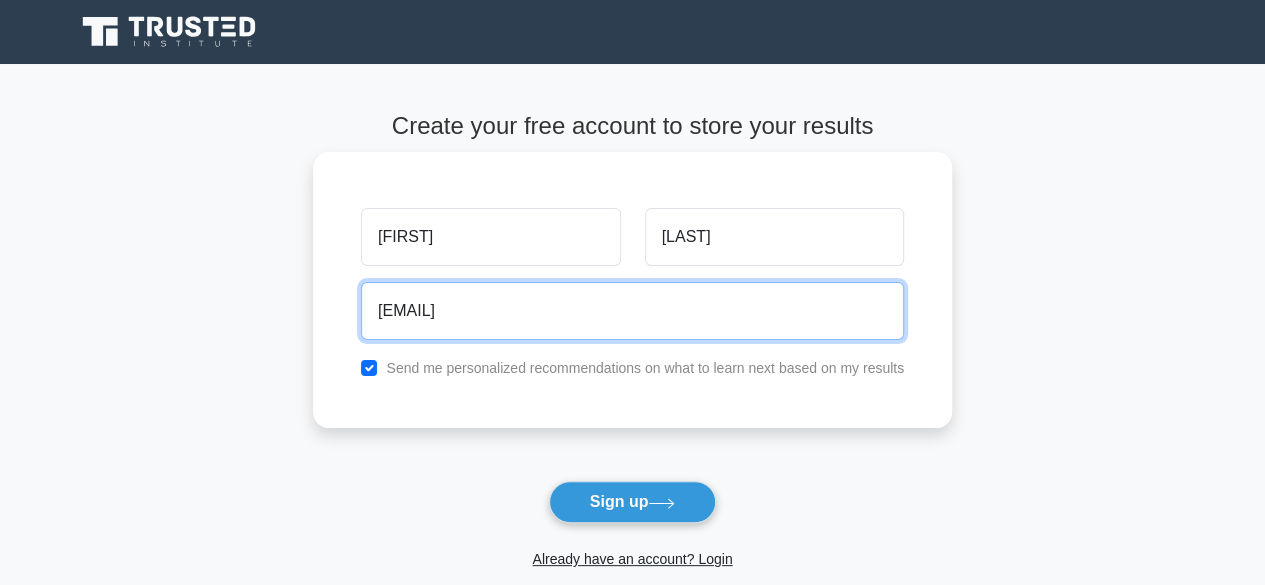 drag, startPoint x: 585, startPoint y: 313, endPoint x: 350, endPoint y: 315, distance: 235.00851 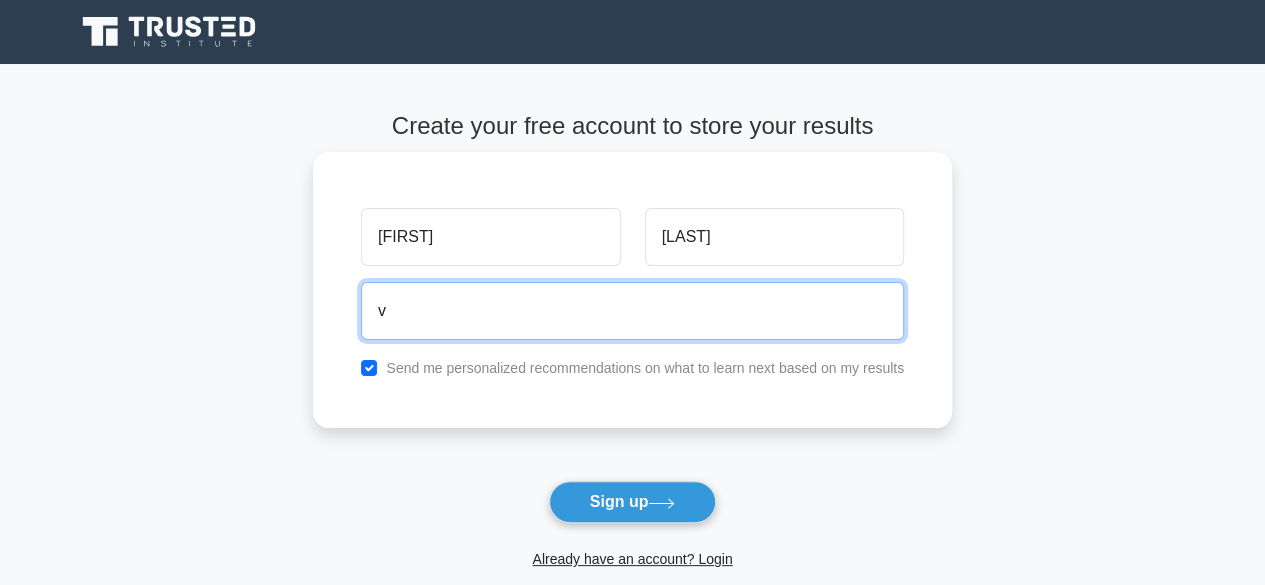 type on "[EMAIL]" 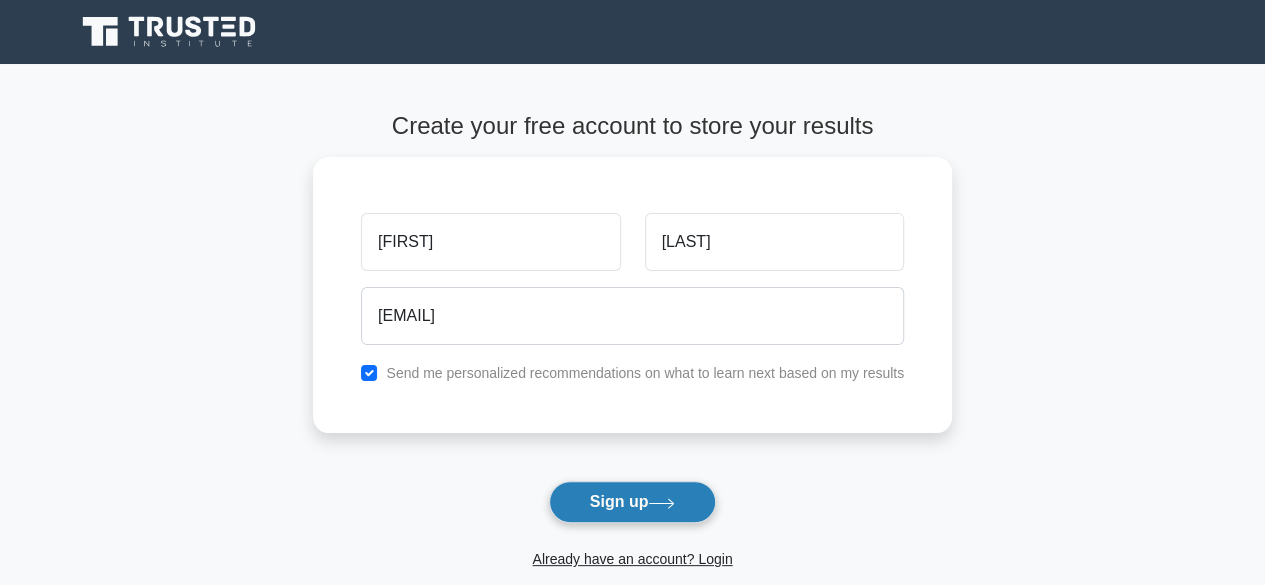 click 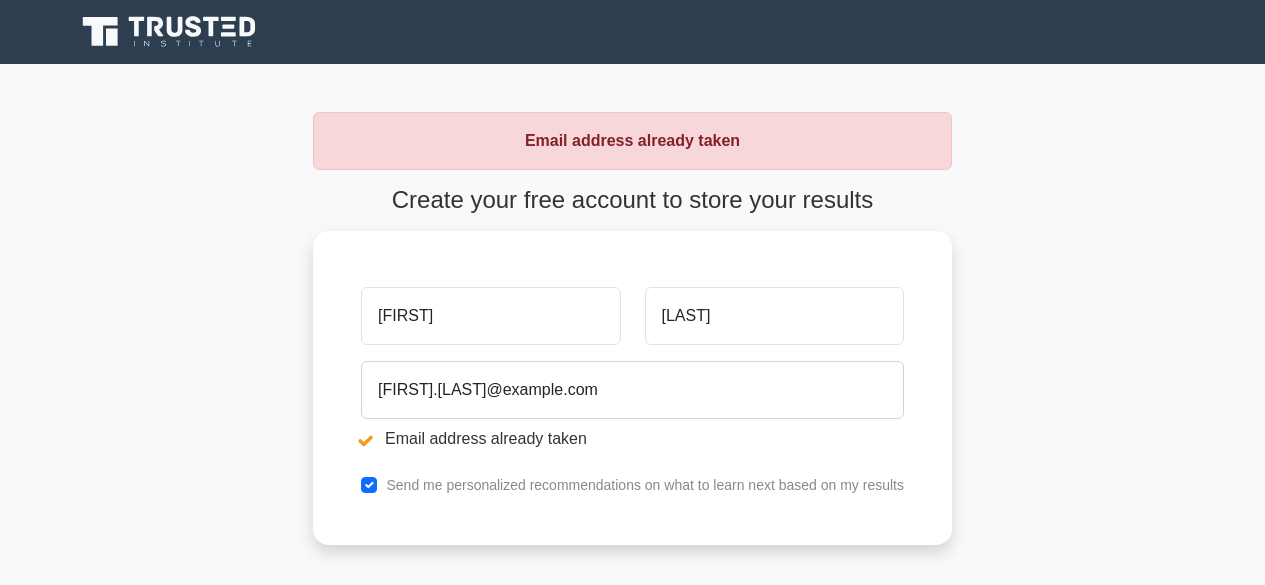 scroll, scrollTop: 0, scrollLeft: 0, axis: both 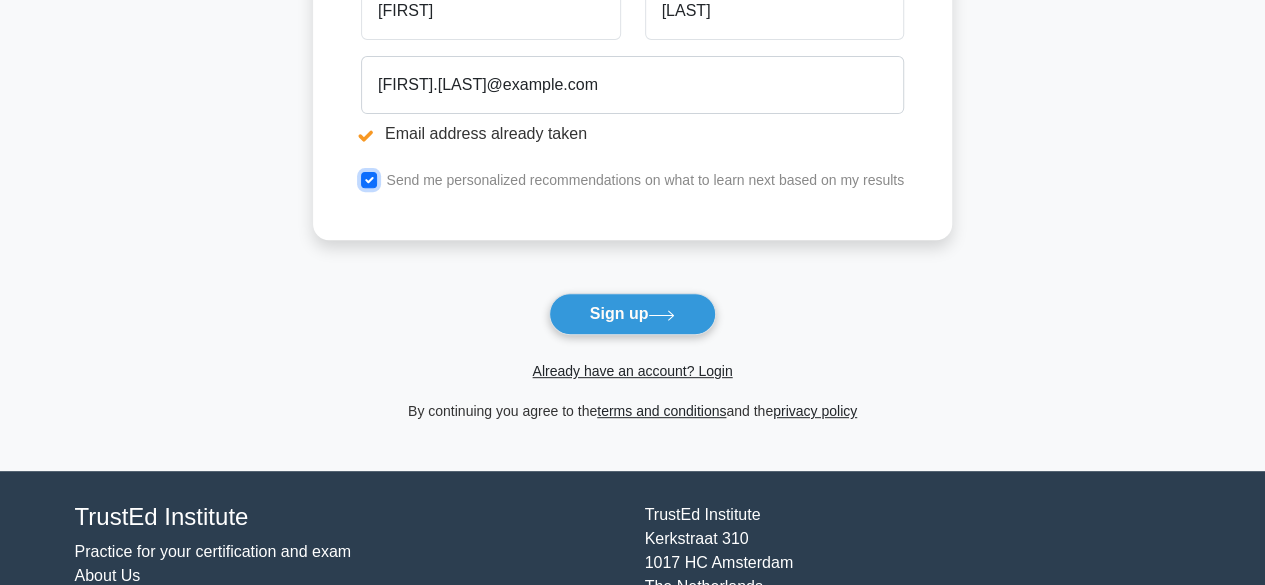 click at bounding box center (369, 180) 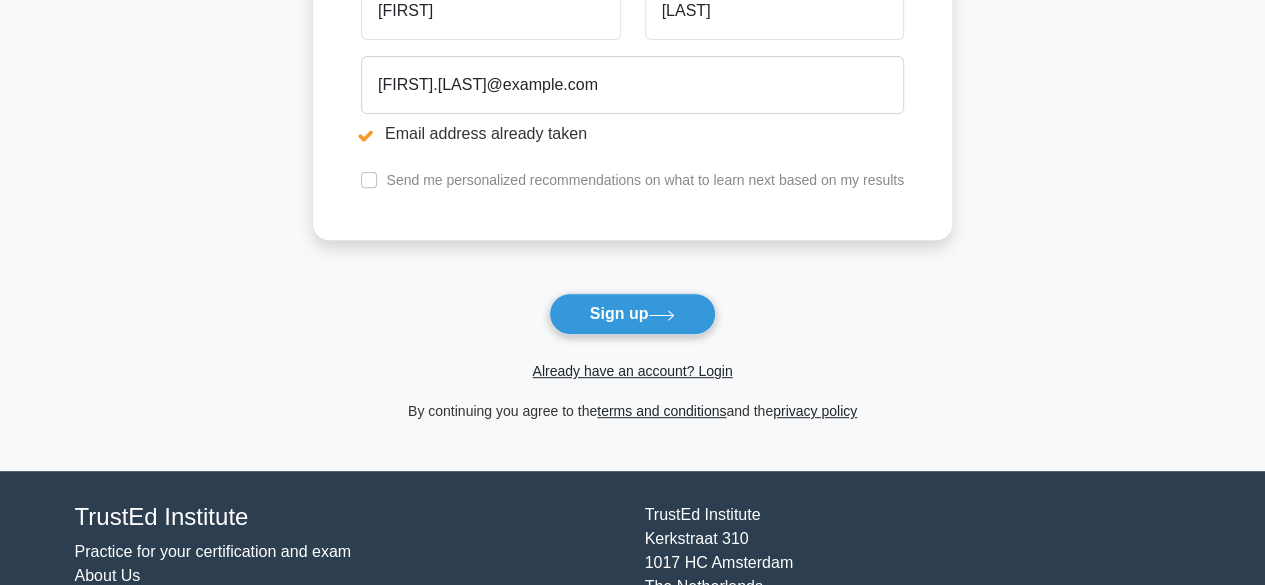 click on "Send me personalized recommendations on what to learn next based on my results" at bounding box center (632, 180) 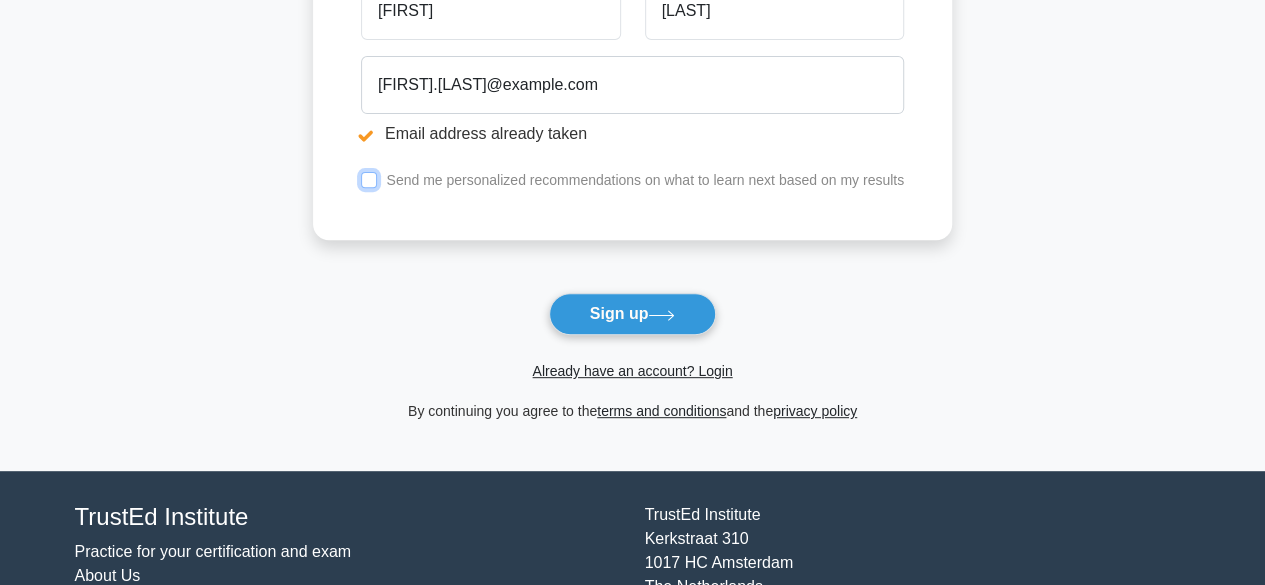 click at bounding box center [369, 180] 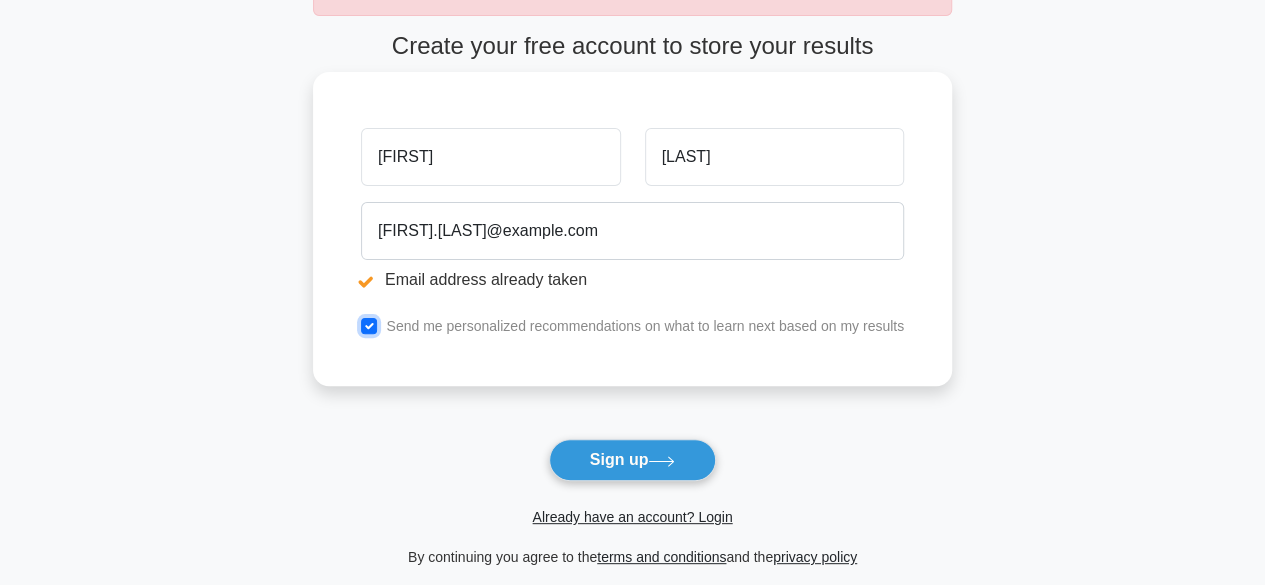 scroll, scrollTop: 100, scrollLeft: 0, axis: vertical 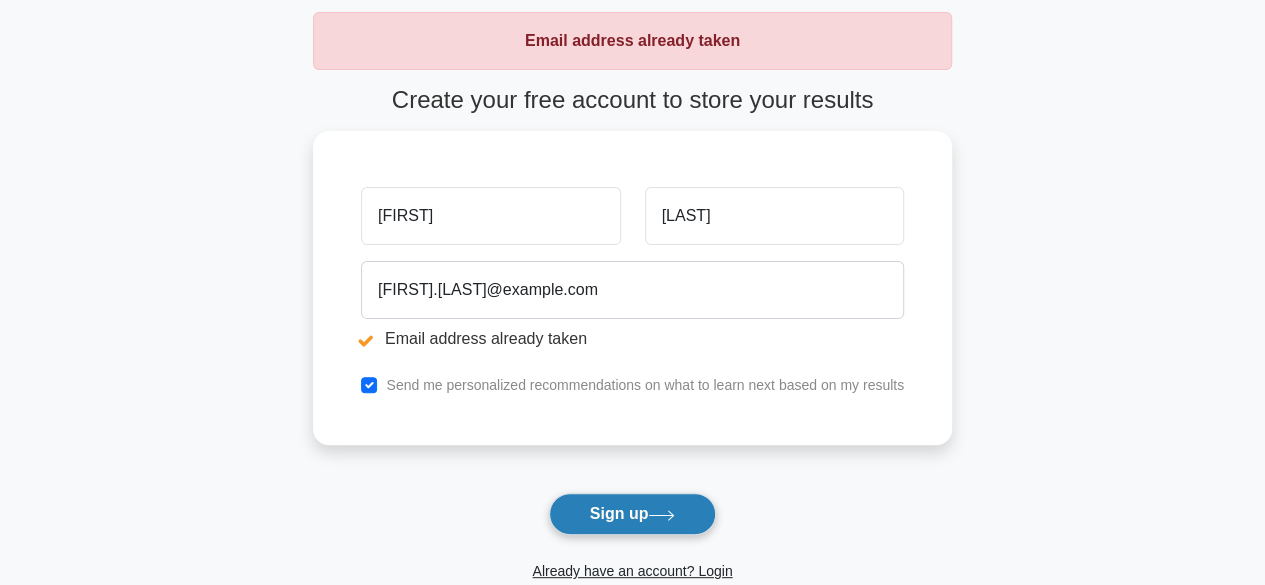 click on "Sign up" at bounding box center [633, 514] 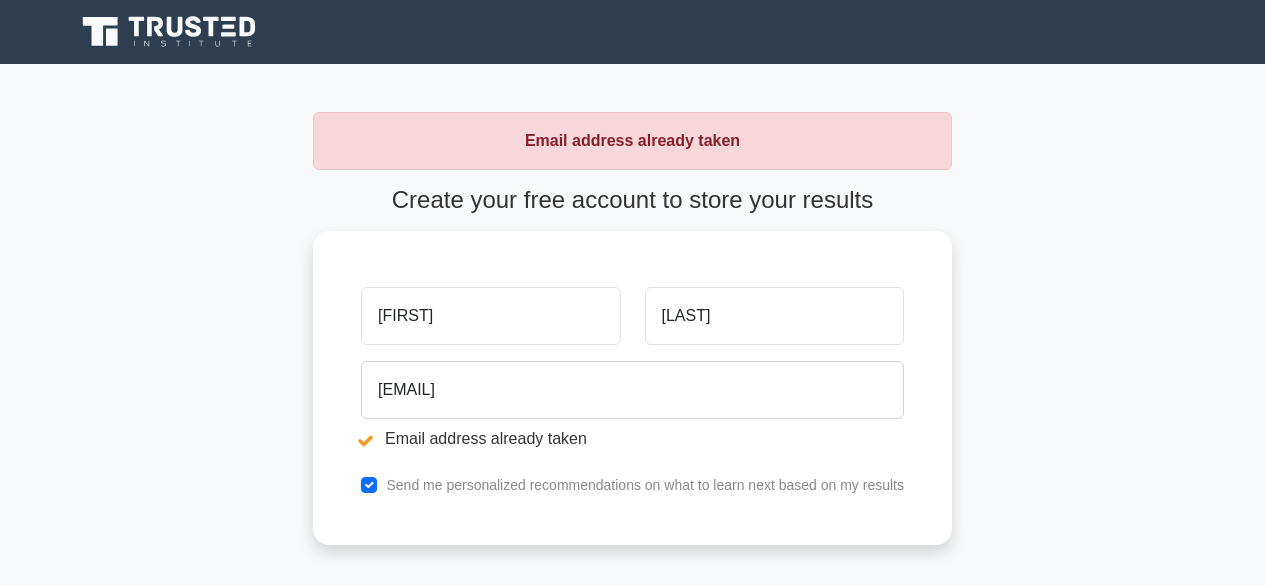 scroll, scrollTop: 0, scrollLeft: 0, axis: both 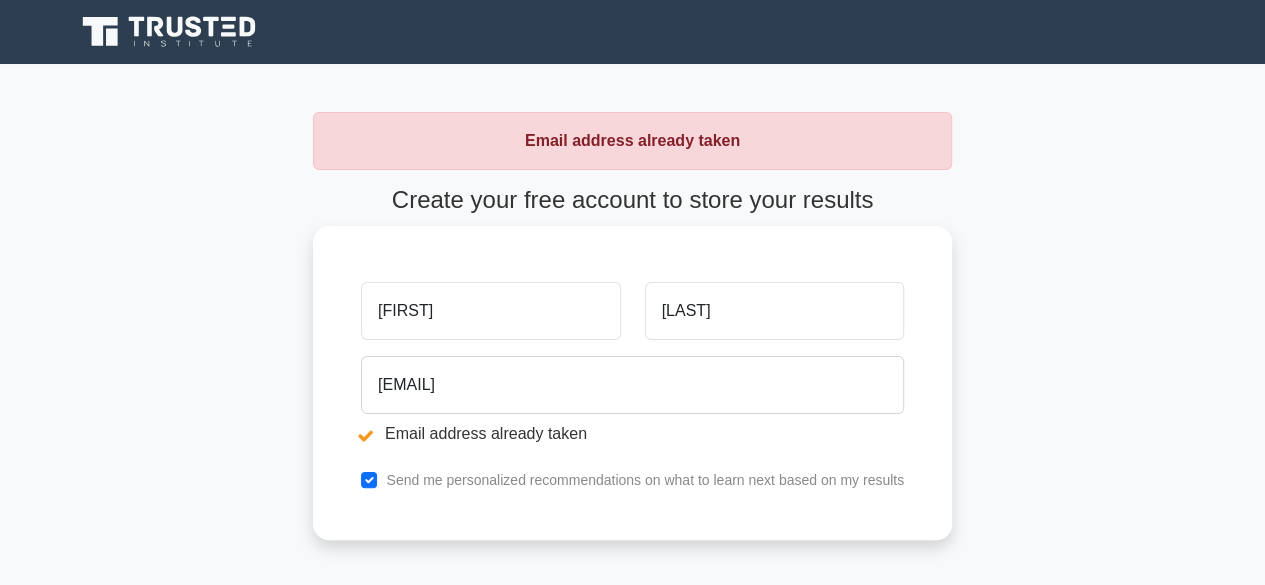 click on "Email address already taken" at bounding box center (632, 434) 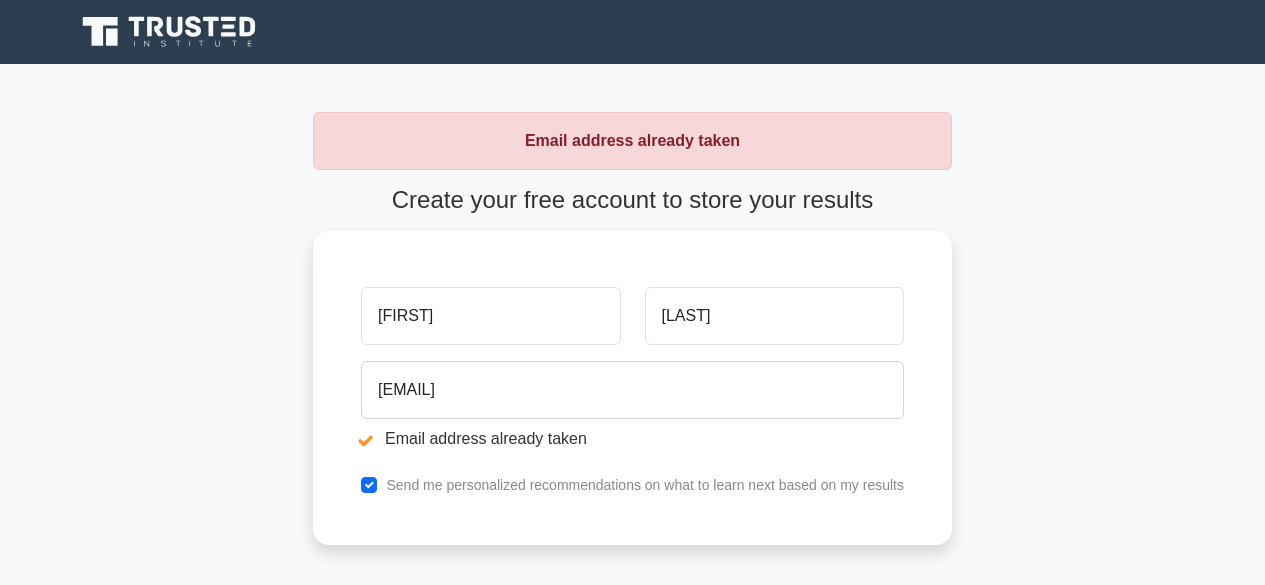 scroll, scrollTop: 0, scrollLeft: 0, axis: both 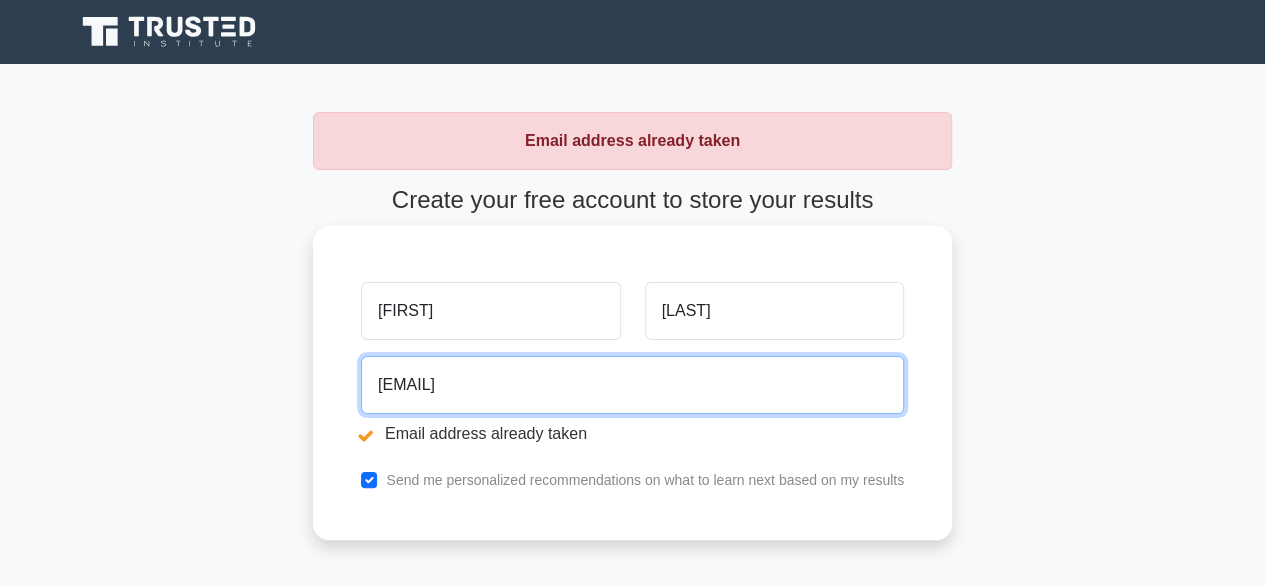 drag, startPoint x: 639, startPoint y: 394, endPoint x: 326, endPoint y: 402, distance: 313.10223 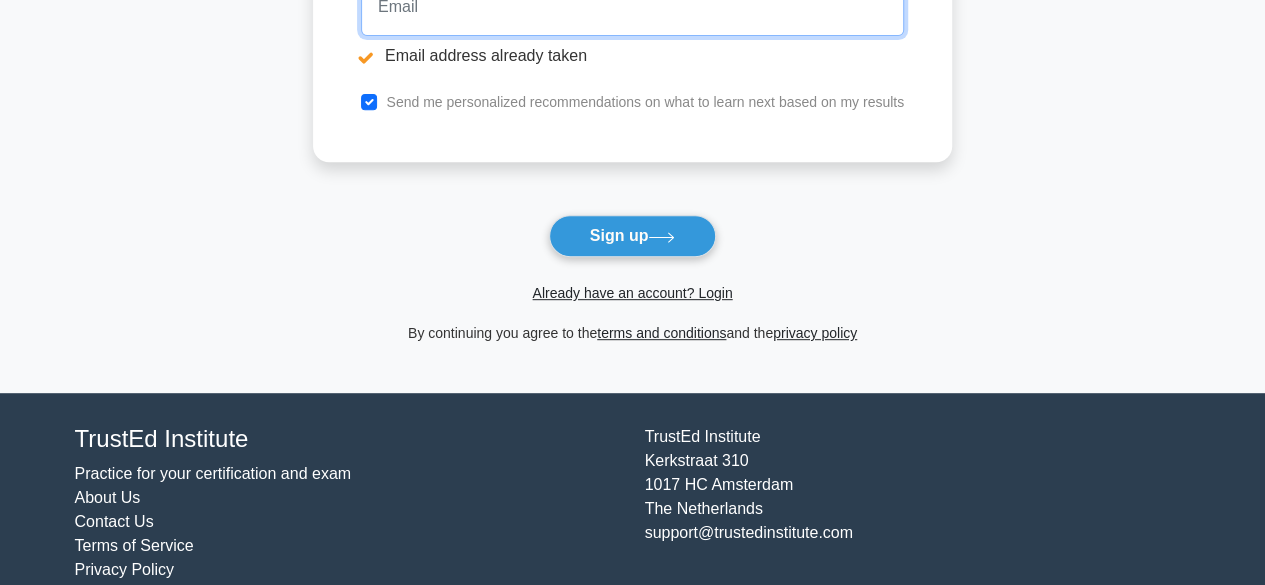 scroll, scrollTop: 400, scrollLeft: 0, axis: vertical 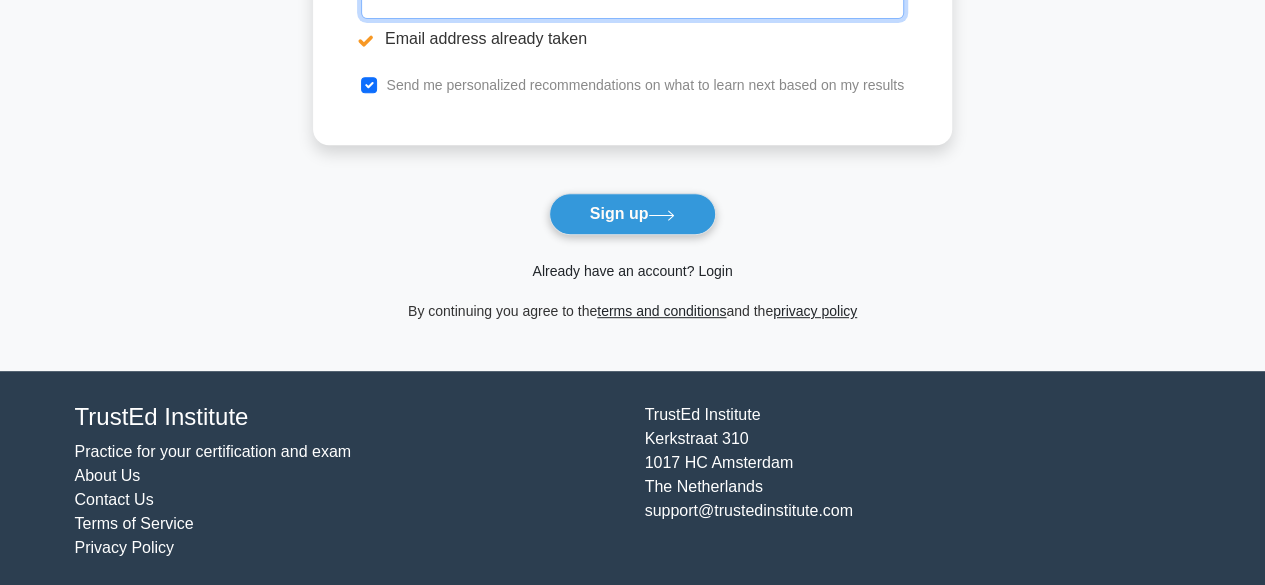 type 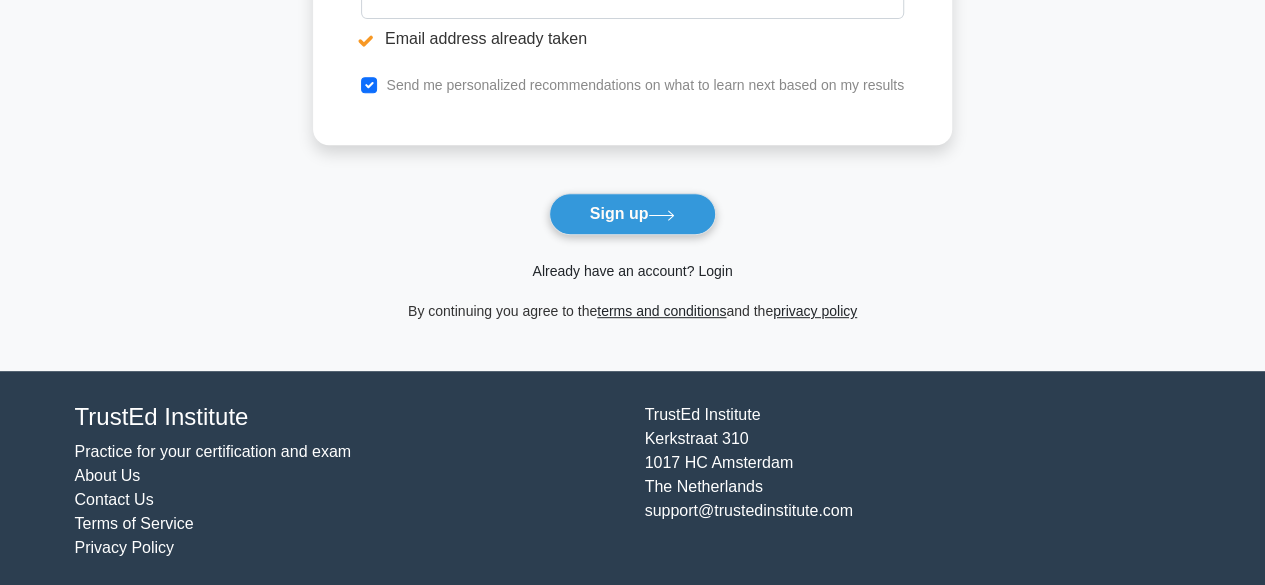 click on "Already have an account? Login" at bounding box center [632, 271] 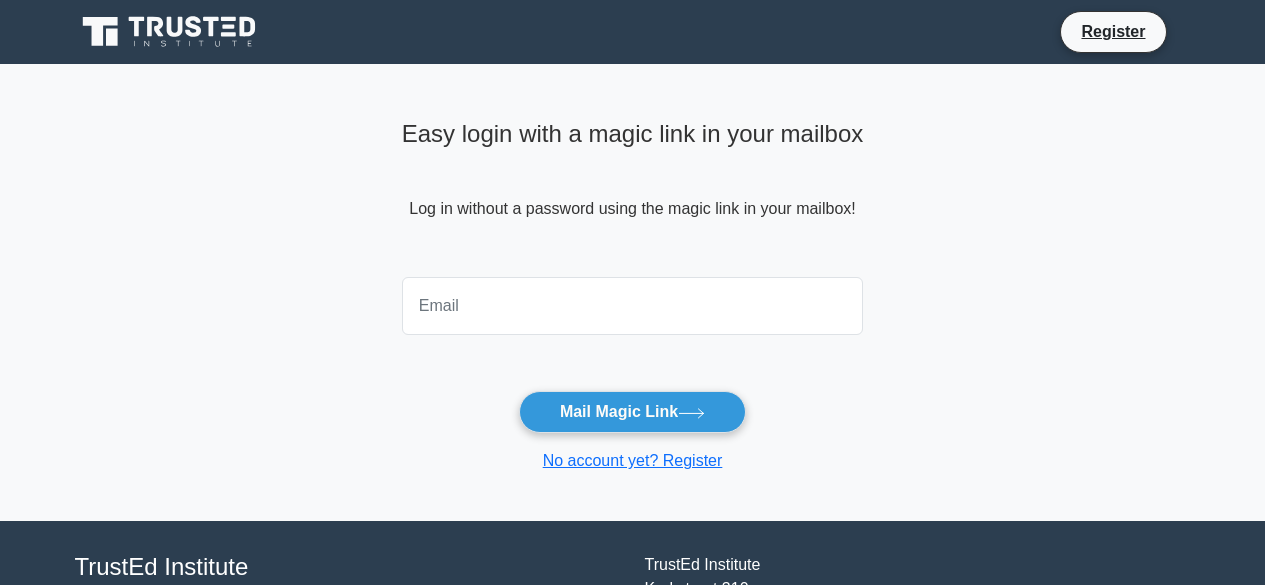 scroll, scrollTop: 0, scrollLeft: 0, axis: both 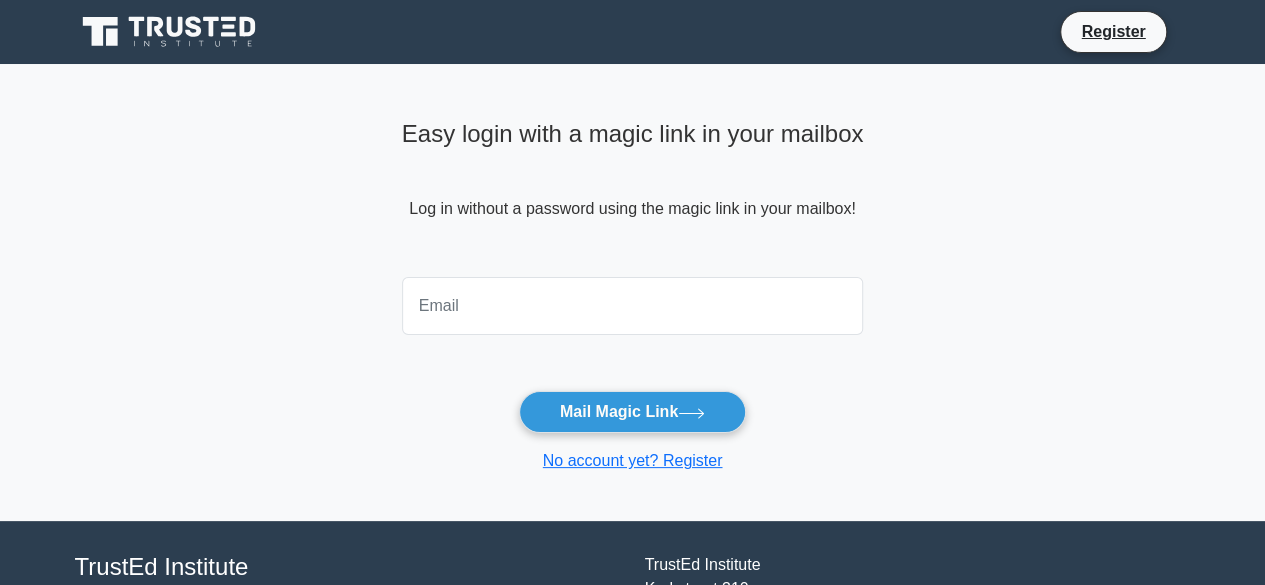 click at bounding box center (633, 306) 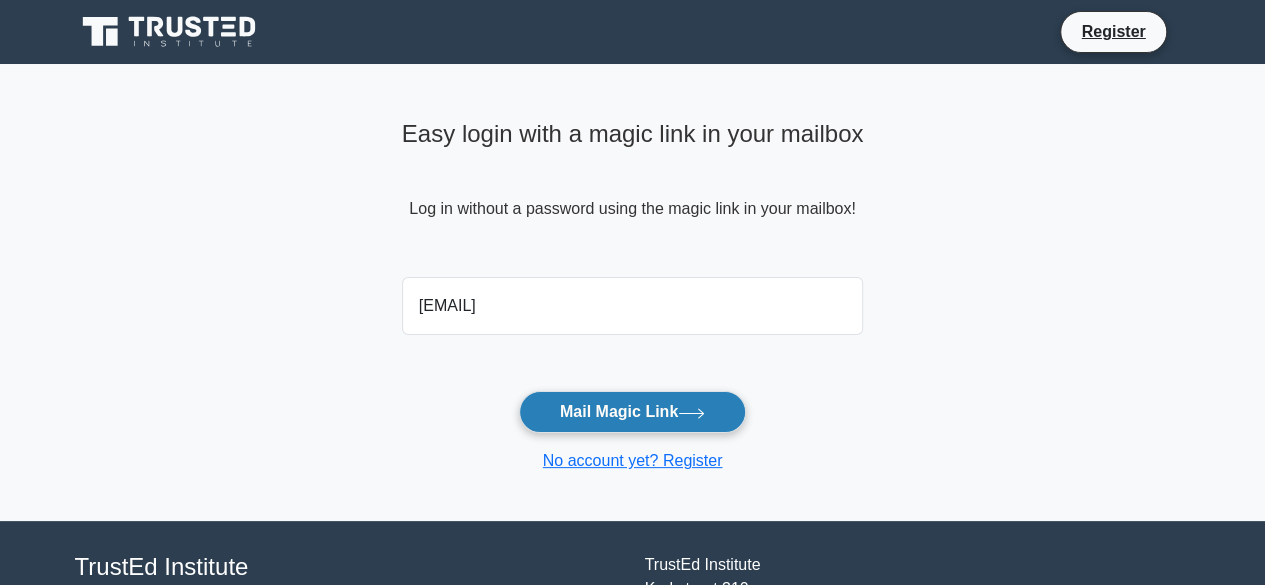 click on "Mail Magic Link" at bounding box center (632, 412) 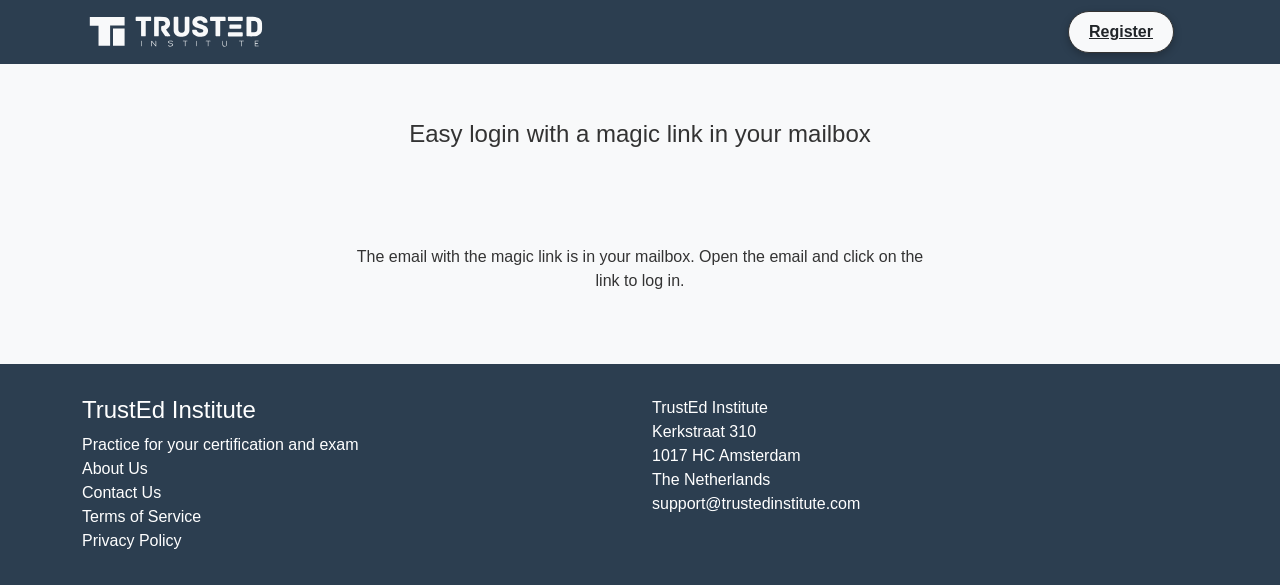 scroll, scrollTop: 0, scrollLeft: 0, axis: both 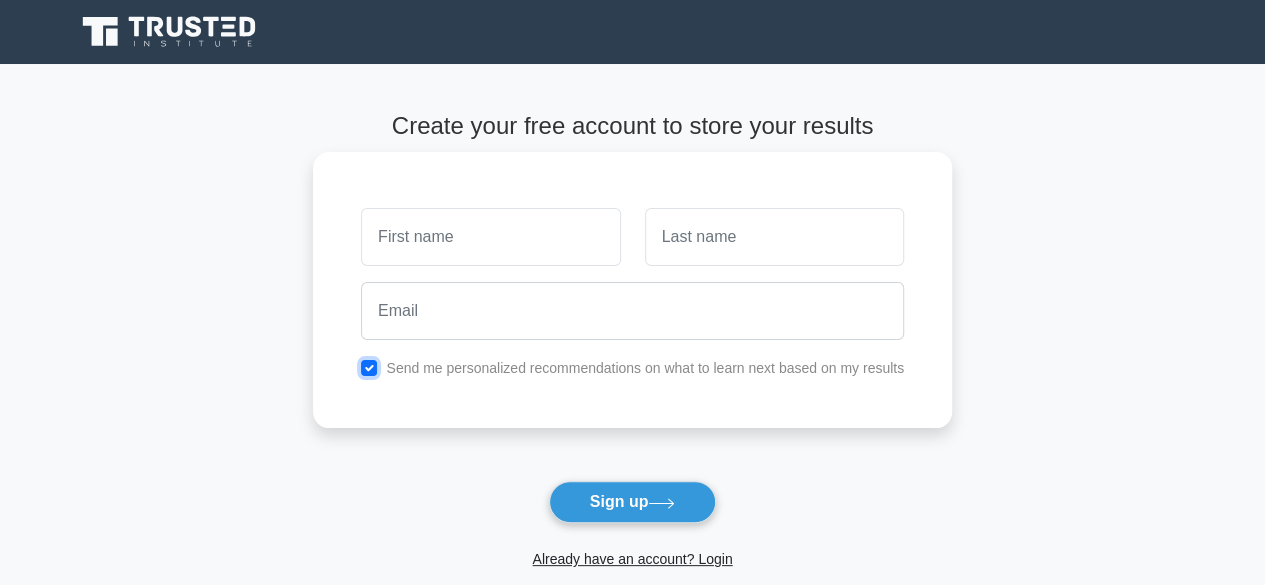 click at bounding box center [369, 368] 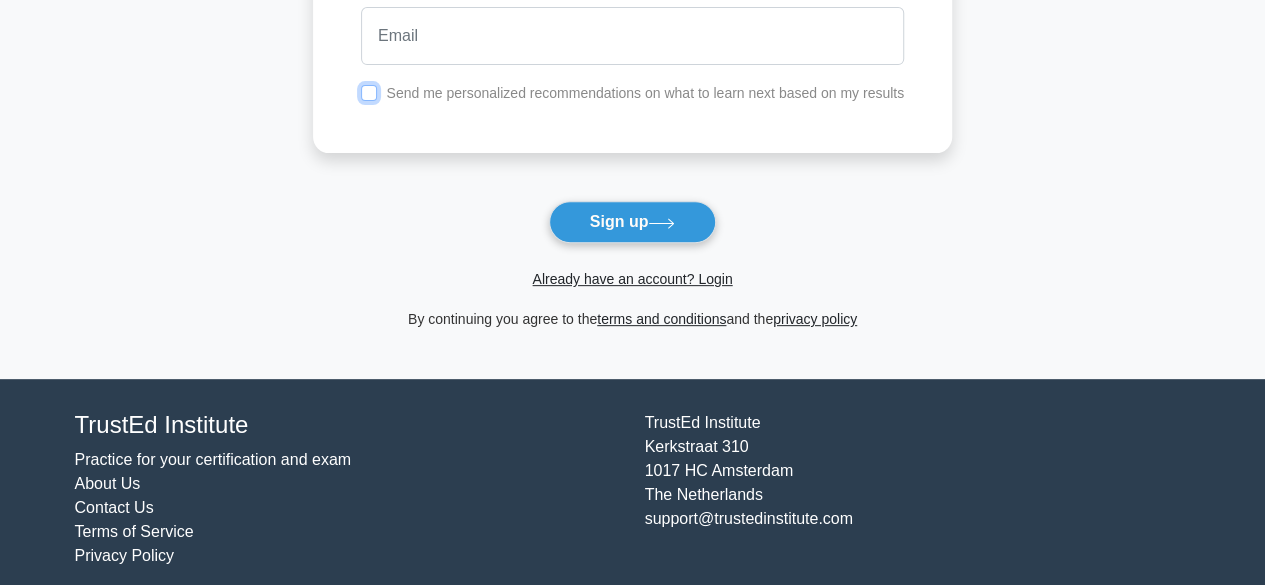 scroll, scrollTop: 293, scrollLeft: 0, axis: vertical 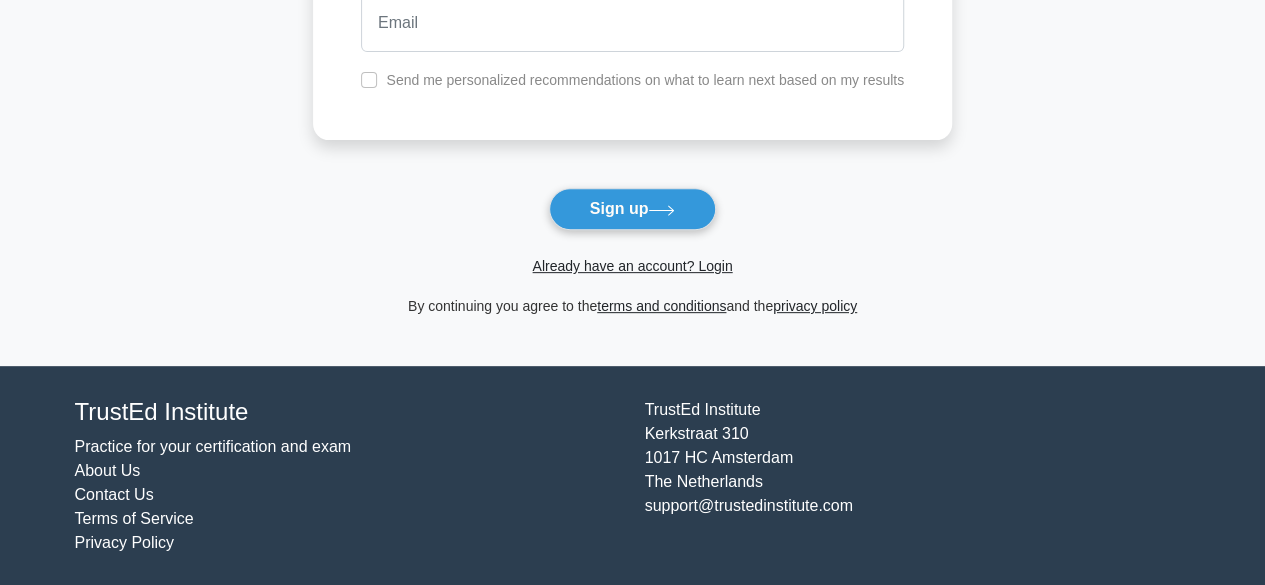 click on "Practice for your certification and exam" at bounding box center [213, 446] 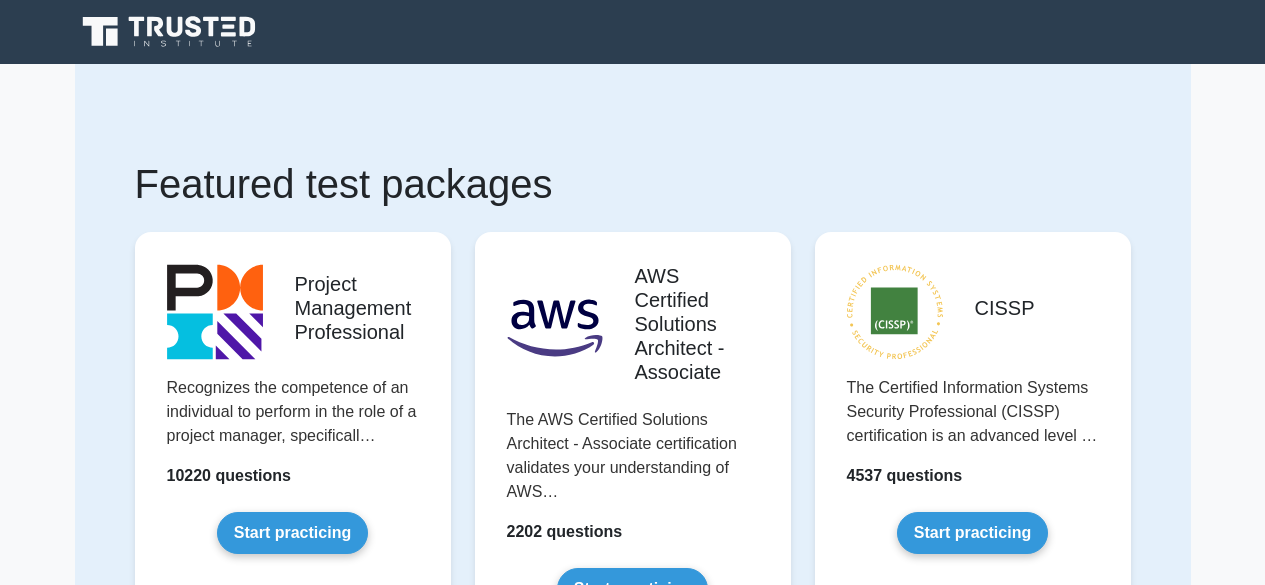 scroll, scrollTop: 0, scrollLeft: 0, axis: both 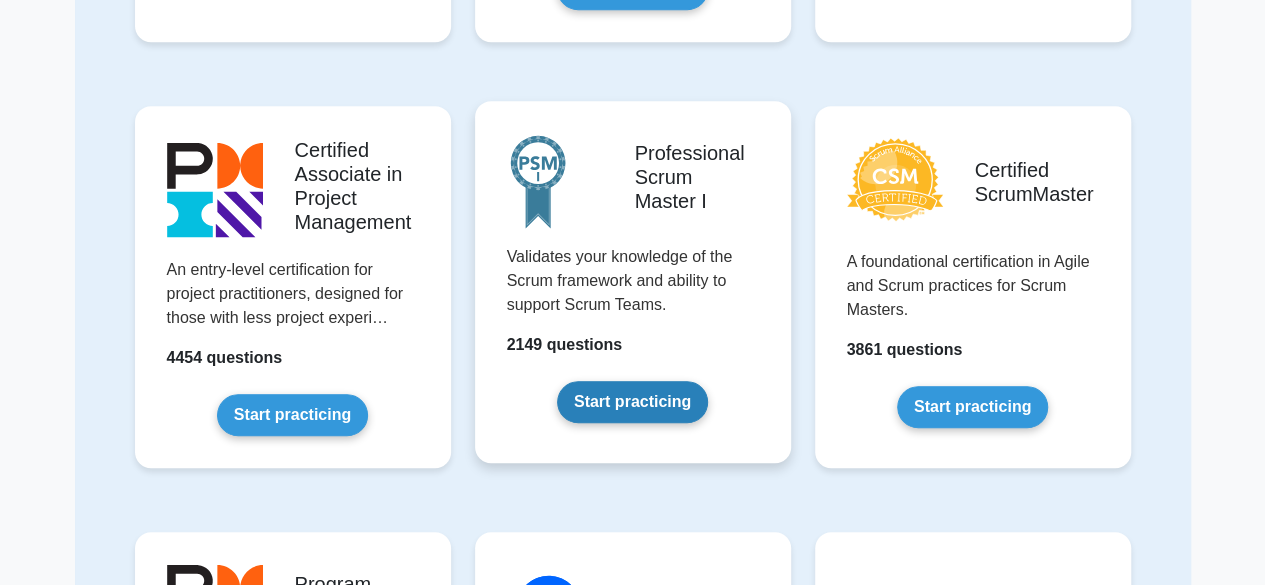 click on "Start practicing" at bounding box center (632, 402) 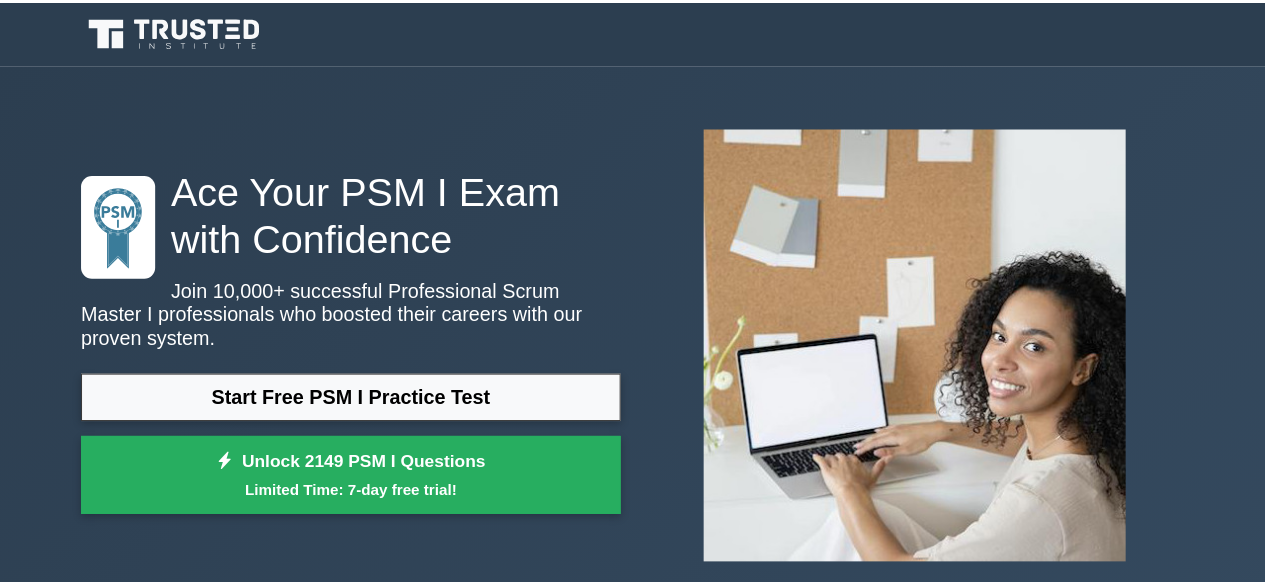 scroll, scrollTop: 0, scrollLeft: 0, axis: both 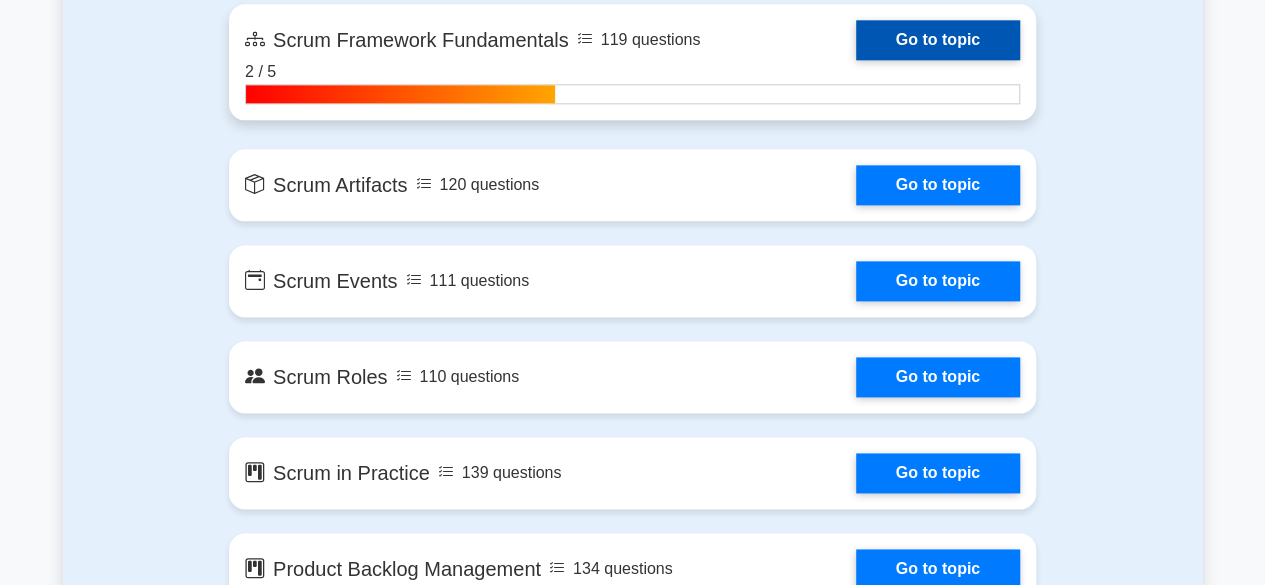 click on "Go to topic" at bounding box center (938, 40) 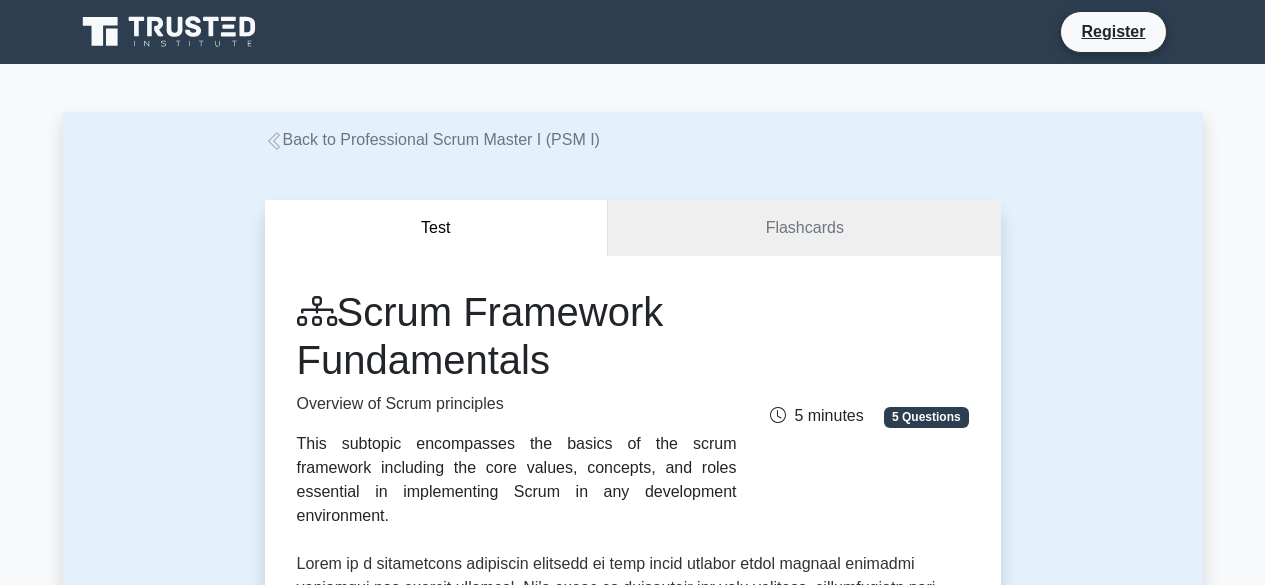 scroll, scrollTop: 0, scrollLeft: 0, axis: both 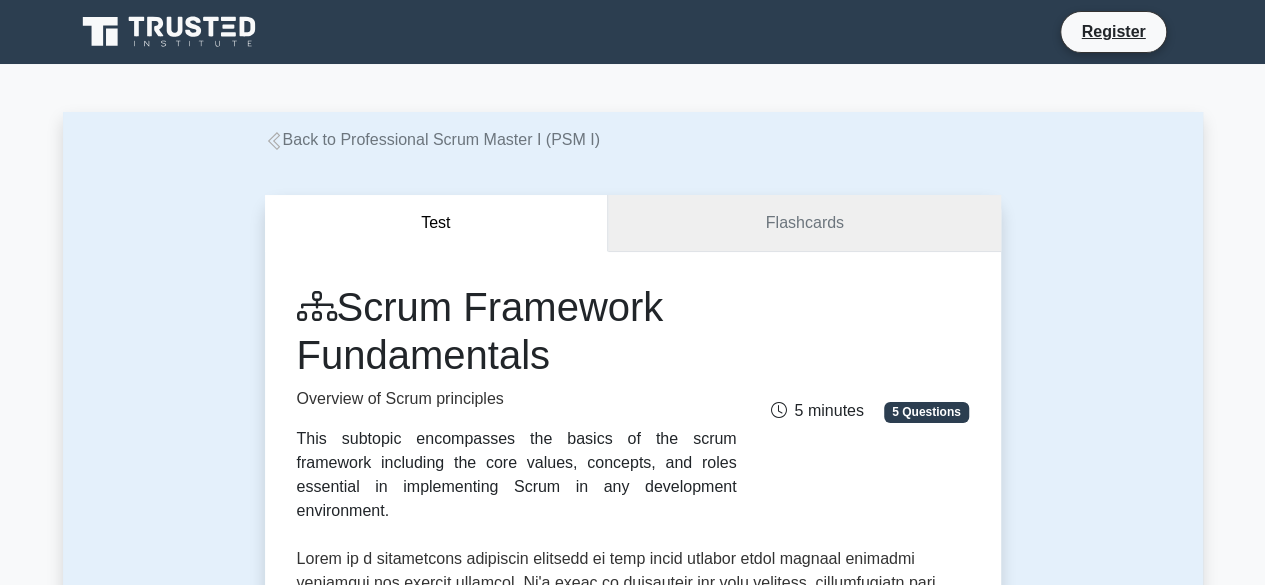 click on "Flashcards" at bounding box center (804, 223) 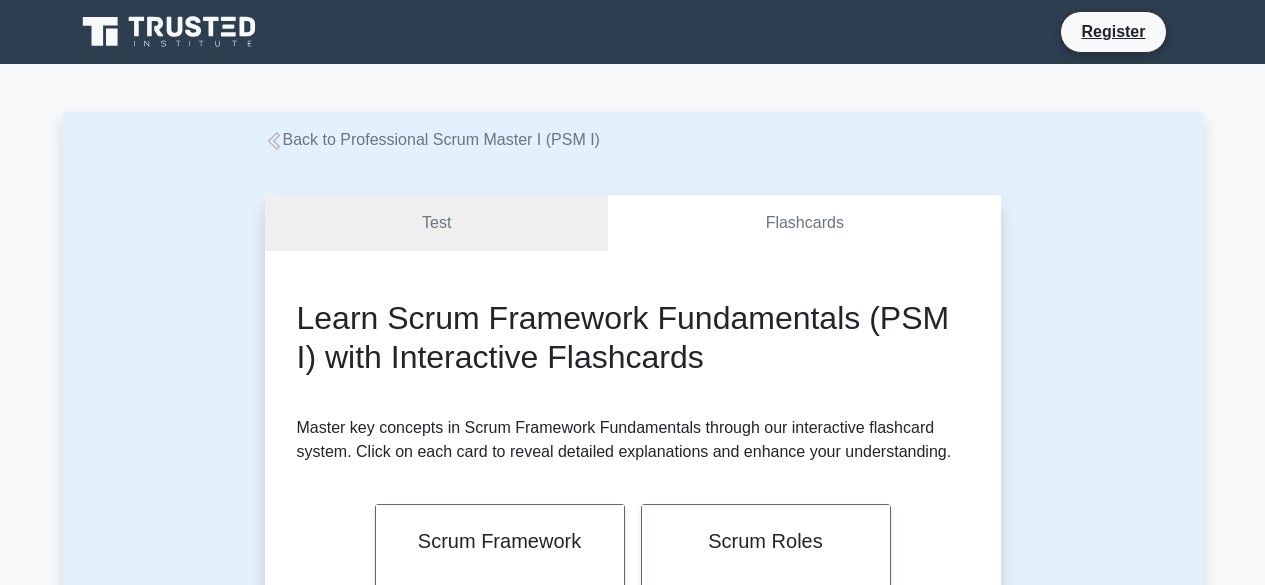 scroll, scrollTop: 0, scrollLeft: 0, axis: both 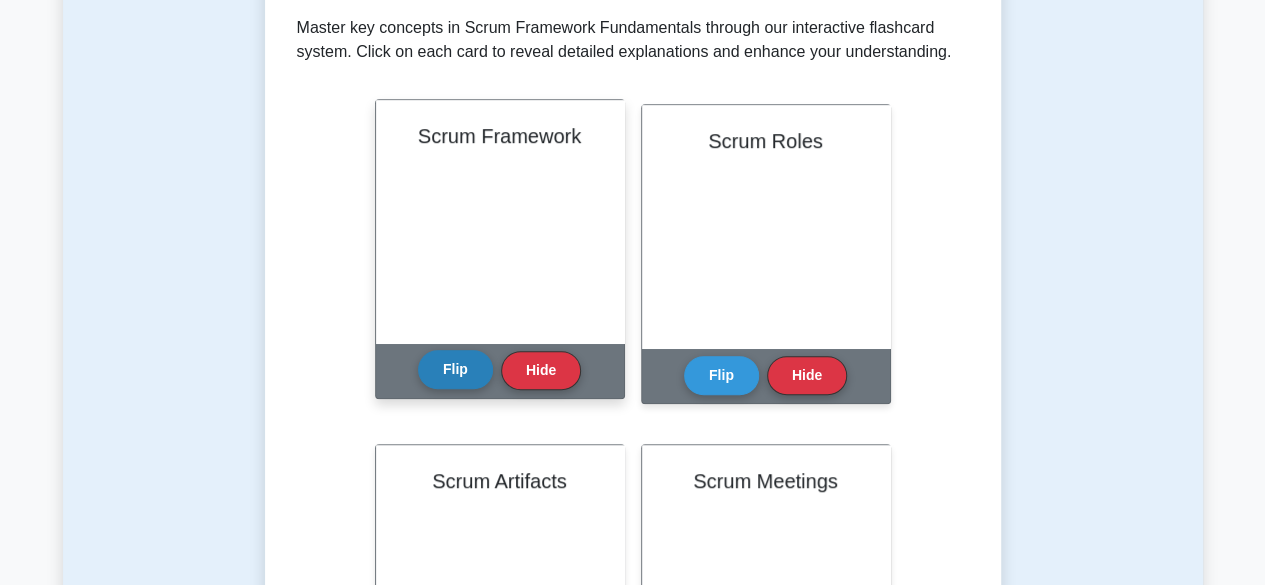 click on "Flip" at bounding box center [455, 369] 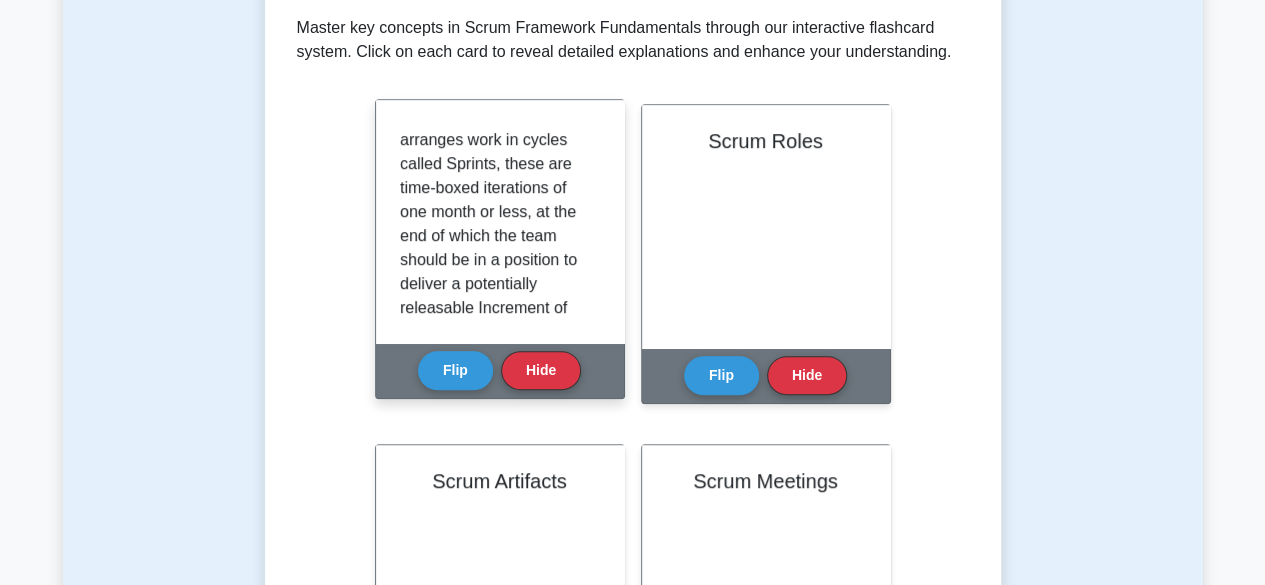 scroll, scrollTop: 563, scrollLeft: 0, axis: vertical 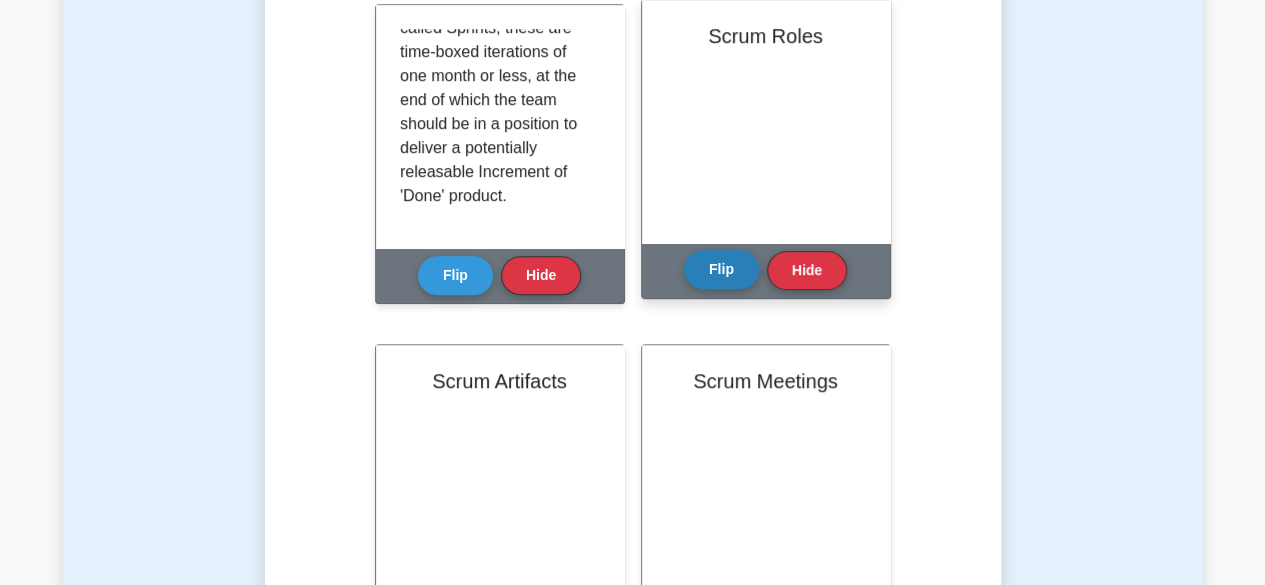 click on "Flip" at bounding box center (721, 269) 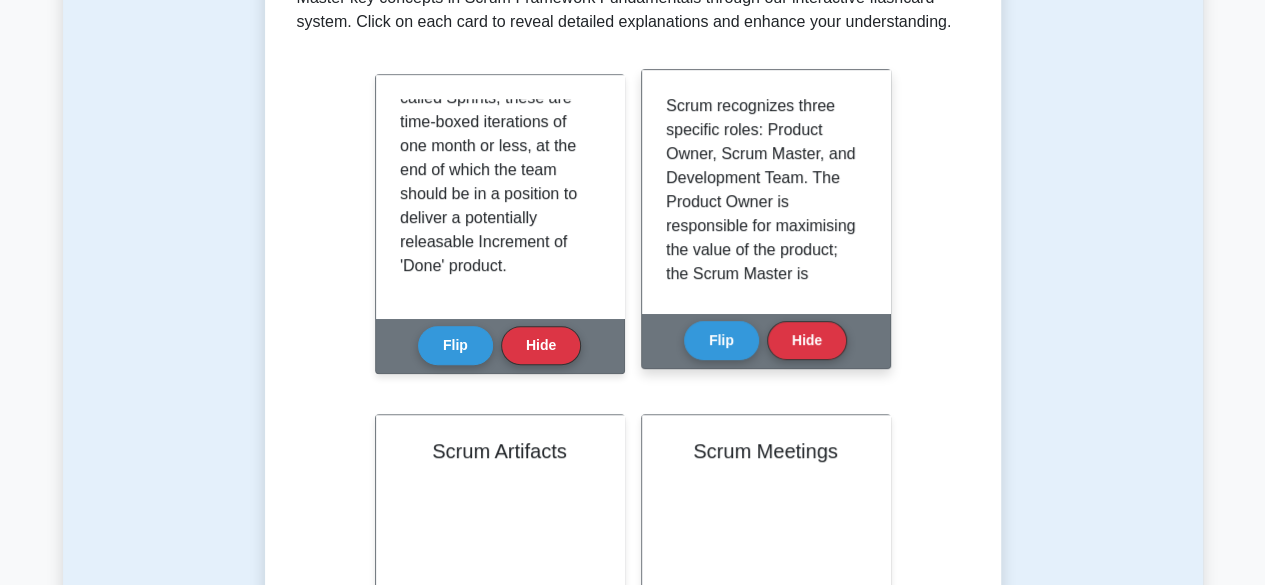 scroll, scrollTop: 400, scrollLeft: 0, axis: vertical 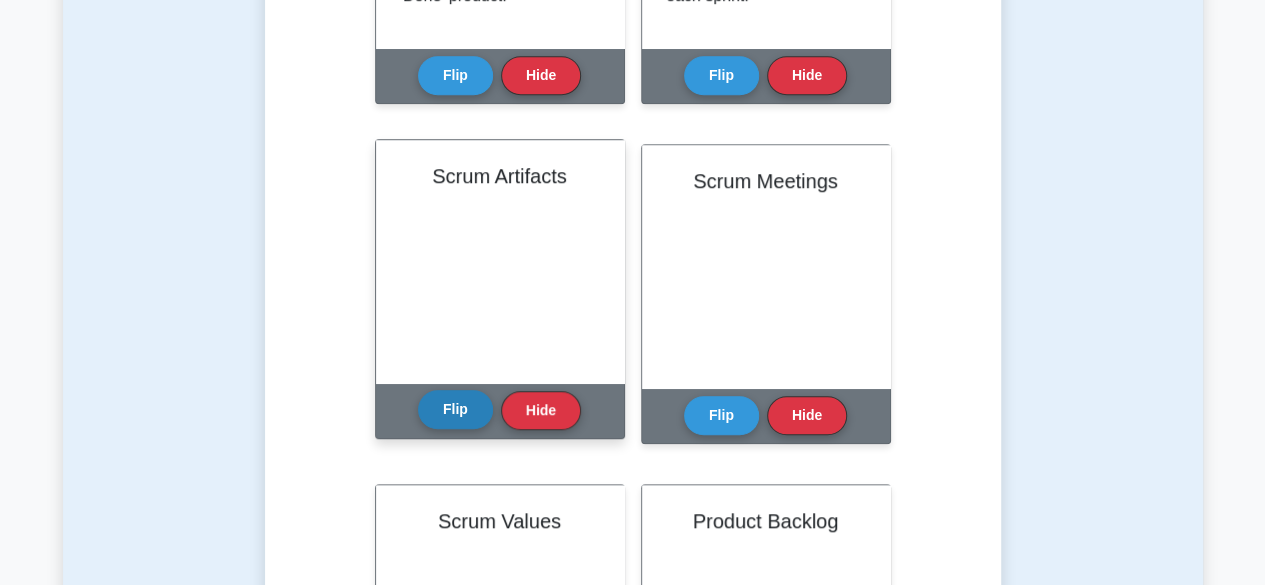 click on "Flip" at bounding box center [455, 409] 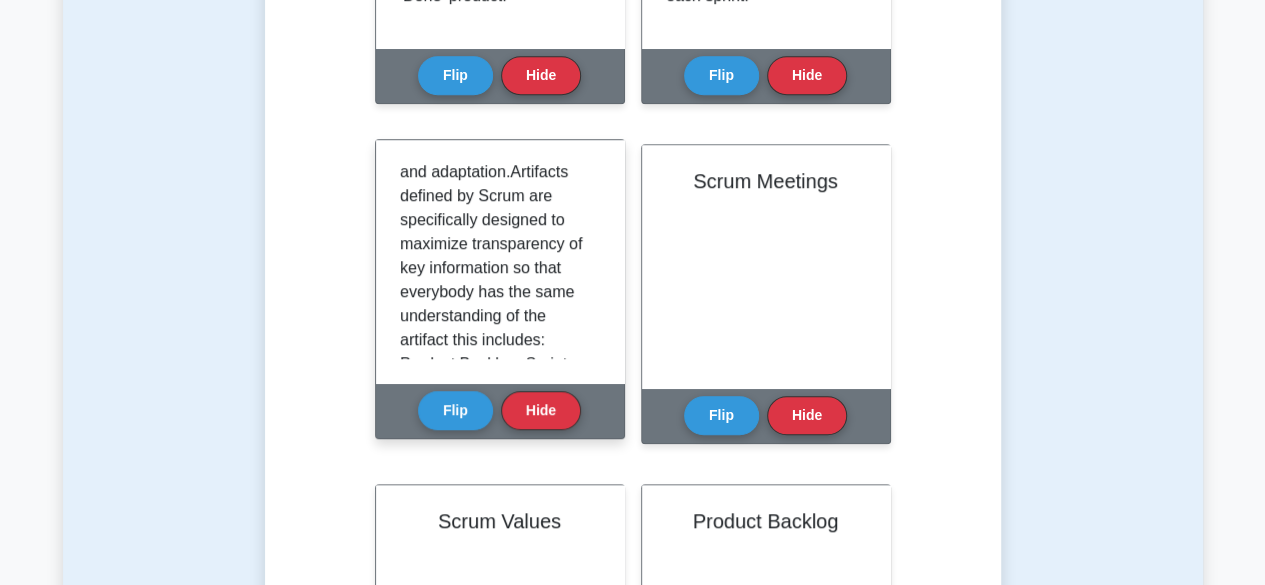 scroll, scrollTop: 200, scrollLeft: 0, axis: vertical 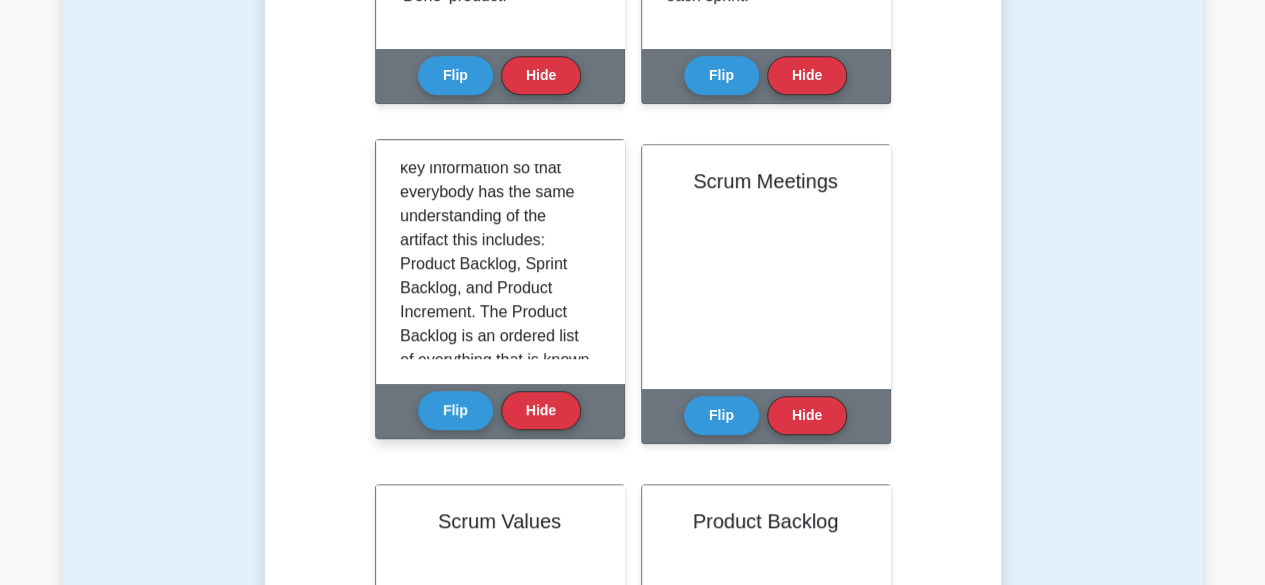 type 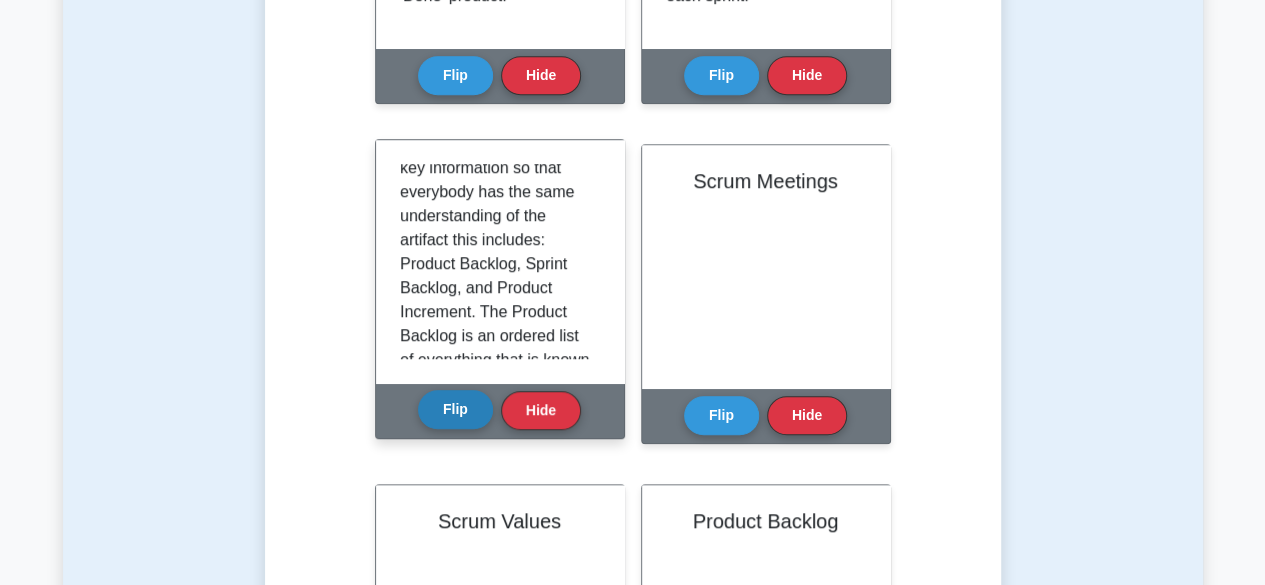 click on "Flip" at bounding box center [455, 409] 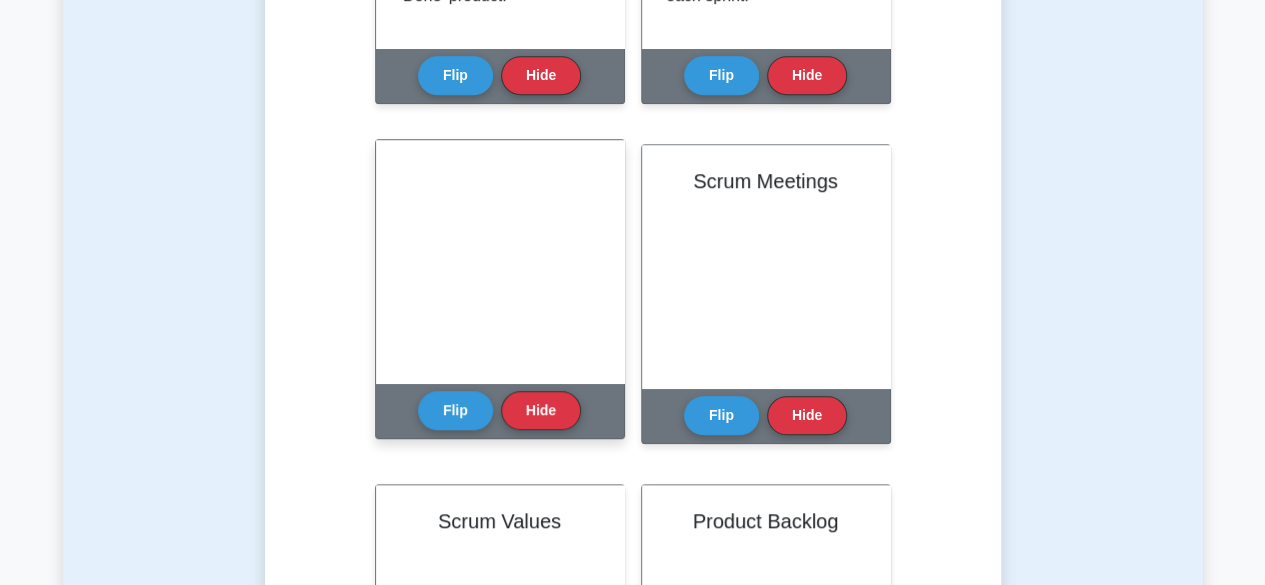scroll, scrollTop: 0, scrollLeft: 0, axis: both 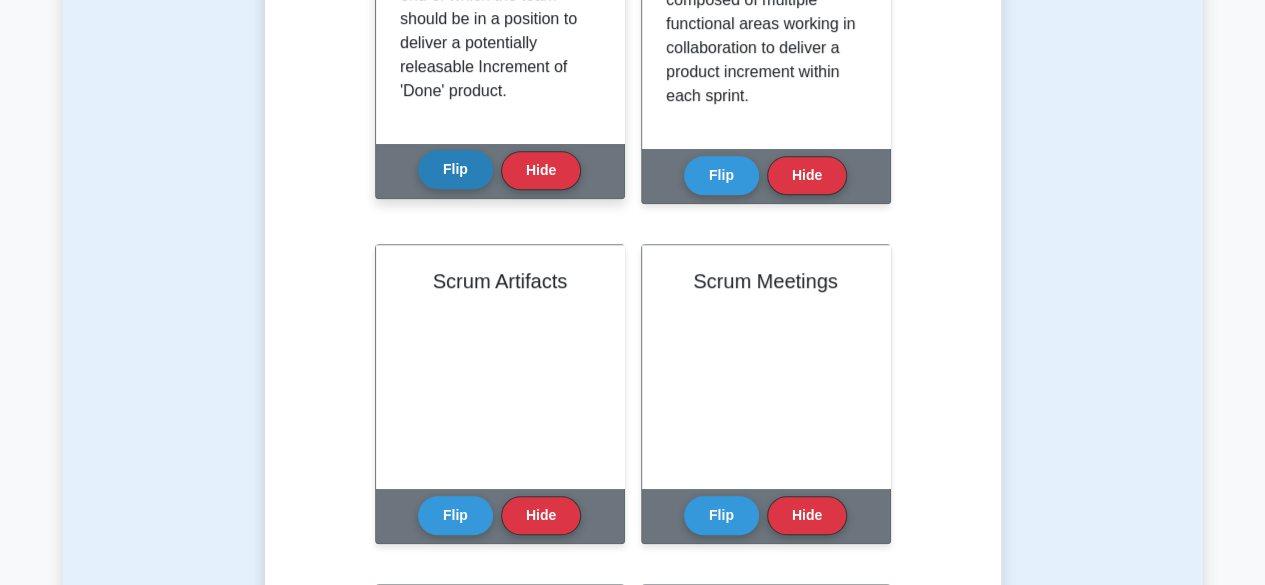 click on "Flip" at bounding box center [455, 169] 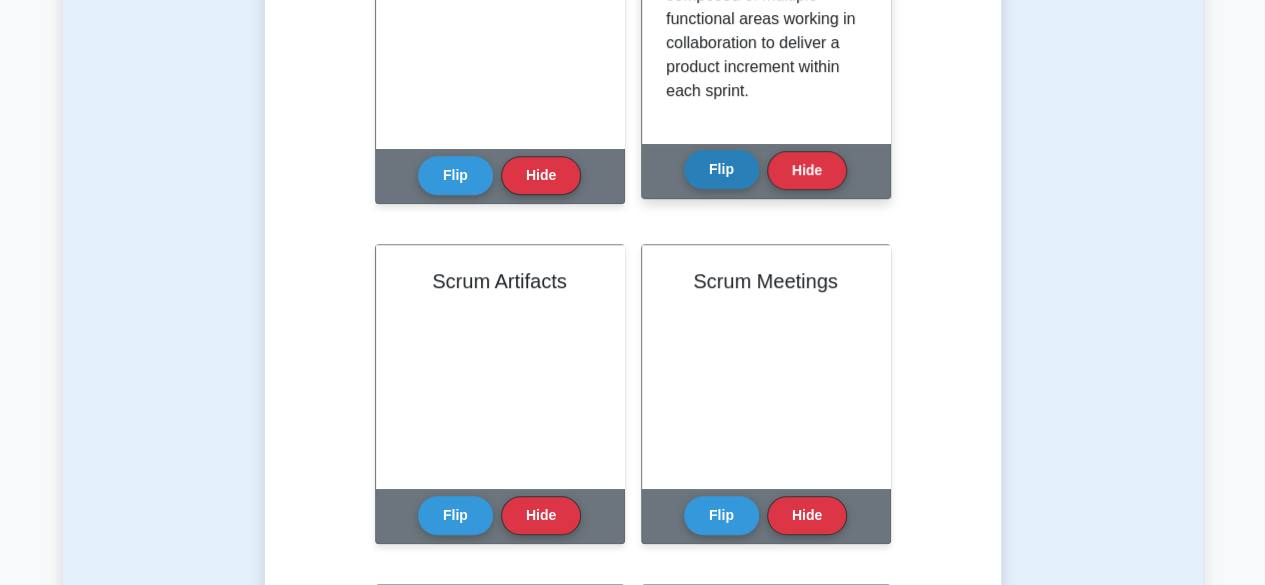 click on "Flip" at bounding box center [721, 169] 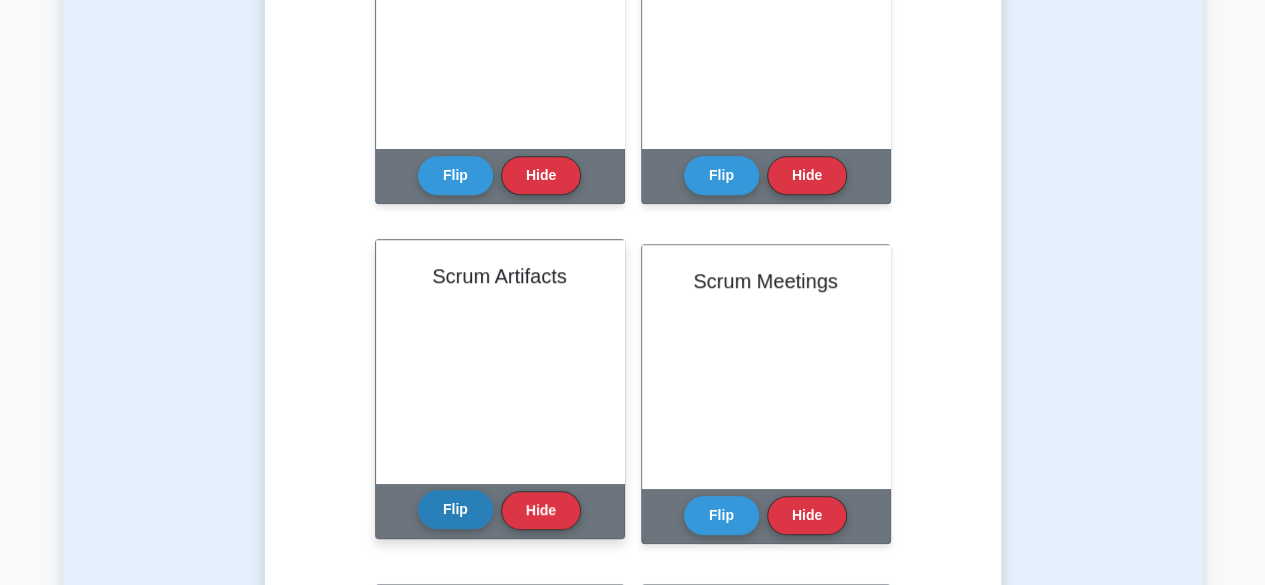 click on "Flip" at bounding box center (455, 509) 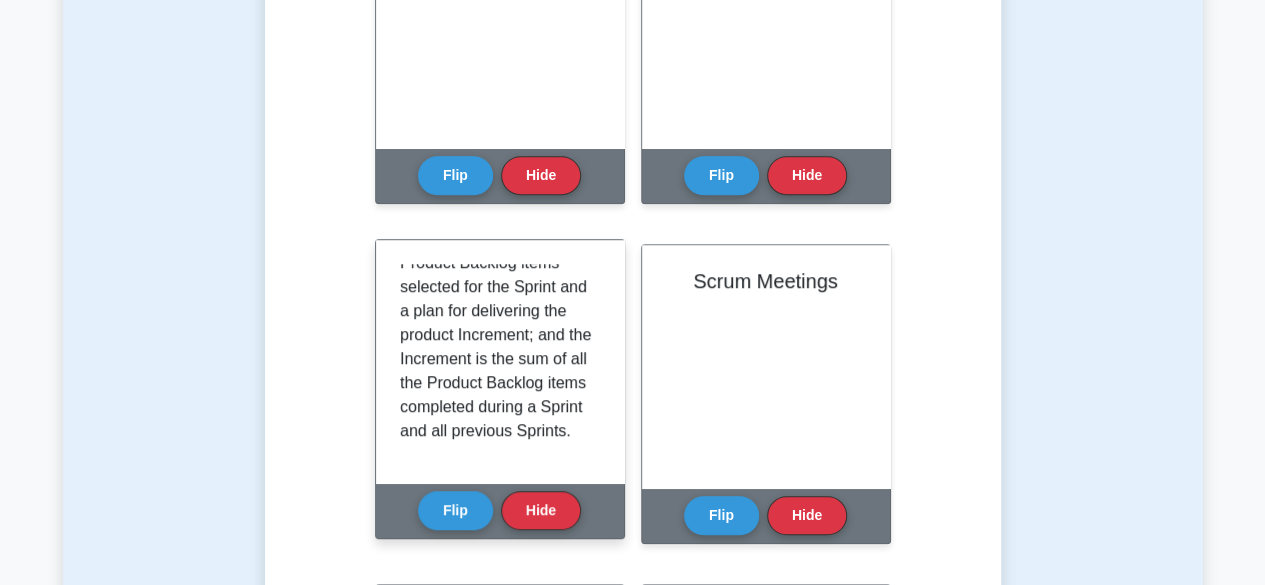 scroll, scrollTop: 539, scrollLeft: 0, axis: vertical 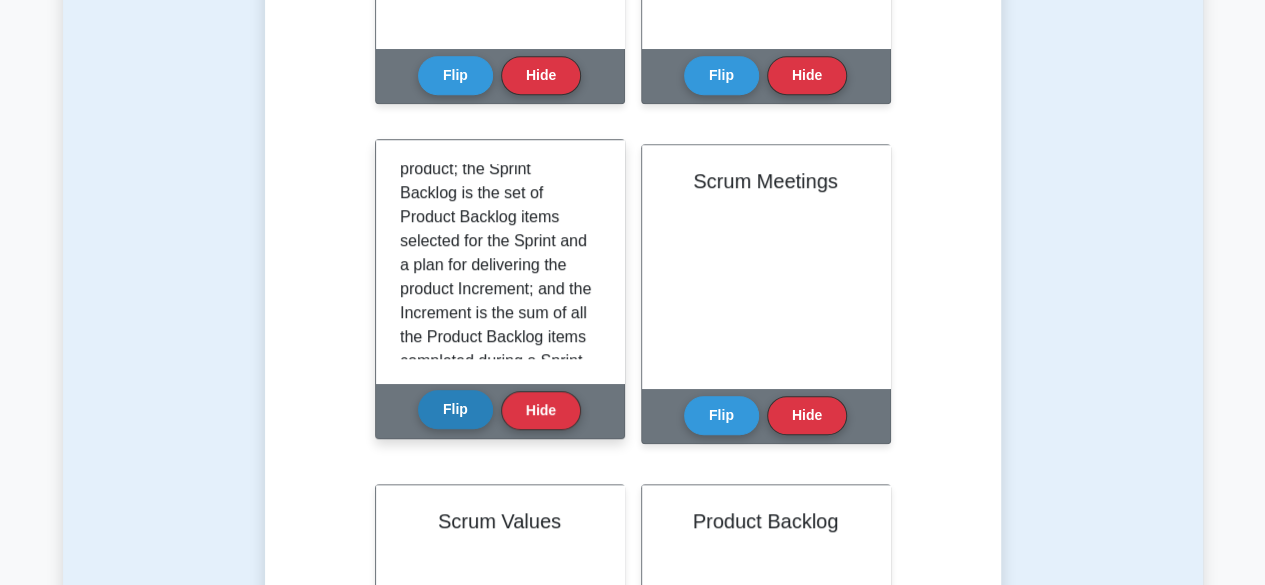 click on "Flip" at bounding box center (455, 409) 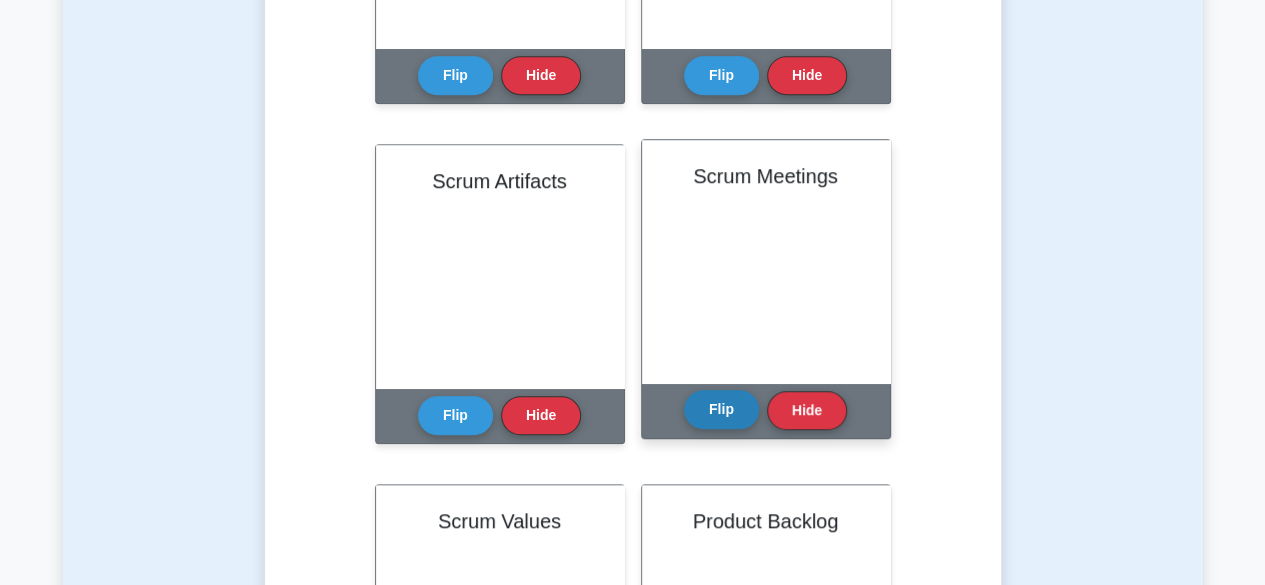 click on "Flip" at bounding box center [721, 409] 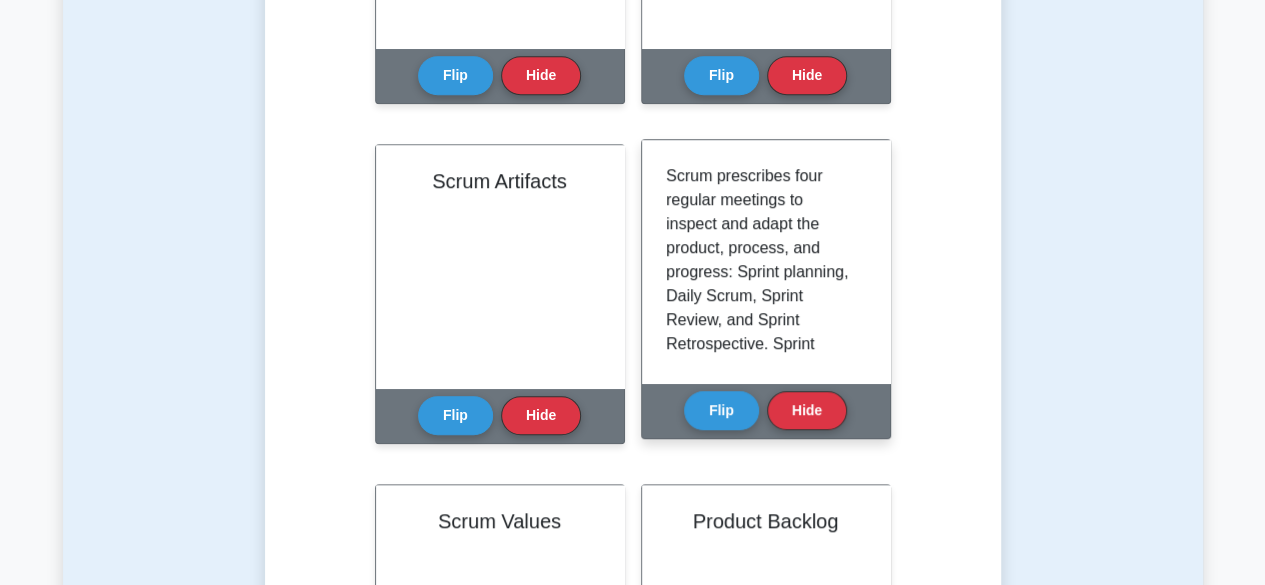 type 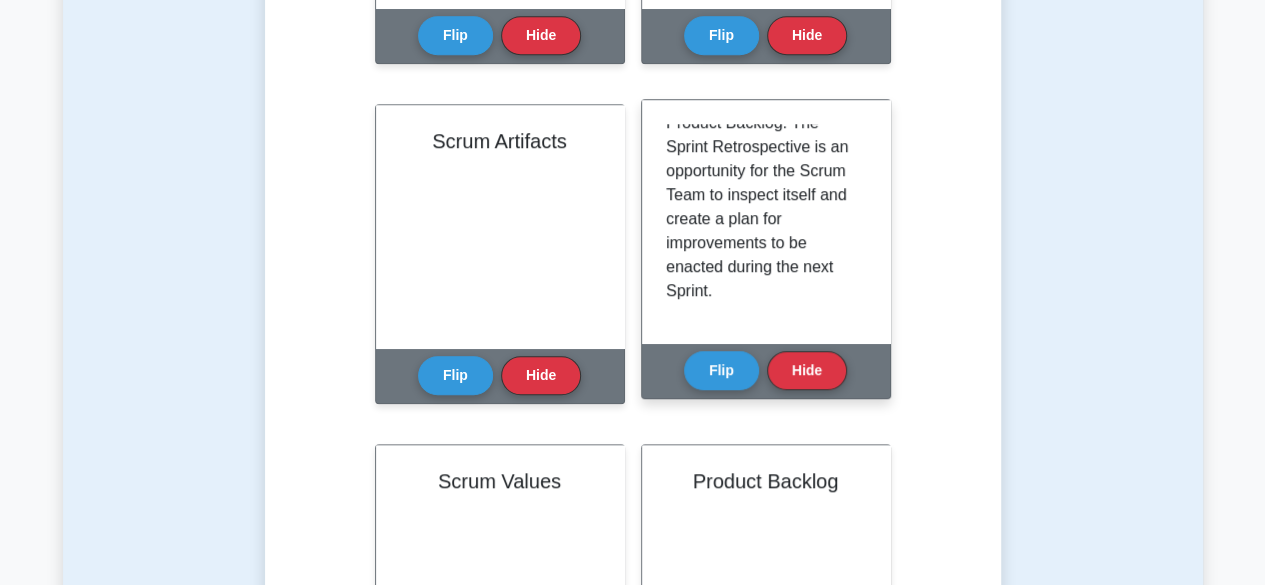 scroll, scrollTop: 515, scrollLeft: 0, axis: vertical 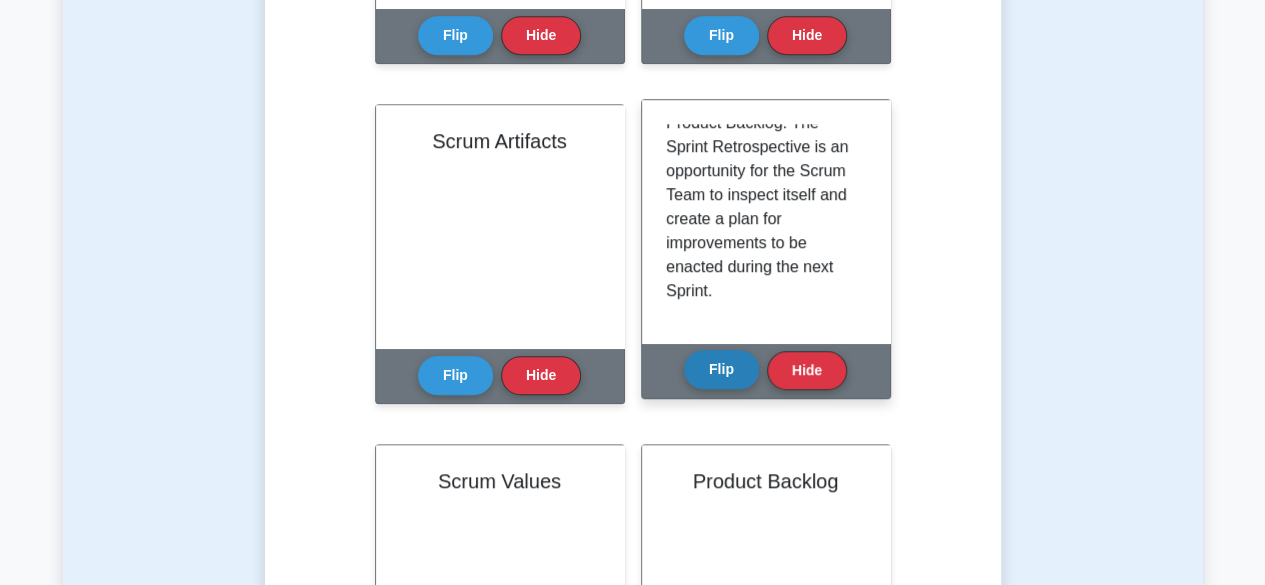 click on "Flip" at bounding box center (721, 369) 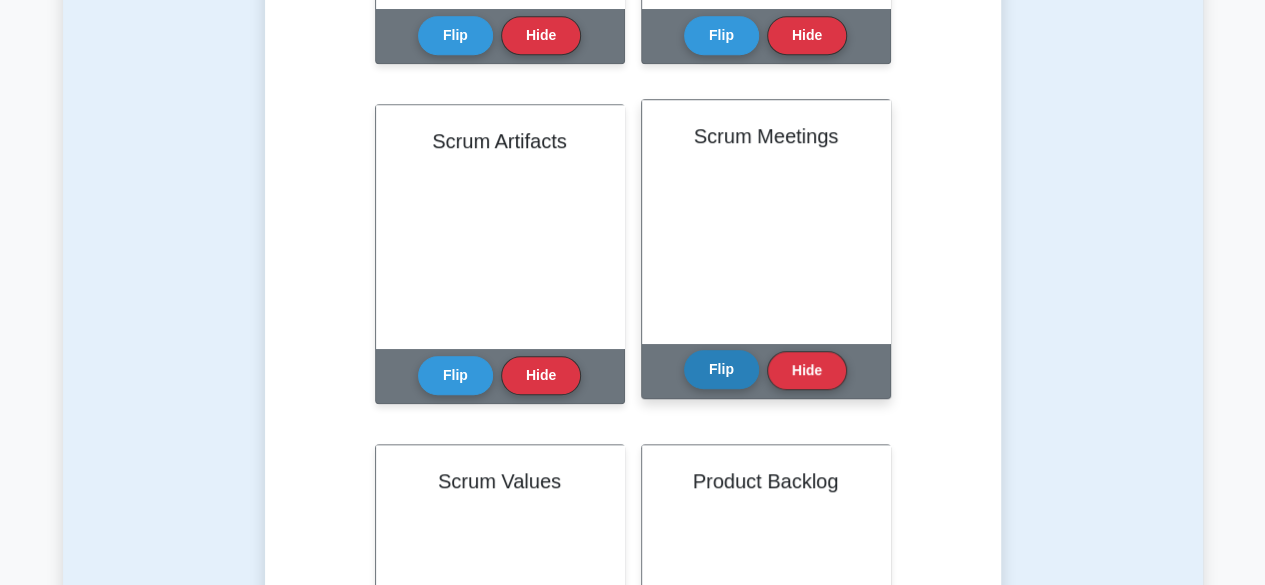 click on "Flip" at bounding box center (721, 369) 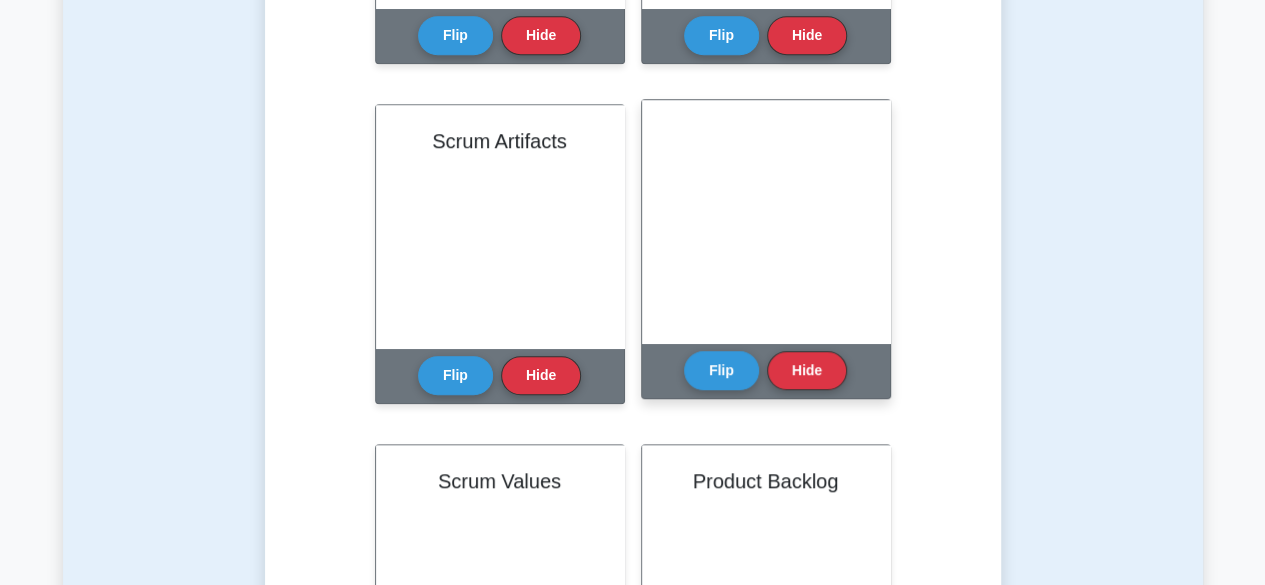 scroll, scrollTop: 0, scrollLeft: 0, axis: both 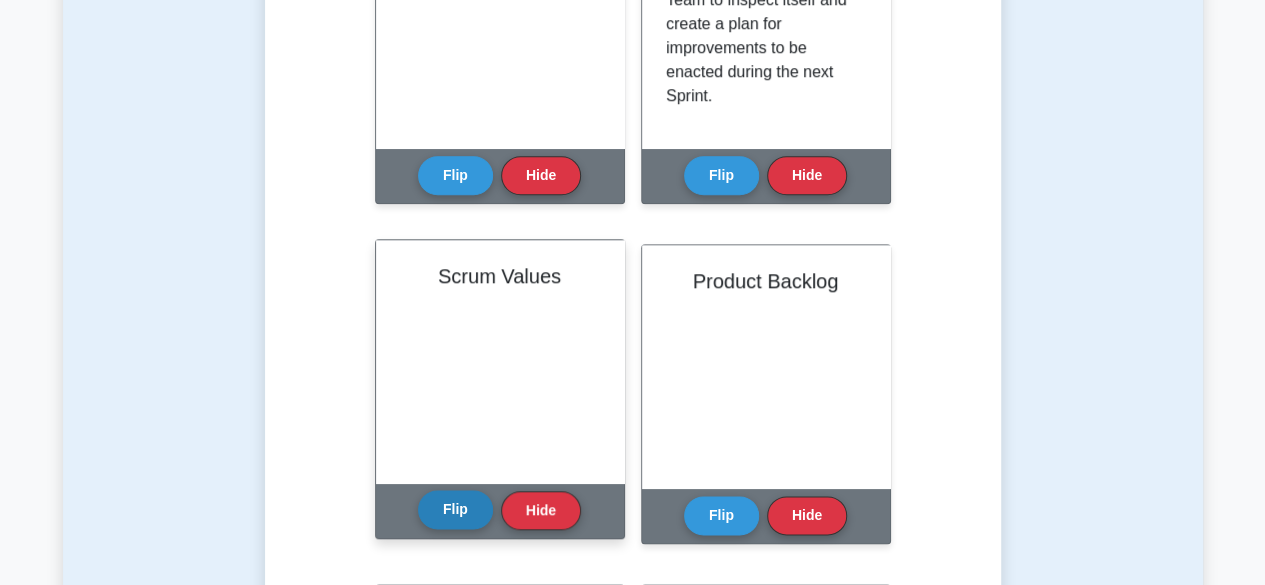 click on "Flip" at bounding box center (455, 509) 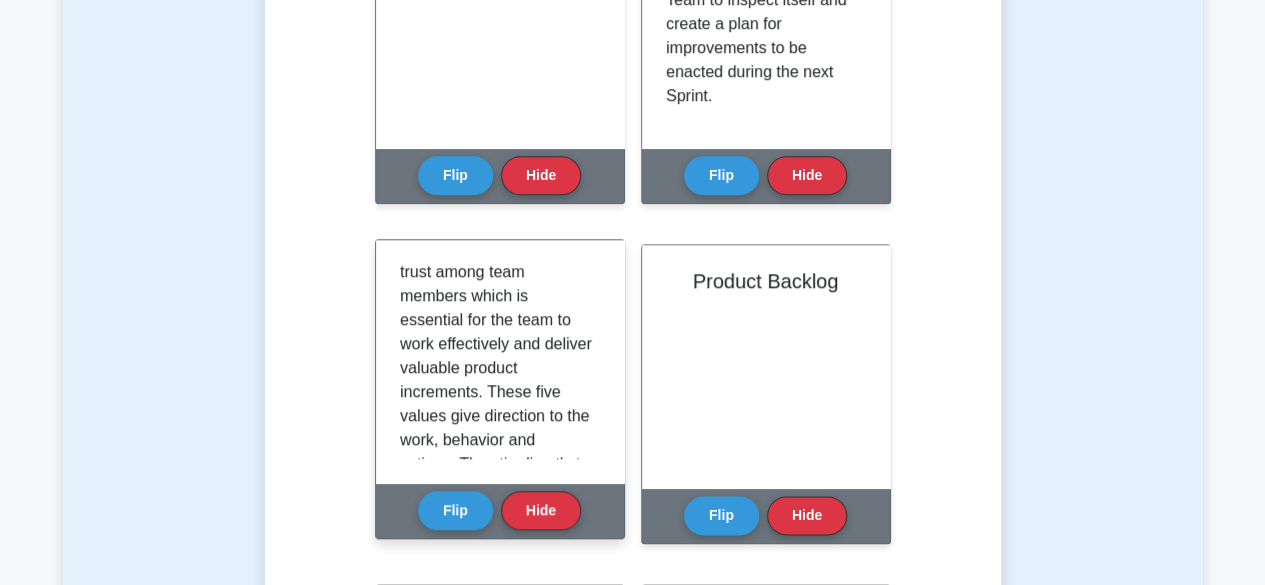 scroll, scrollTop: 200, scrollLeft: 0, axis: vertical 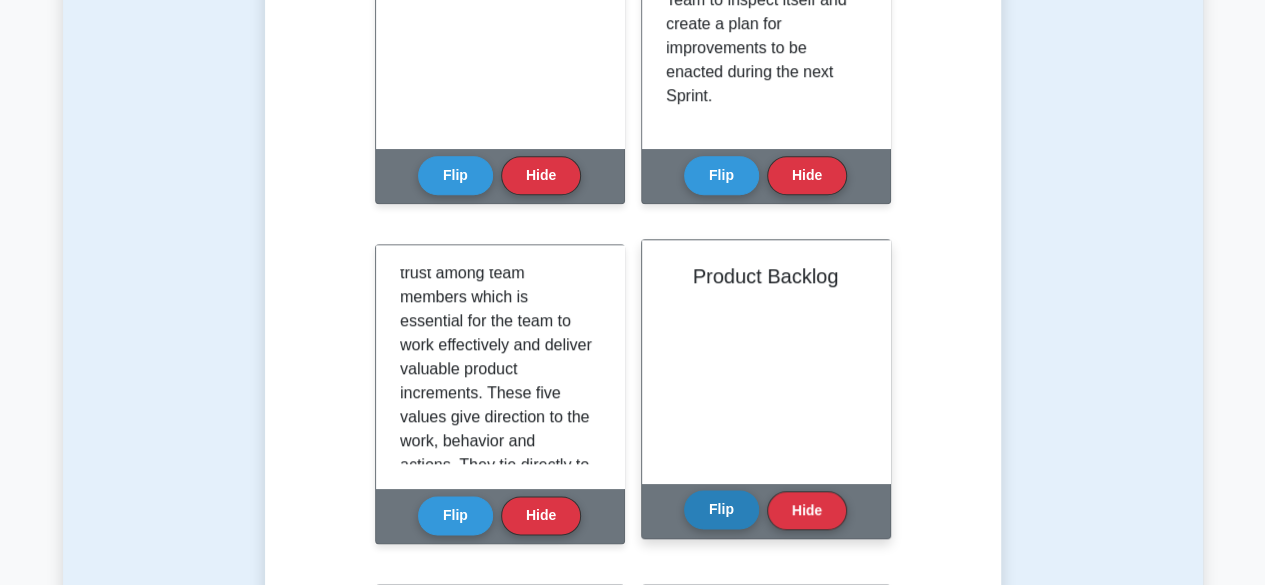 click on "Flip" at bounding box center [721, 509] 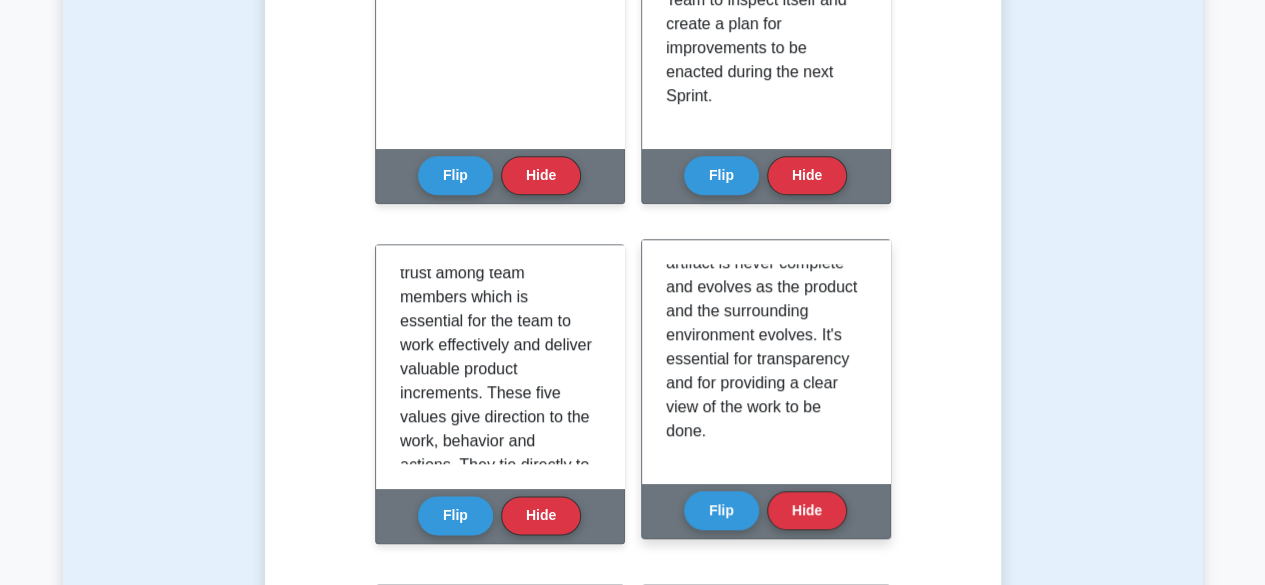 scroll, scrollTop: 419, scrollLeft: 0, axis: vertical 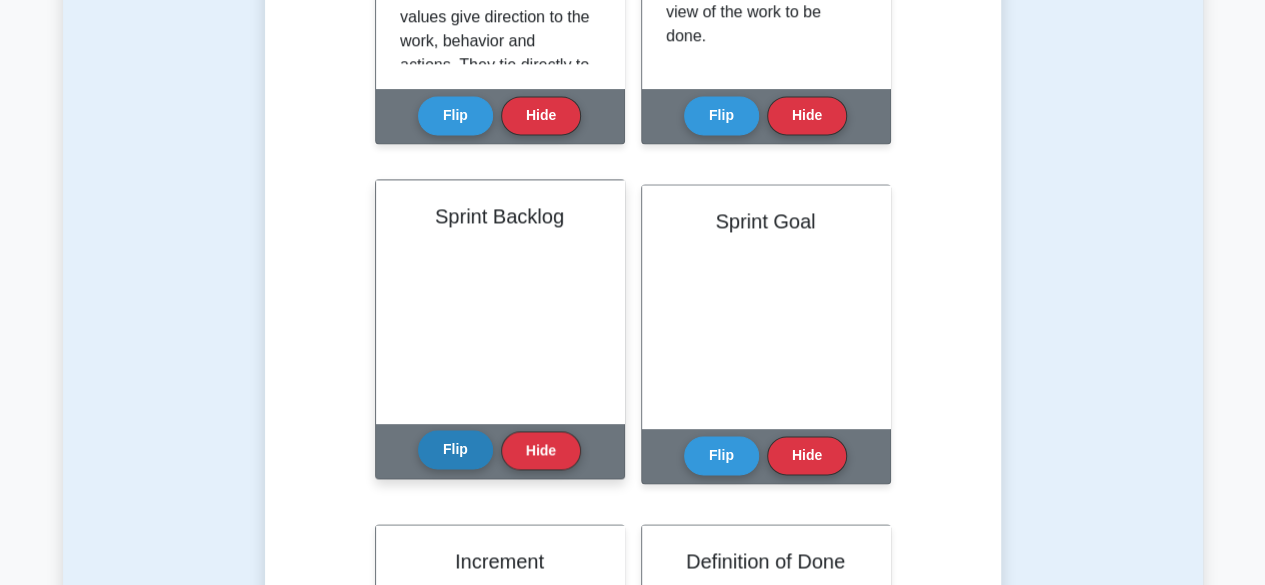 click on "Flip" at bounding box center [455, 449] 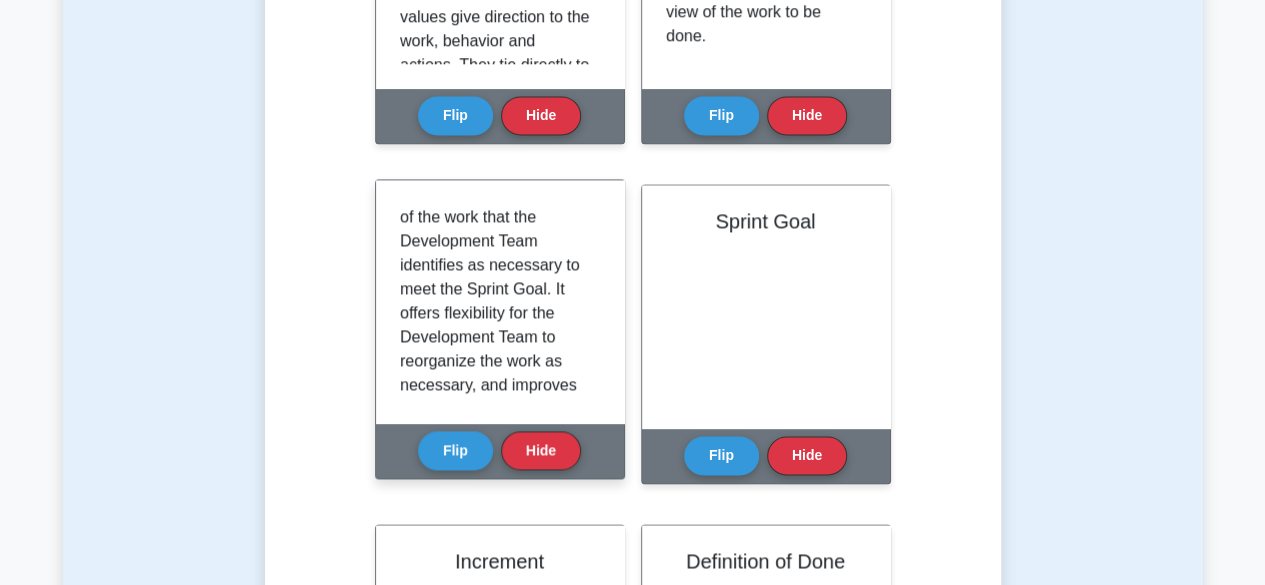 scroll, scrollTop: 323, scrollLeft: 0, axis: vertical 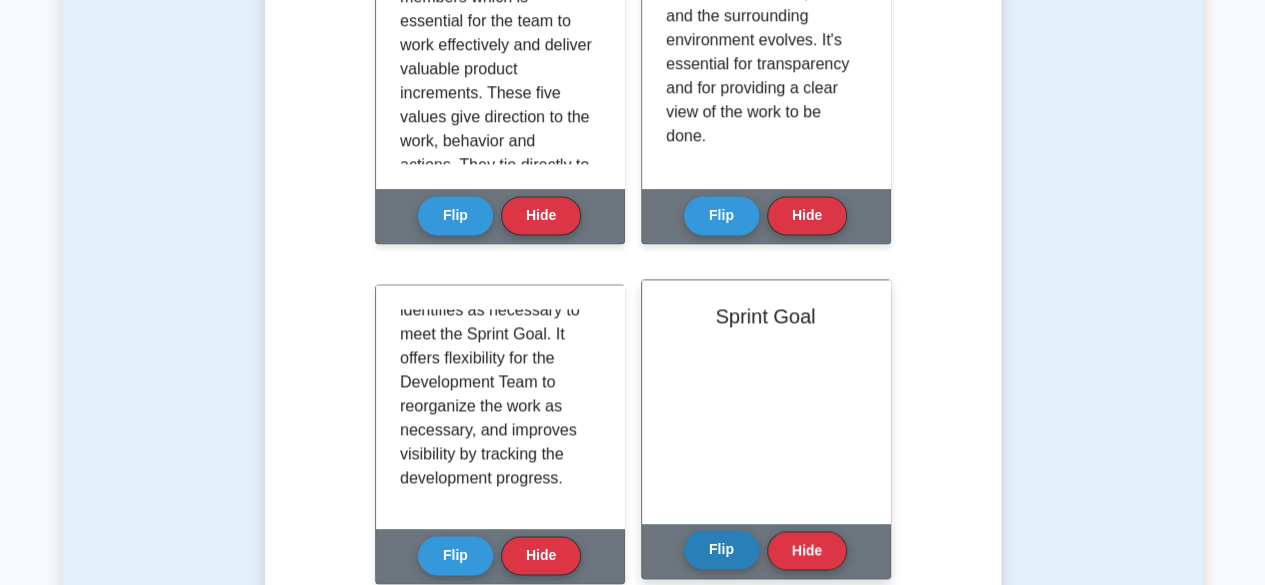click on "Flip" at bounding box center [721, 549] 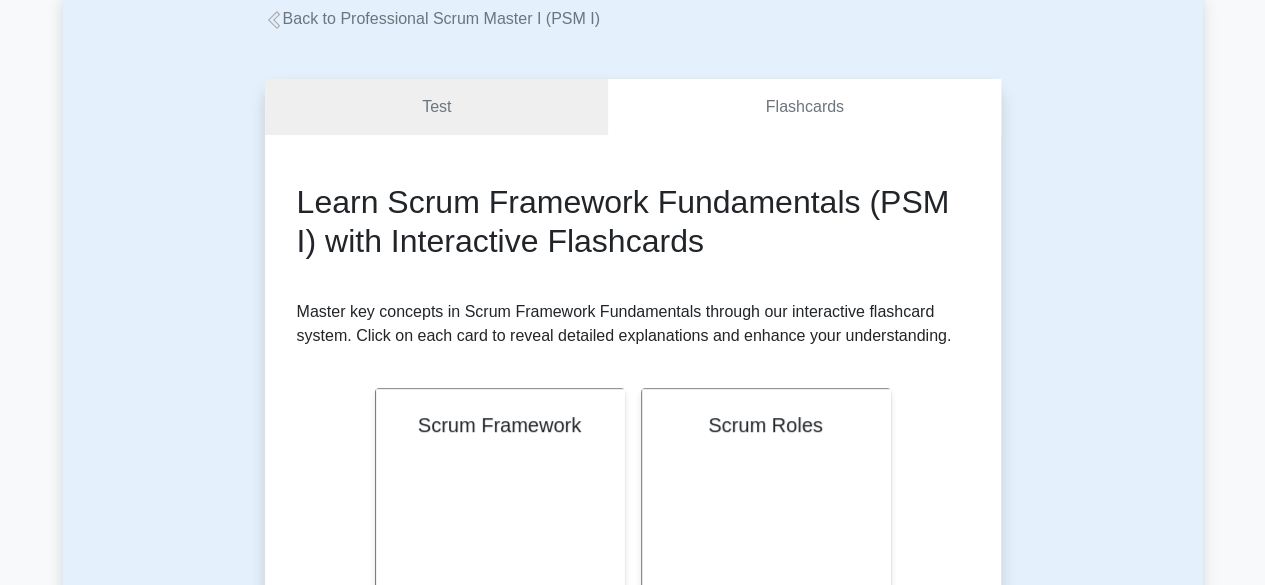 scroll, scrollTop: 0, scrollLeft: 0, axis: both 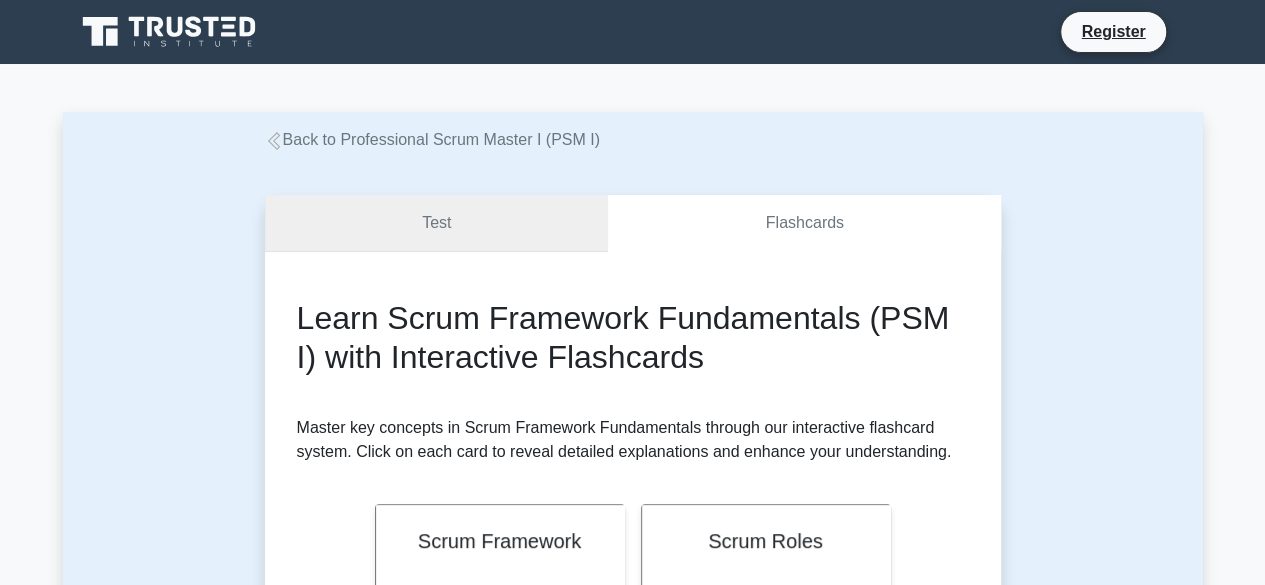 click on "Test" at bounding box center (437, 223) 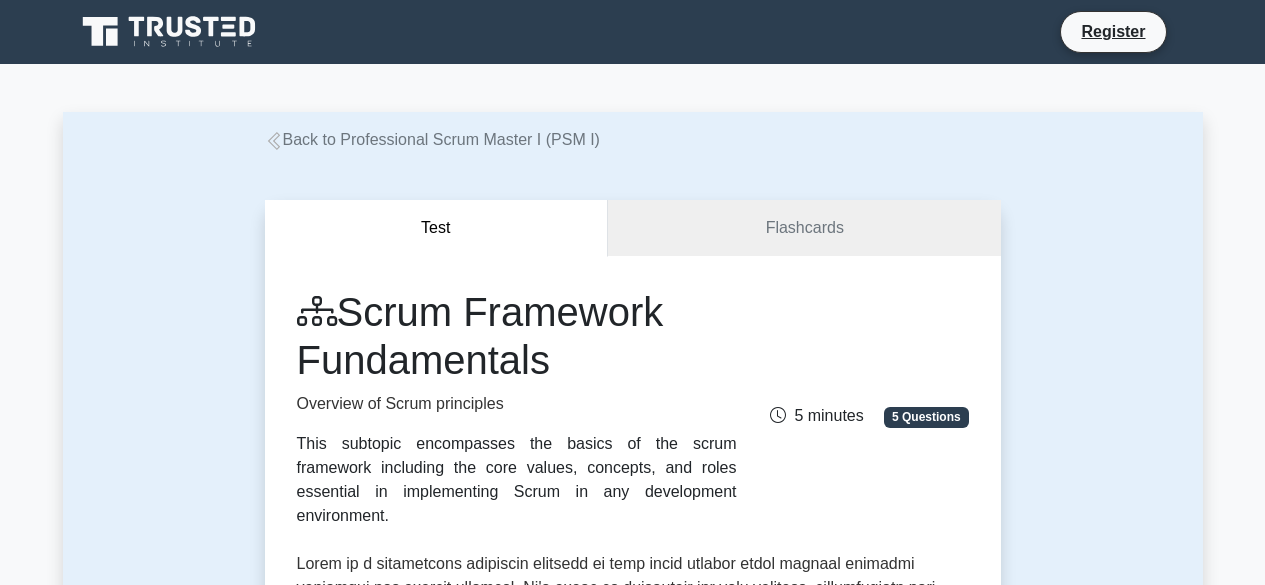 scroll, scrollTop: 0, scrollLeft: 0, axis: both 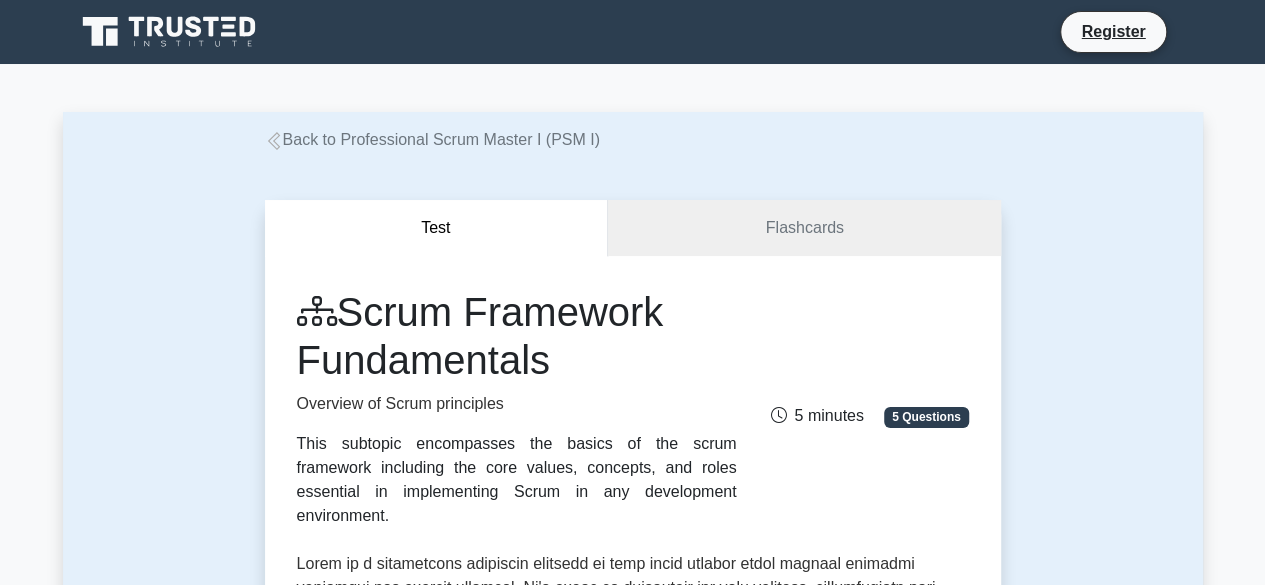 click on "Back to Professional Scrum Master I (PSM I)" at bounding box center (432, 139) 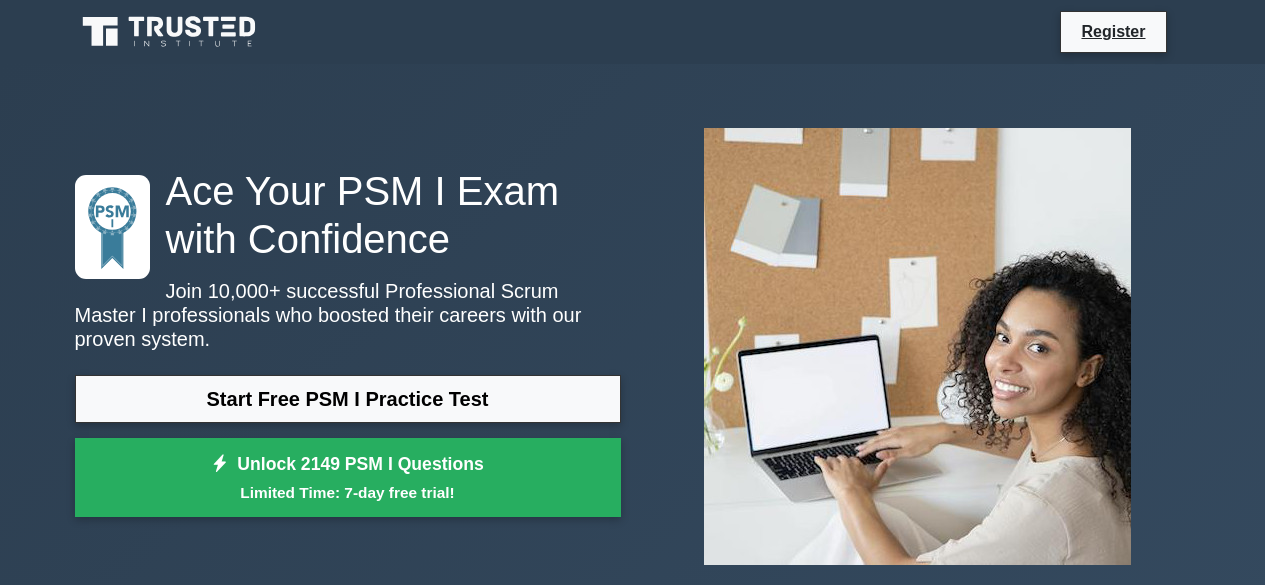 scroll, scrollTop: 0, scrollLeft: 0, axis: both 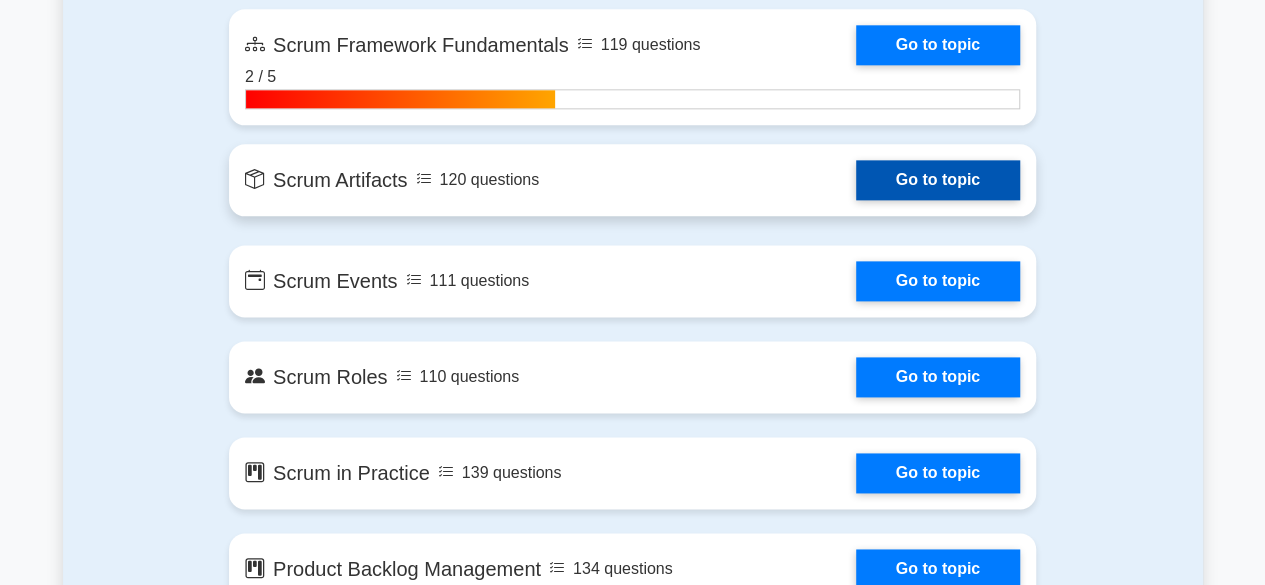 click on "Go to topic" at bounding box center (938, 180) 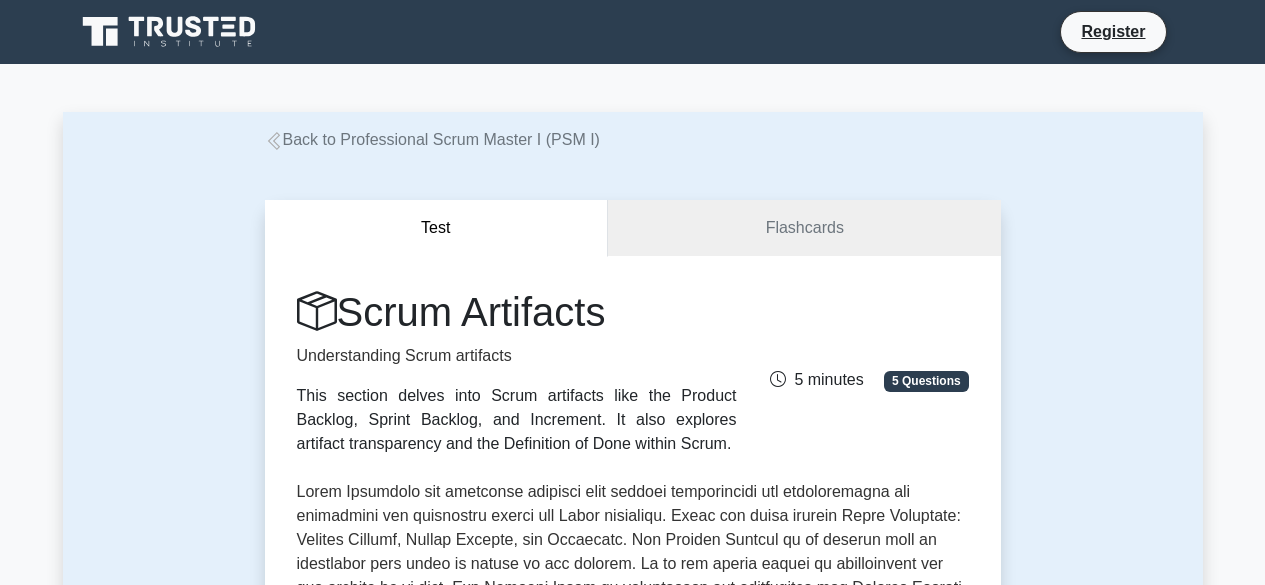 scroll, scrollTop: 0, scrollLeft: 0, axis: both 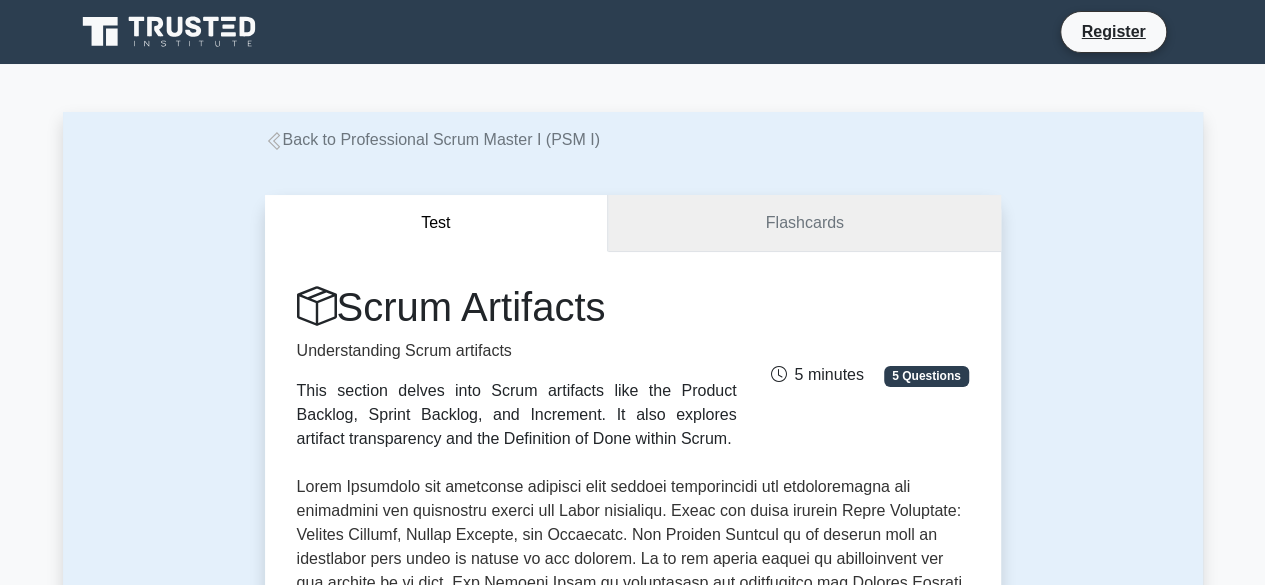 click on "Flashcards" at bounding box center (804, 223) 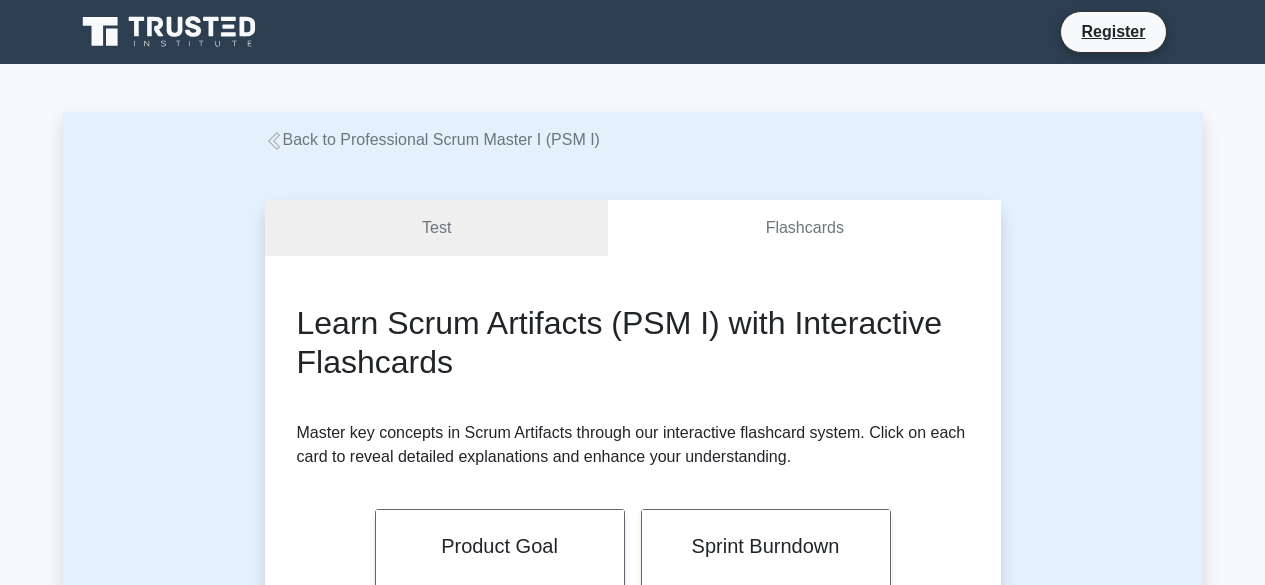scroll, scrollTop: 0, scrollLeft: 0, axis: both 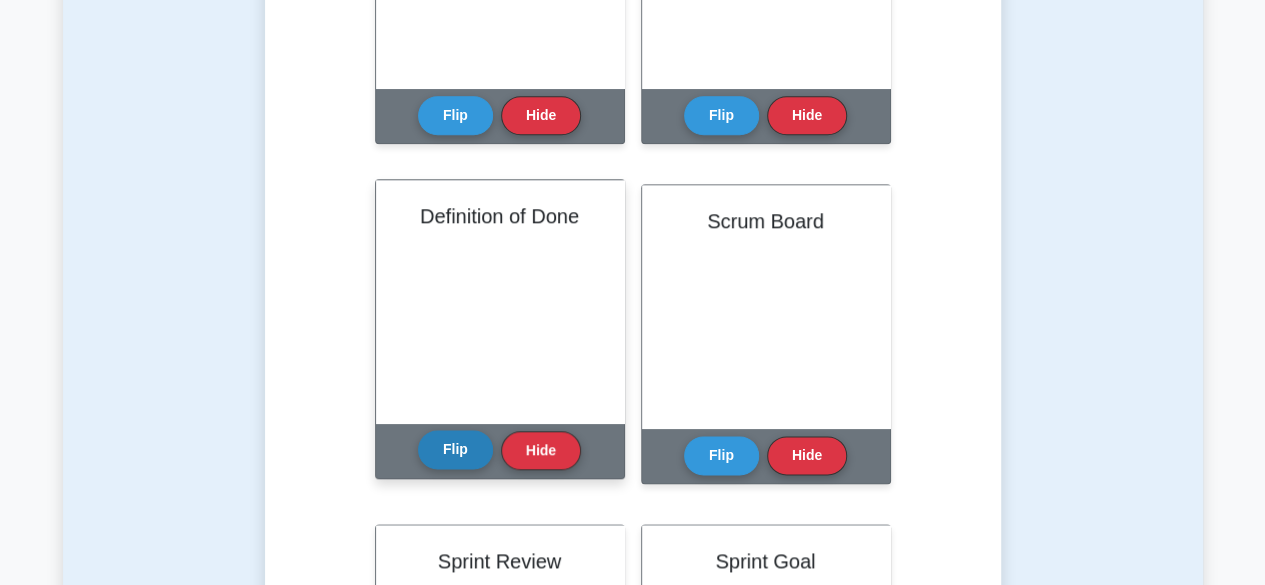 click on "Flip" at bounding box center (455, 449) 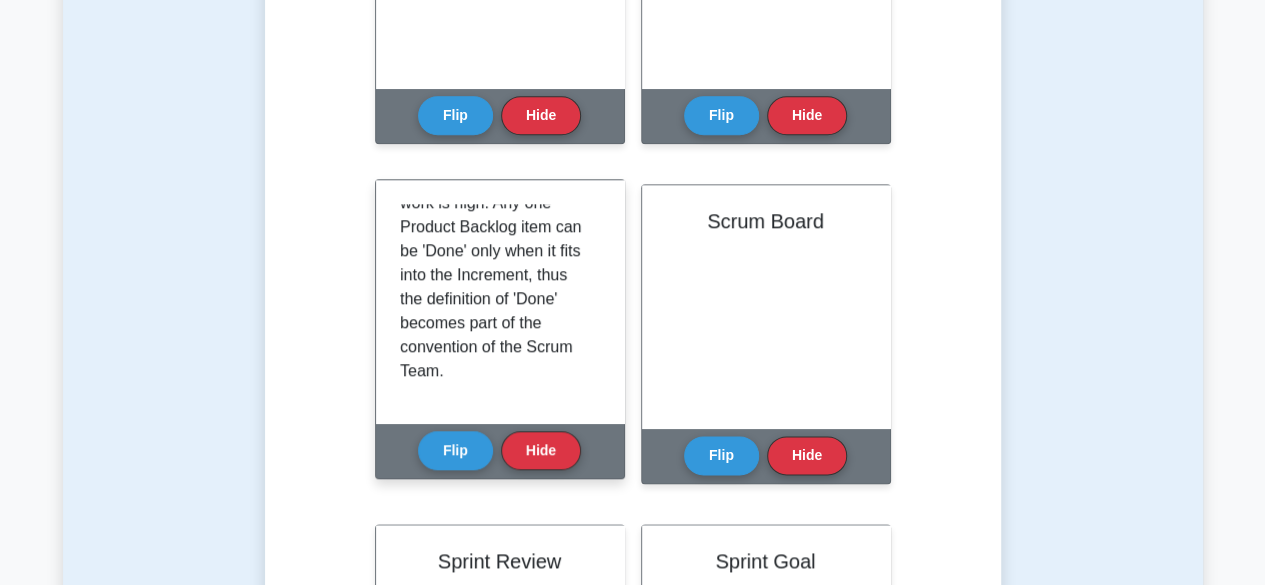 scroll, scrollTop: 419, scrollLeft: 0, axis: vertical 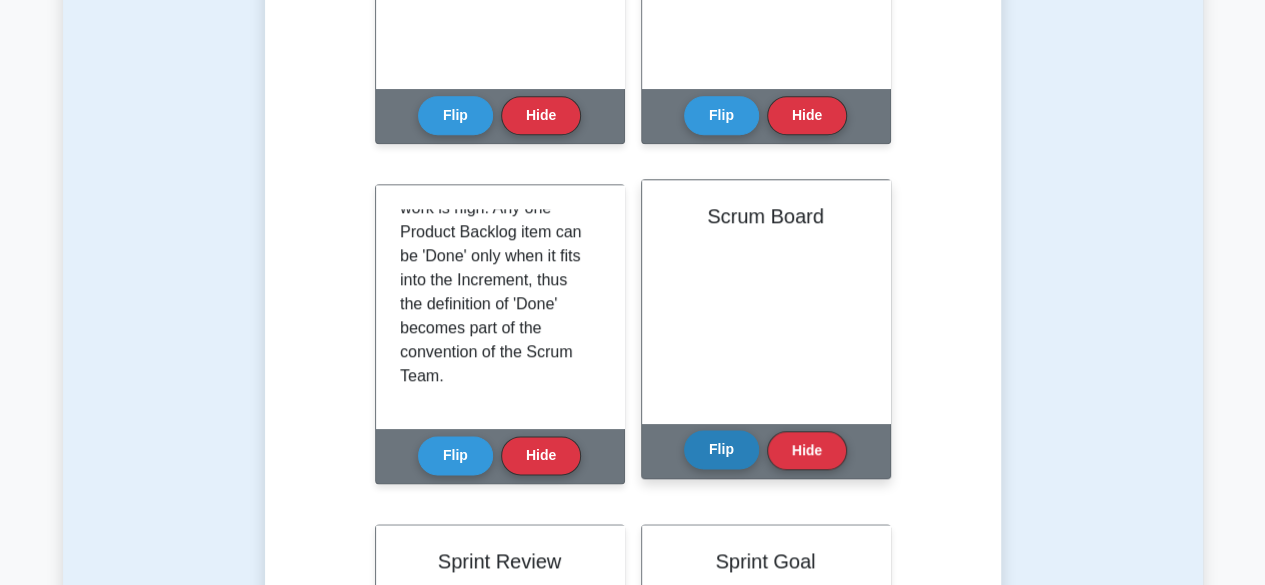 click on "Flip" at bounding box center [721, 449] 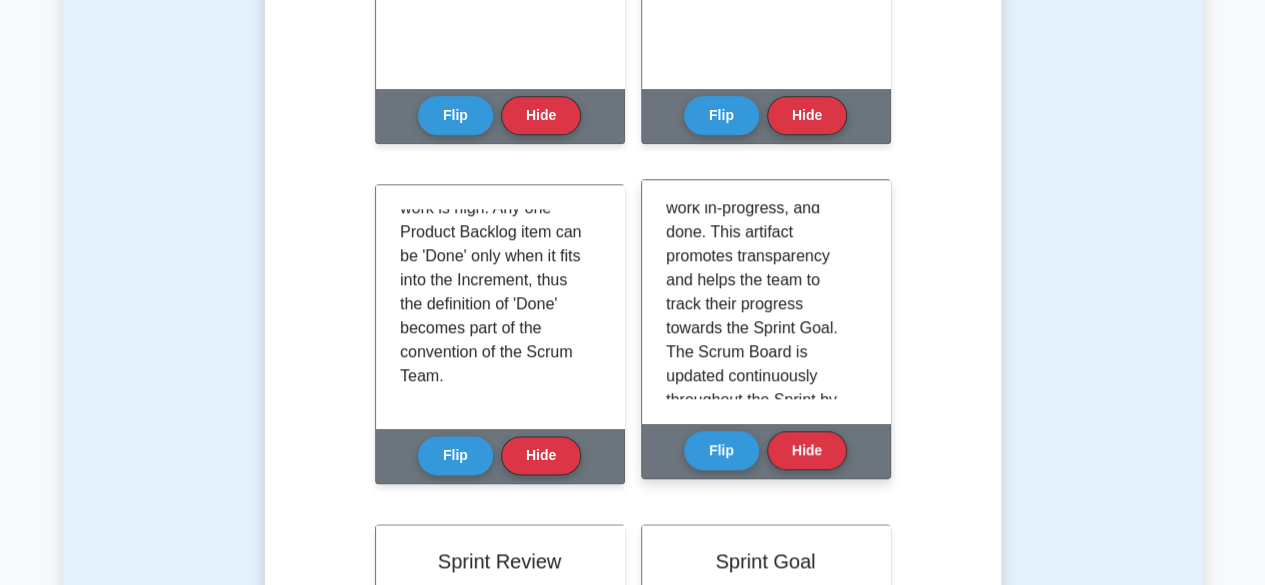 scroll, scrollTop: 299, scrollLeft: 0, axis: vertical 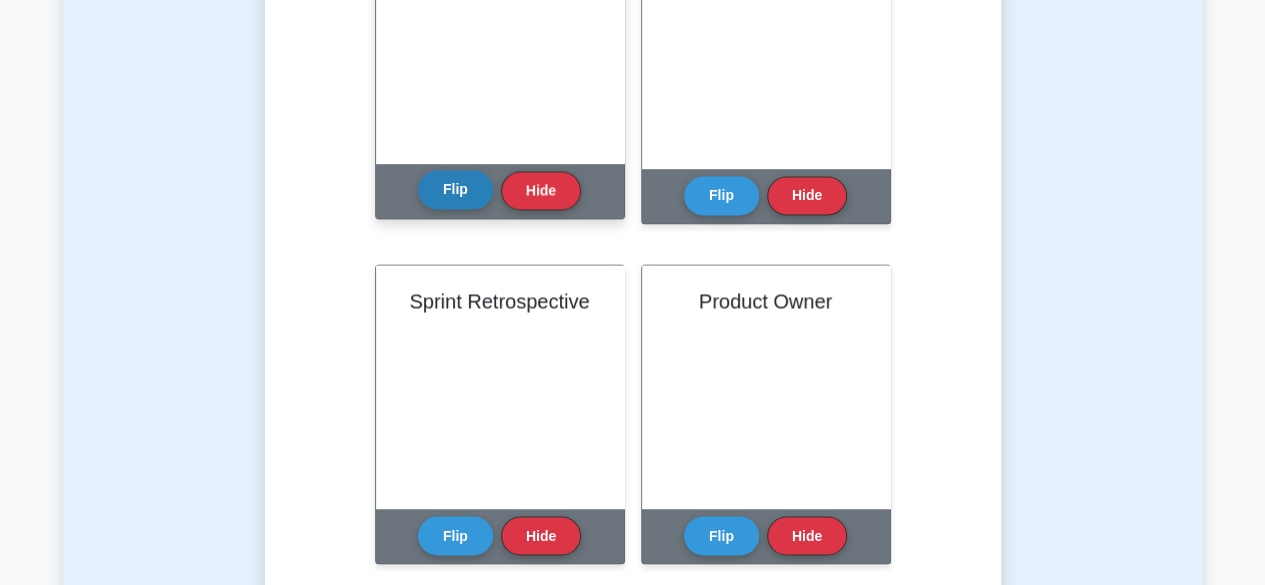 click on "Flip" at bounding box center (455, 189) 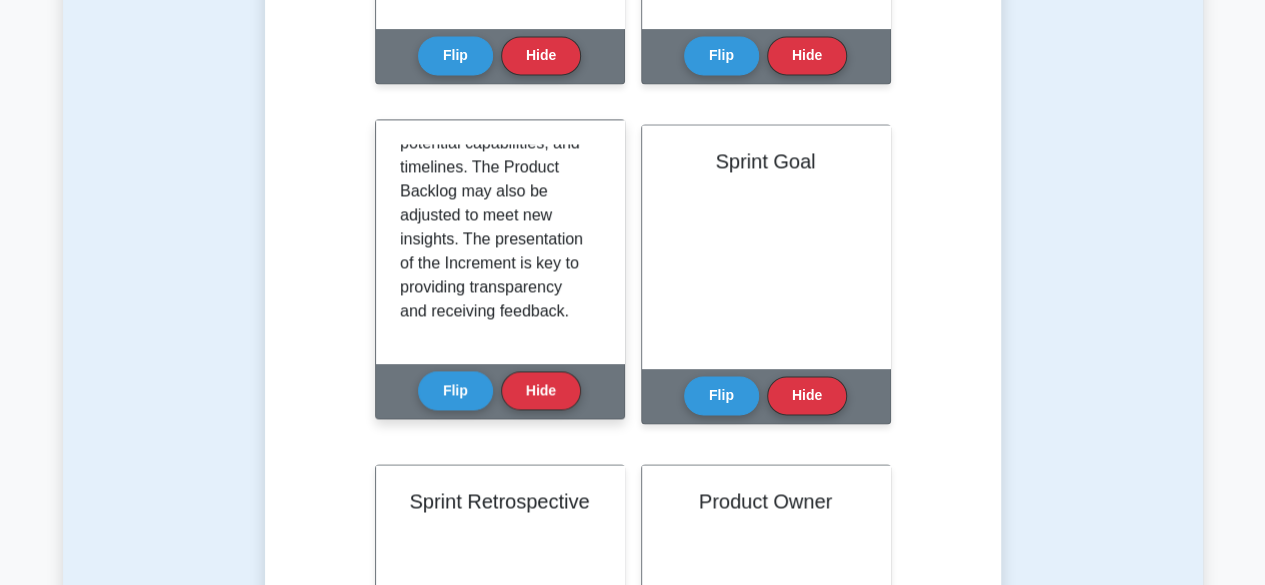 scroll, scrollTop: 1400, scrollLeft: 0, axis: vertical 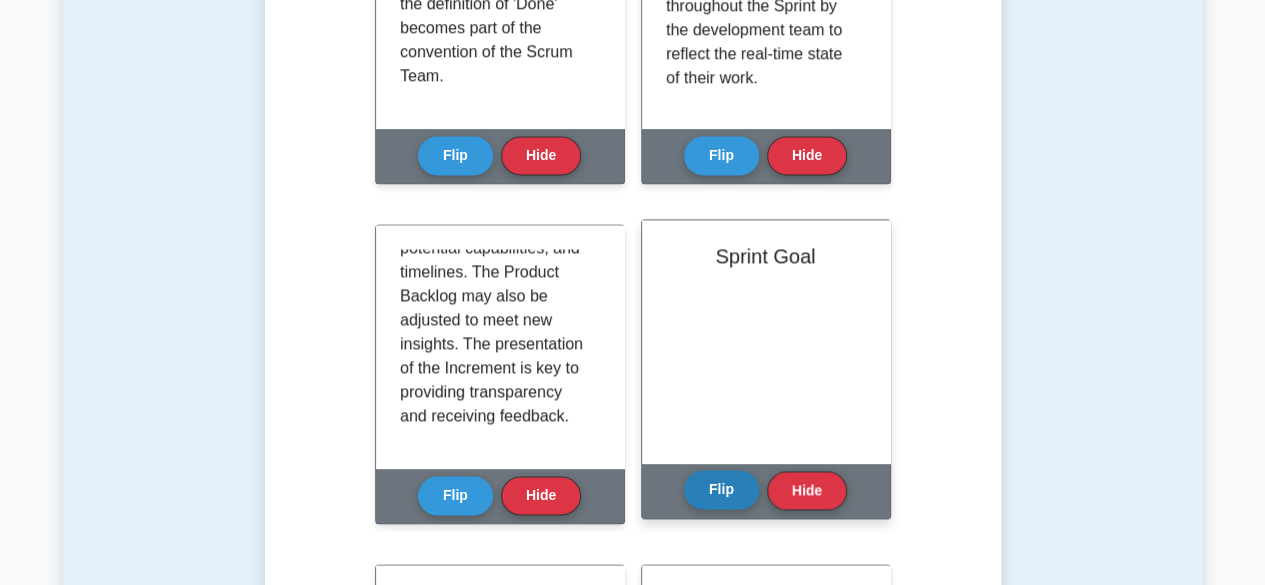 click on "Flip" at bounding box center (721, 489) 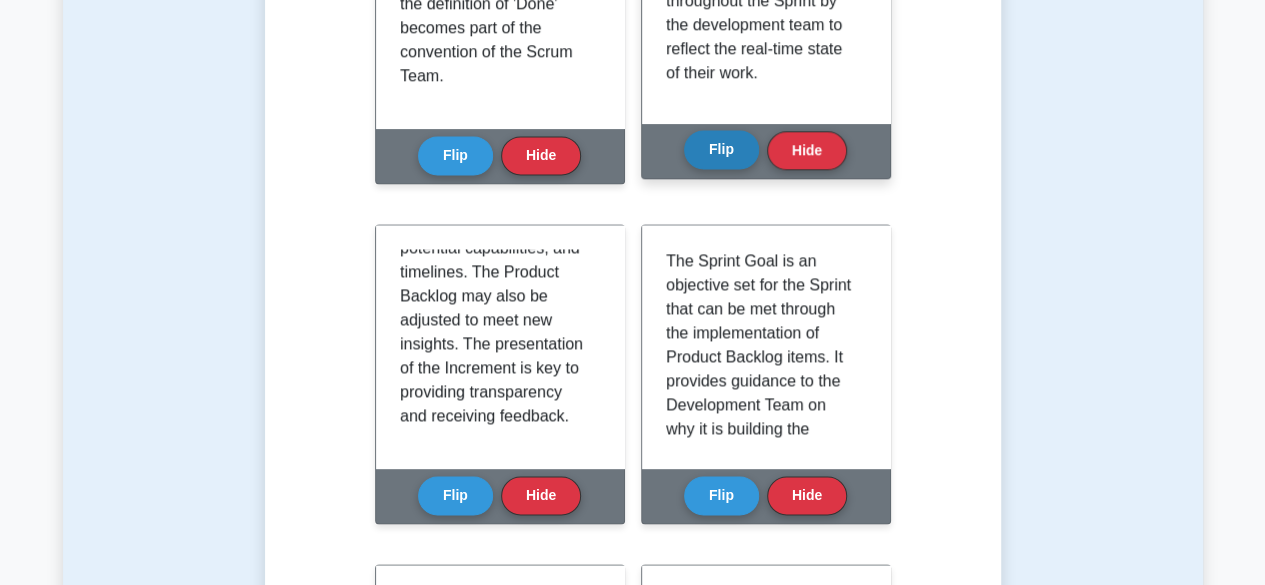 click on "Flip" at bounding box center [721, 149] 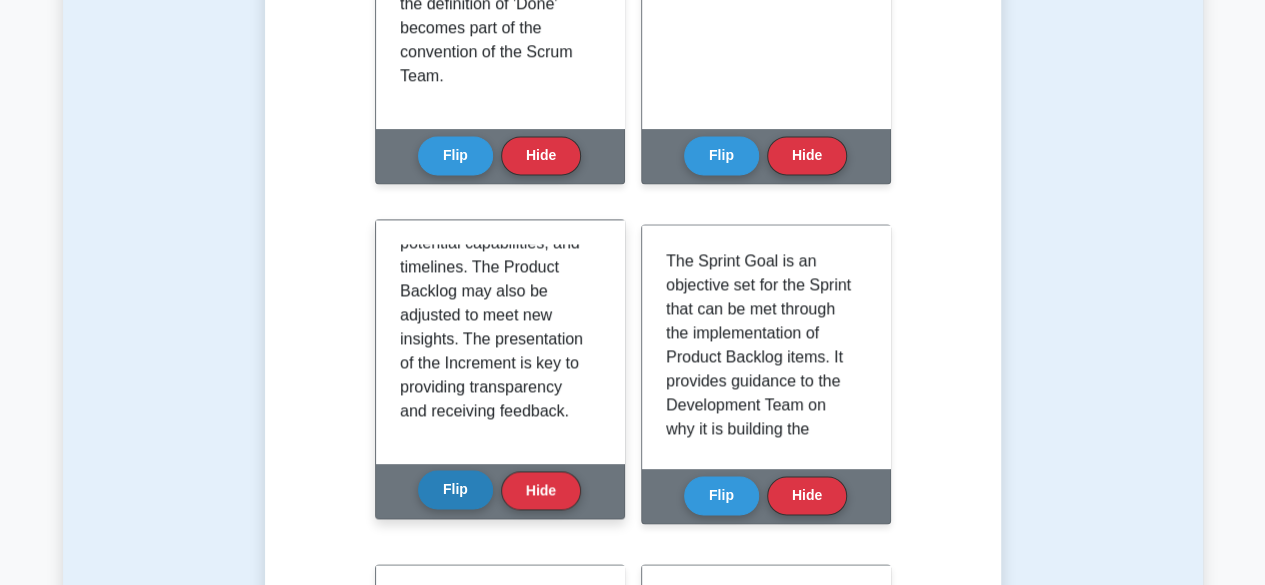 click on "Flip" at bounding box center [455, 489] 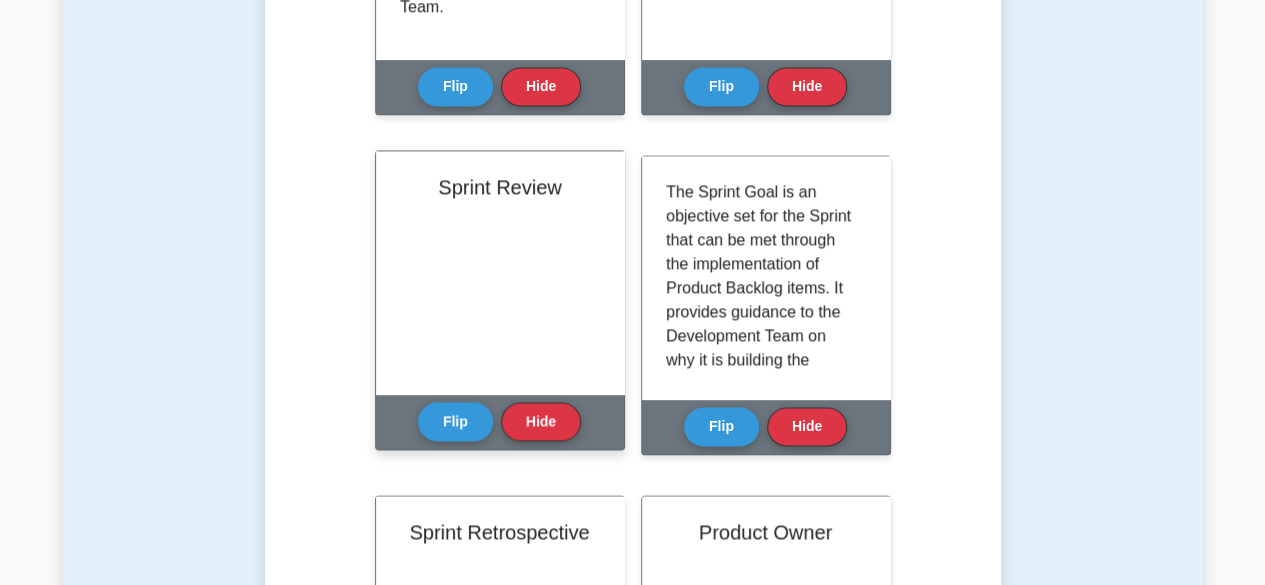 scroll, scrollTop: 1400, scrollLeft: 0, axis: vertical 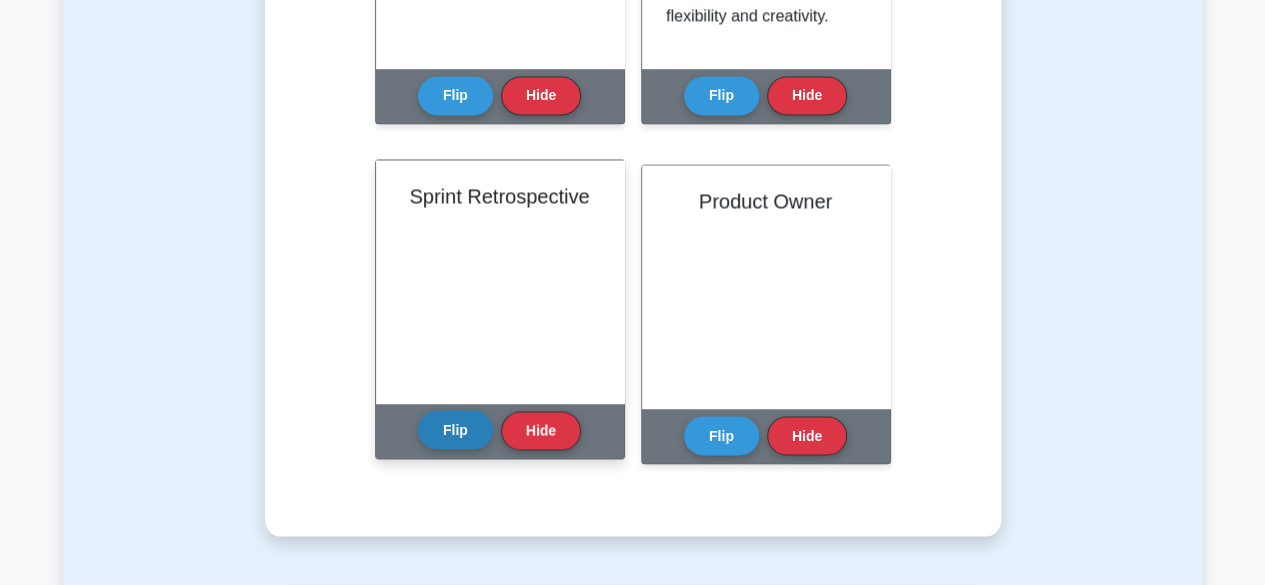 click on "Flip" at bounding box center [455, 429] 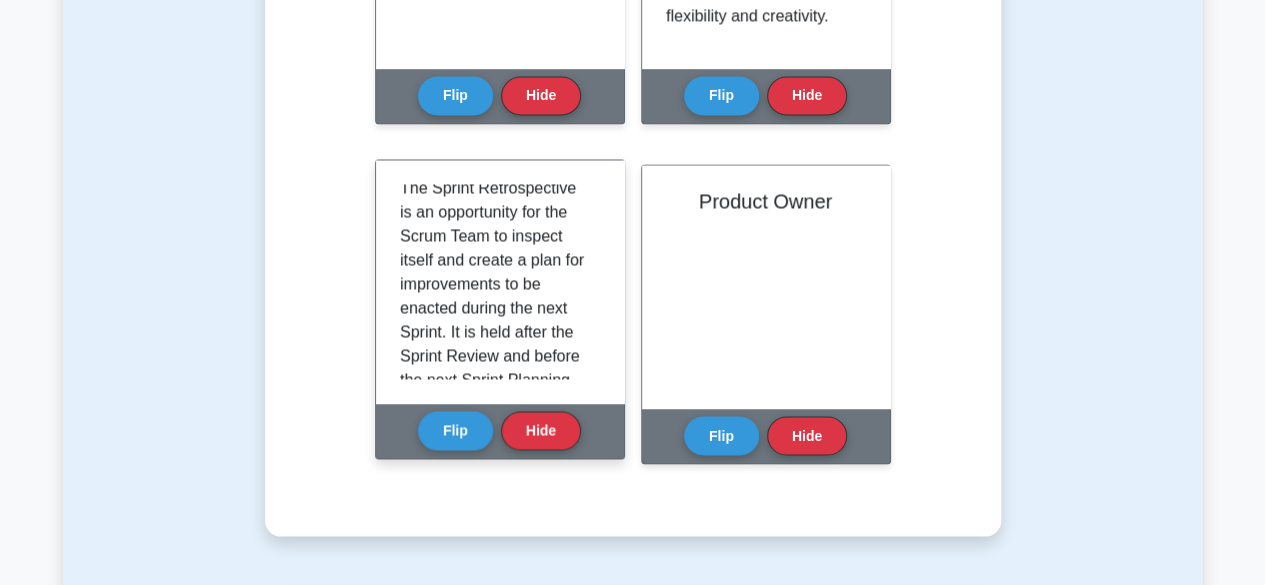 scroll, scrollTop: 0, scrollLeft: 0, axis: both 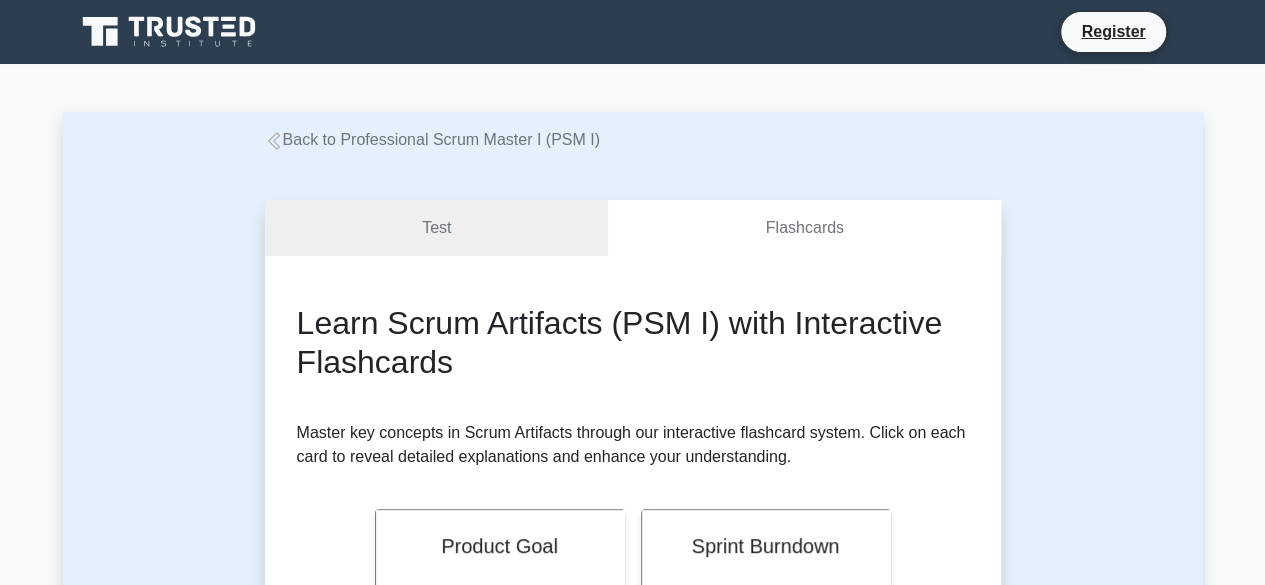 click 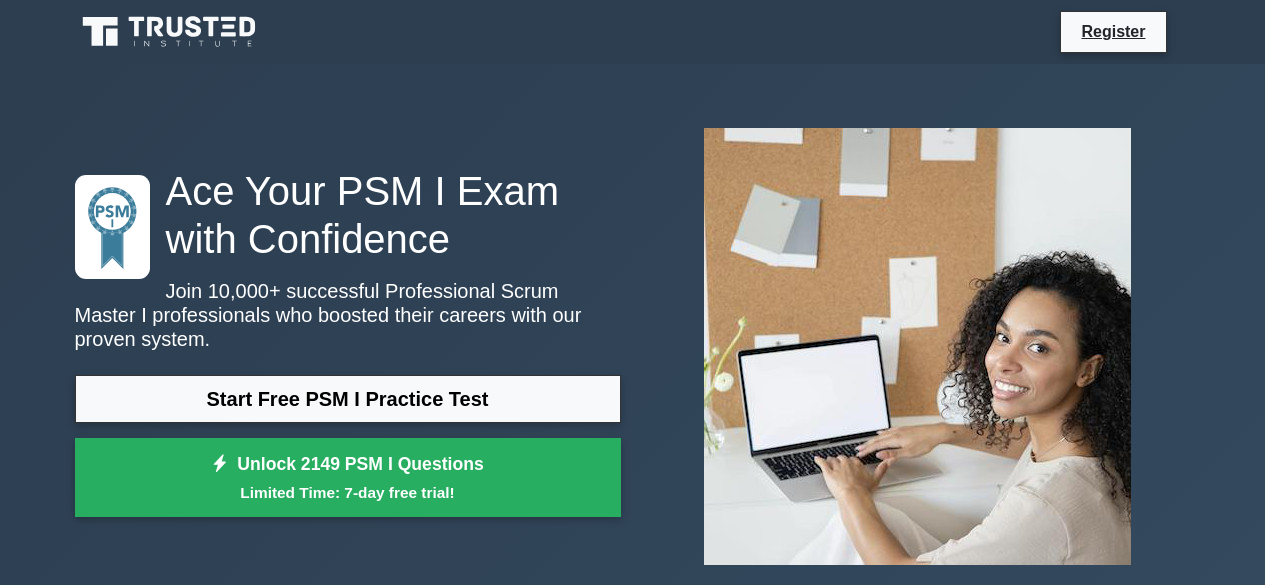 scroll, scrollTop: 0, scrollLeft: 0, axis: both 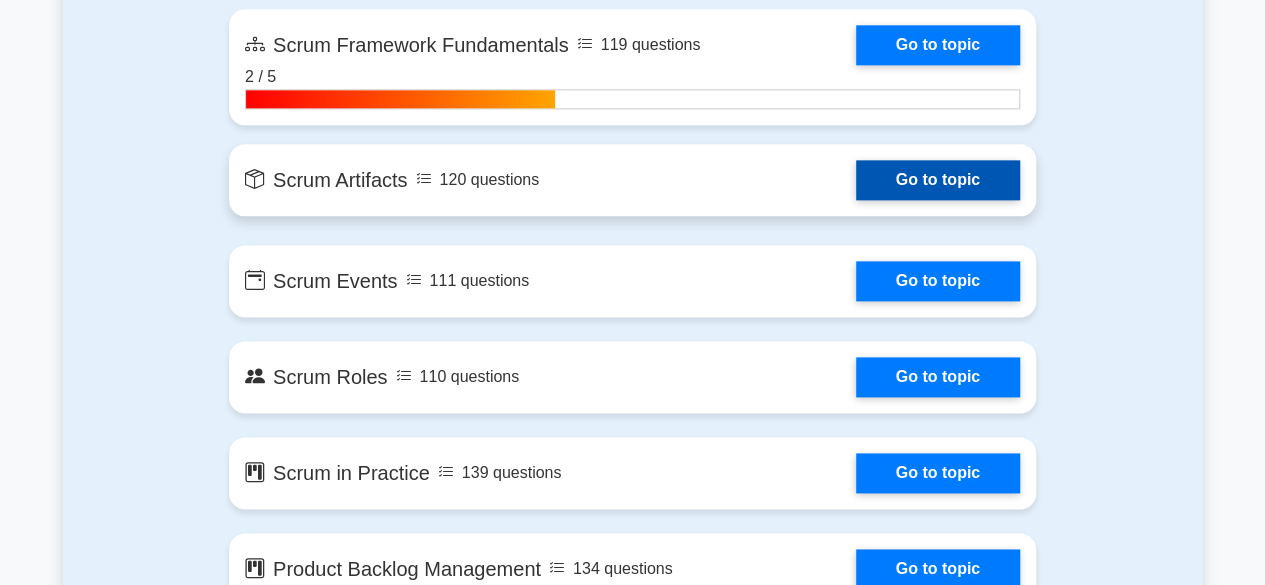 click on "Go to topic" at bounding box center (938, 180) 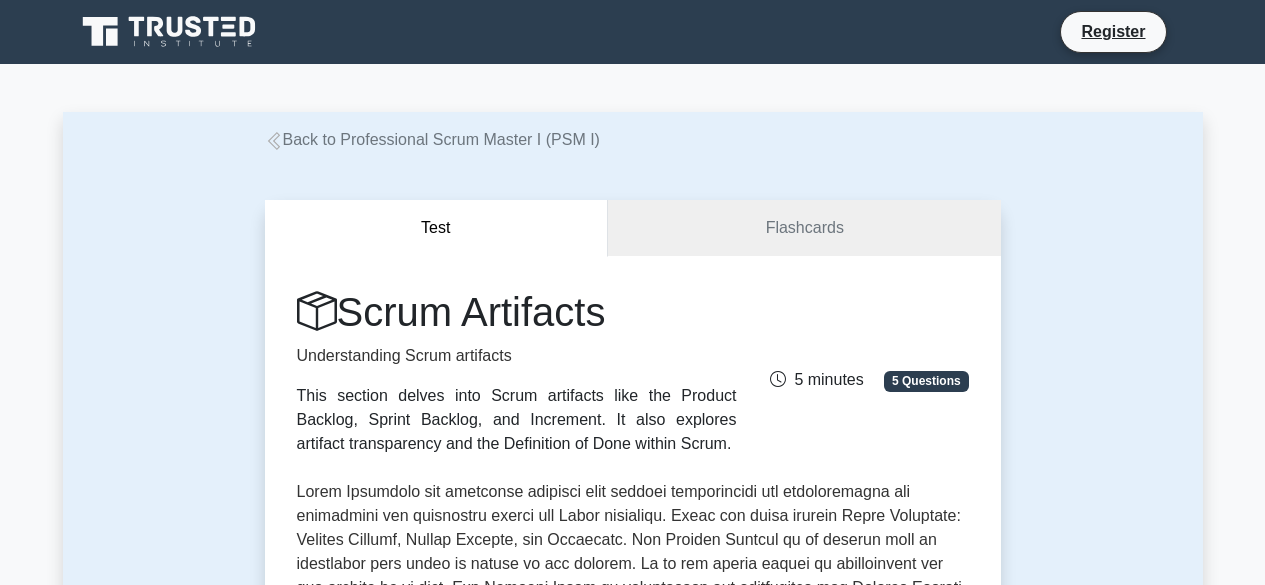 scroll, scrollTop: 0, scrollLeft: 0, axis: both 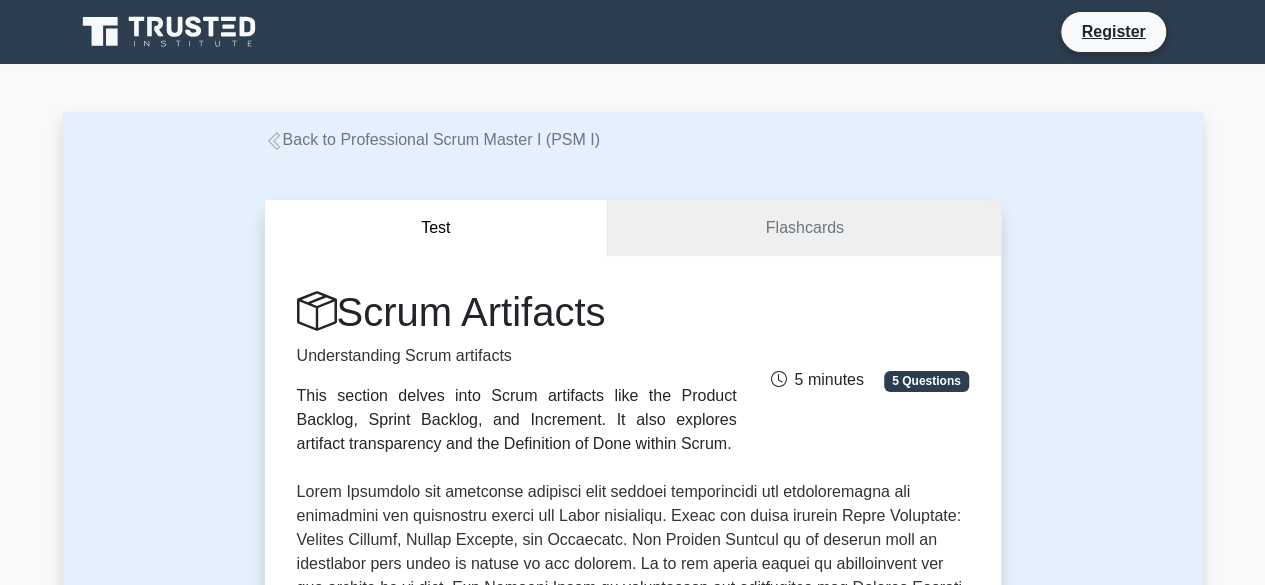 click on "Back to Professional Scrum Master I (PSM I)" at bounding box center [432, 139] 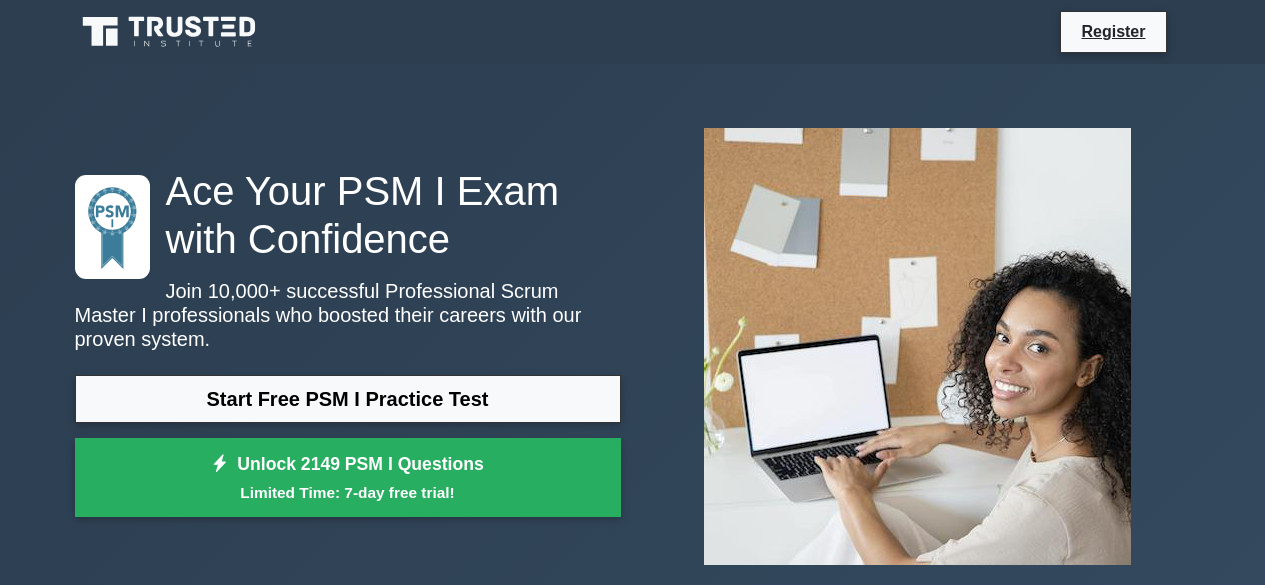 scroll, scrollTop: 600, scrollLeft: 0, axis: vertical 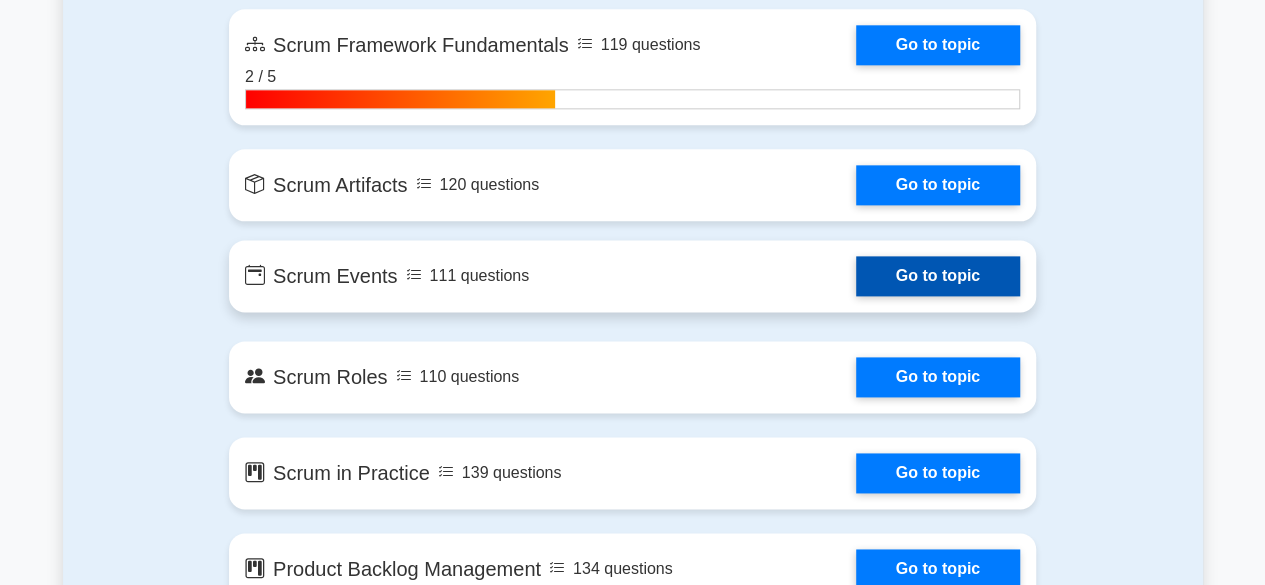 click on "Go to topic" at bounding box center [938, 276] 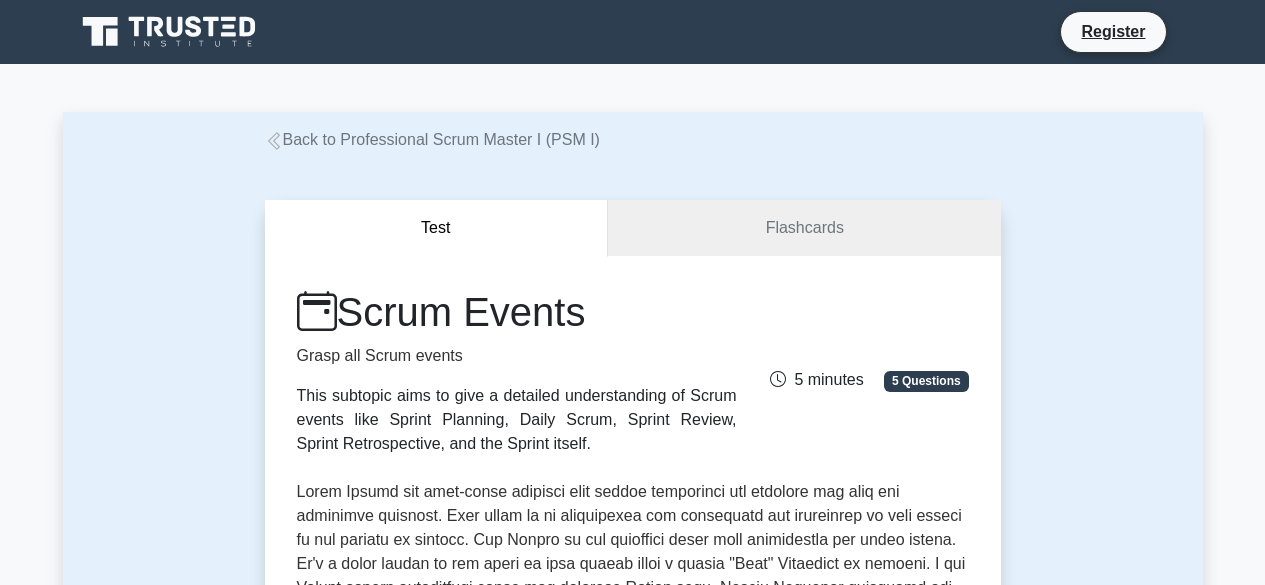 scroll, scrollTop: 0, scrollLeft: 0, axis: both 